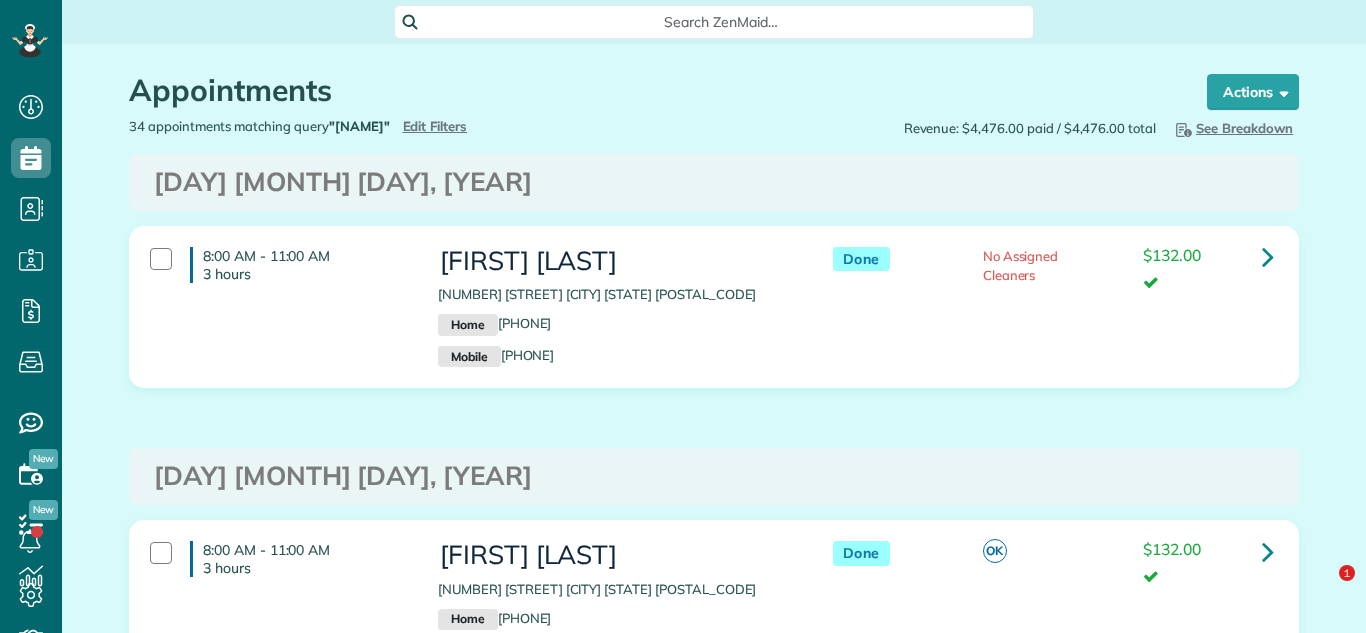 scroll, scrollTop: 0, scrollLeft: 0, axis: both 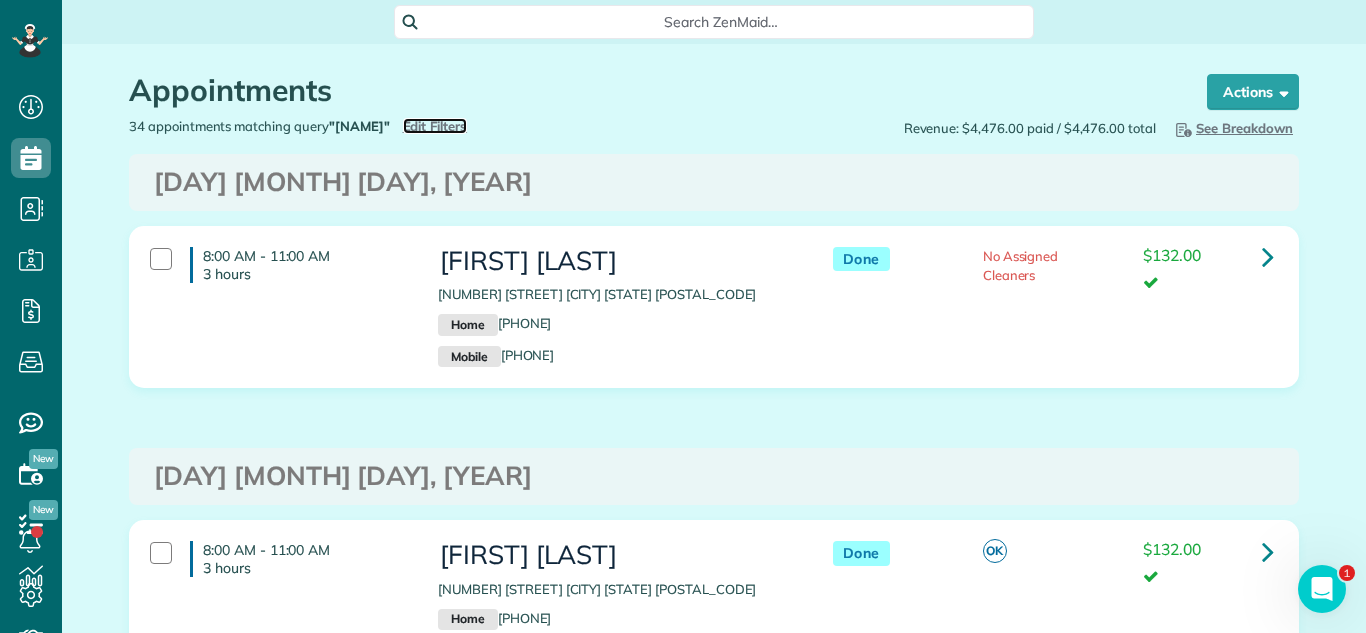 click on "Edit Filters" at bounding box center (435, 126) 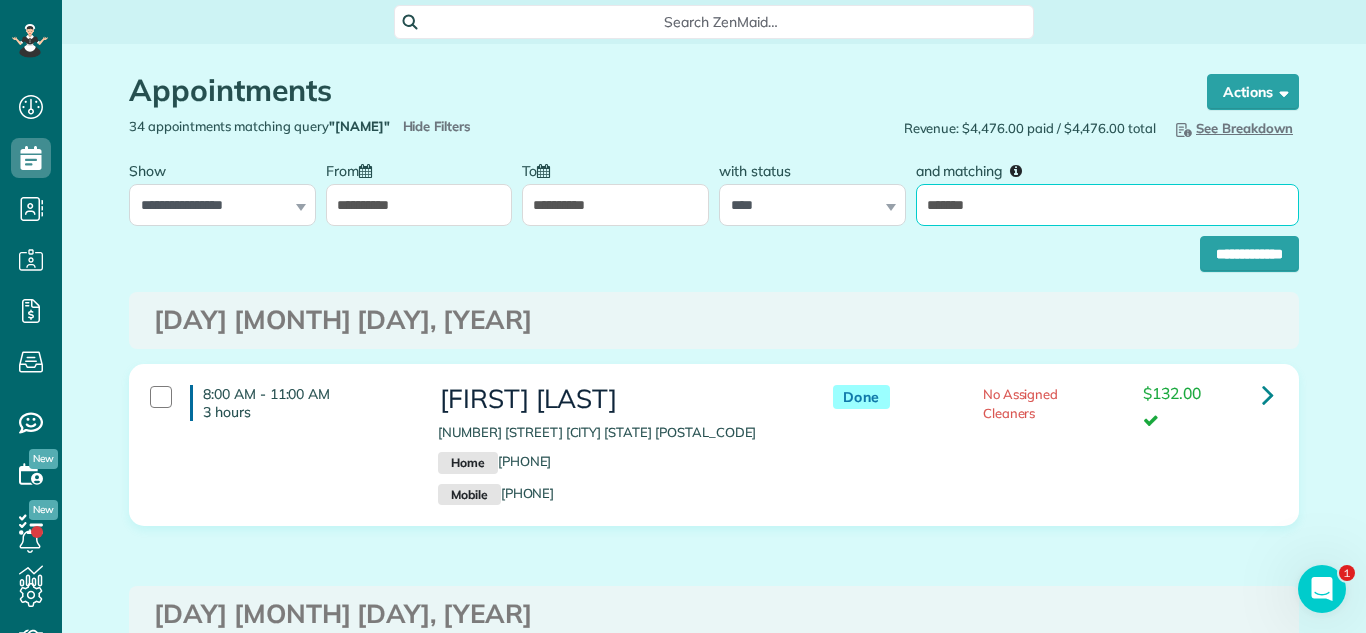 click on "*******" at bounding box center (1107, 205) 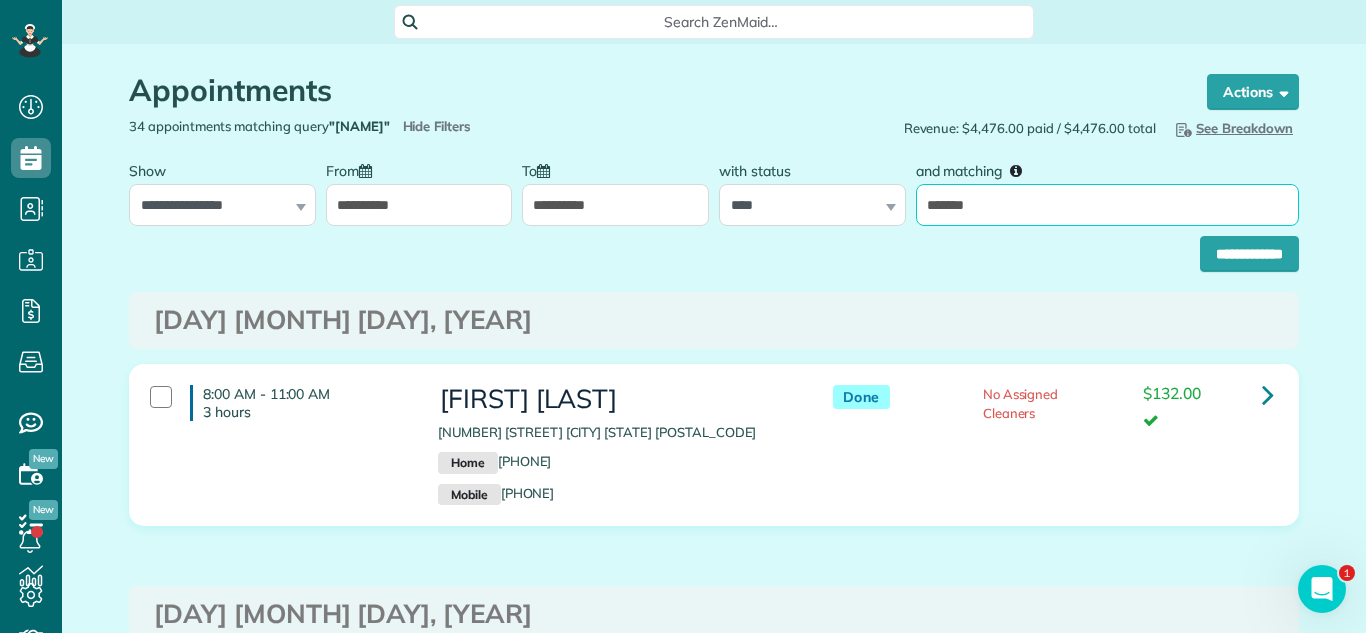 click on "**********" at bounding box center [1249, 254] 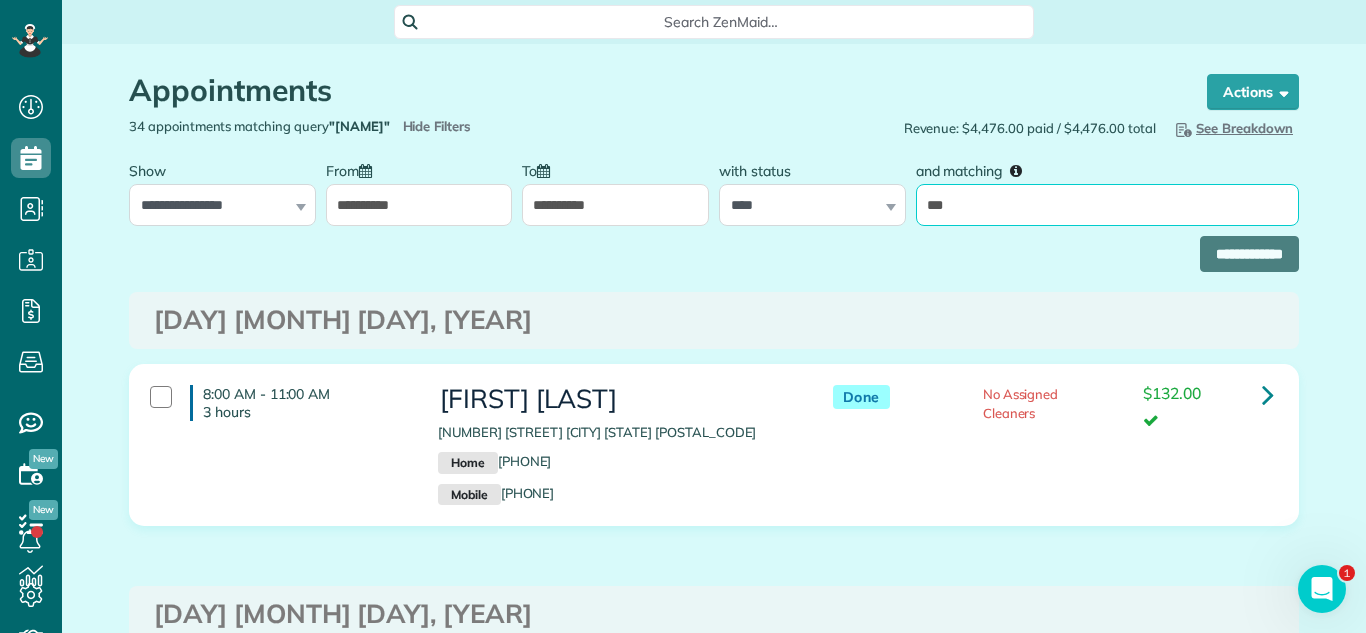type on "******" 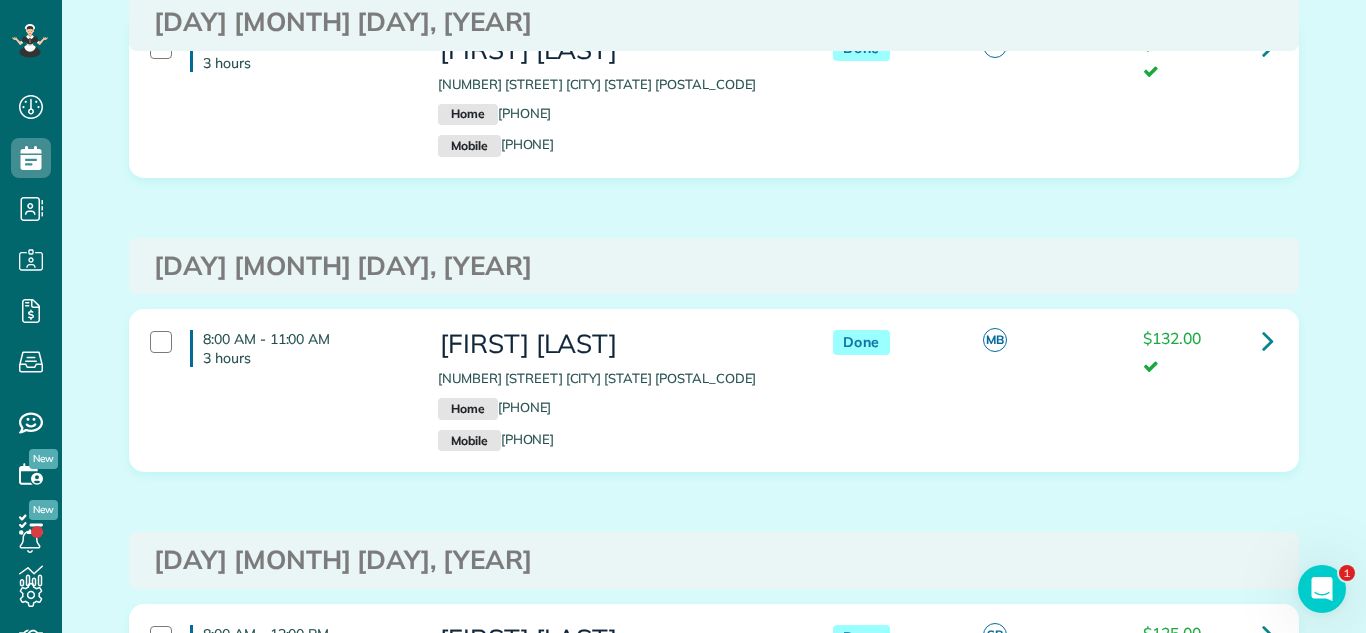 scroll, scrollTop: 737, scrollLeft: 0, axis: vertical 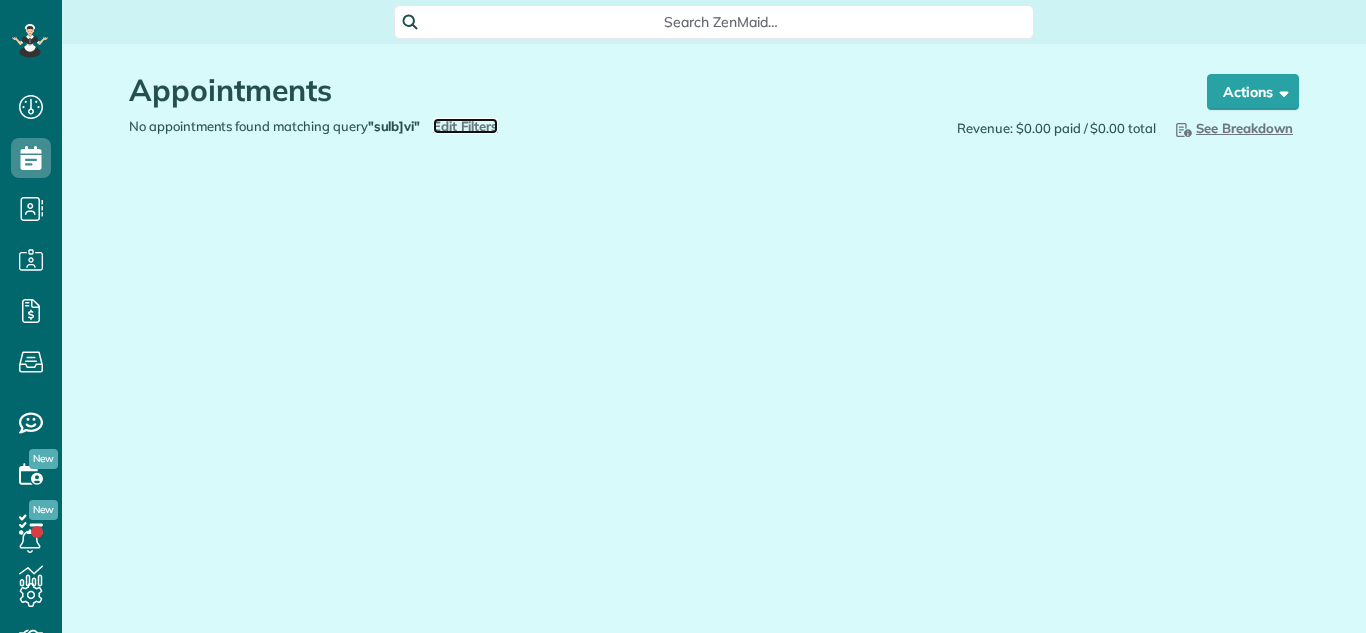 click on "Edit Filters" at bounding box center (465, 126) 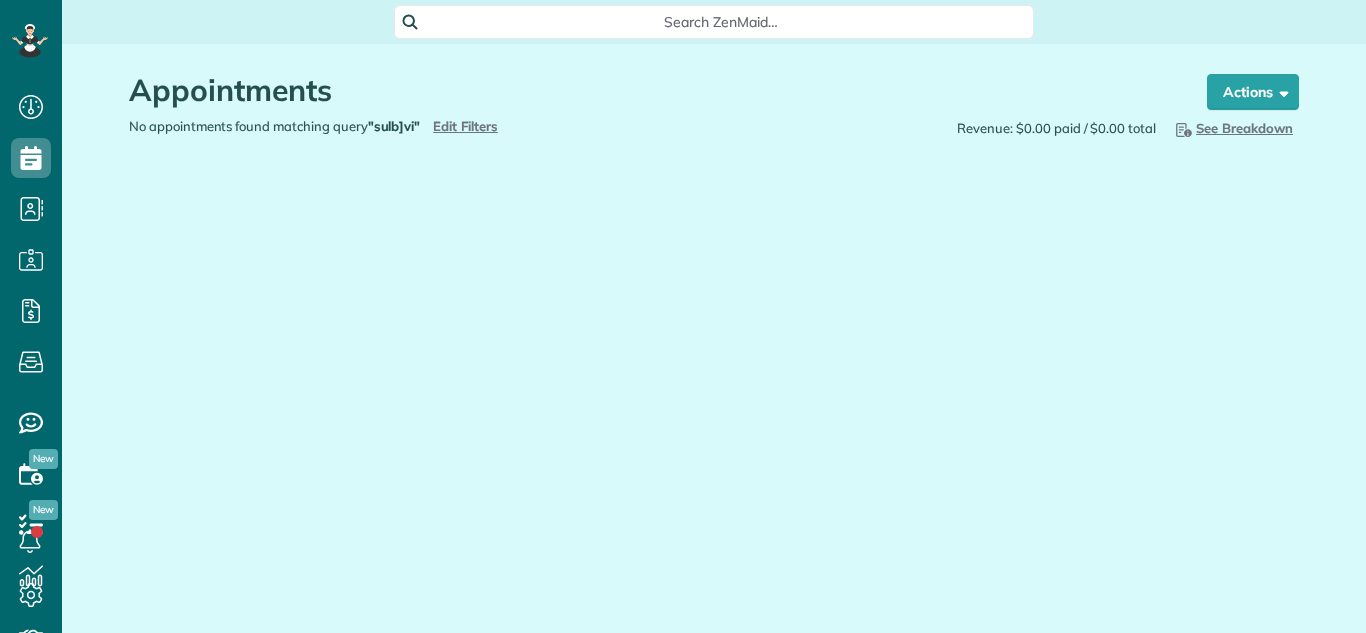 click on "**********" at bounding box center [0, 0] 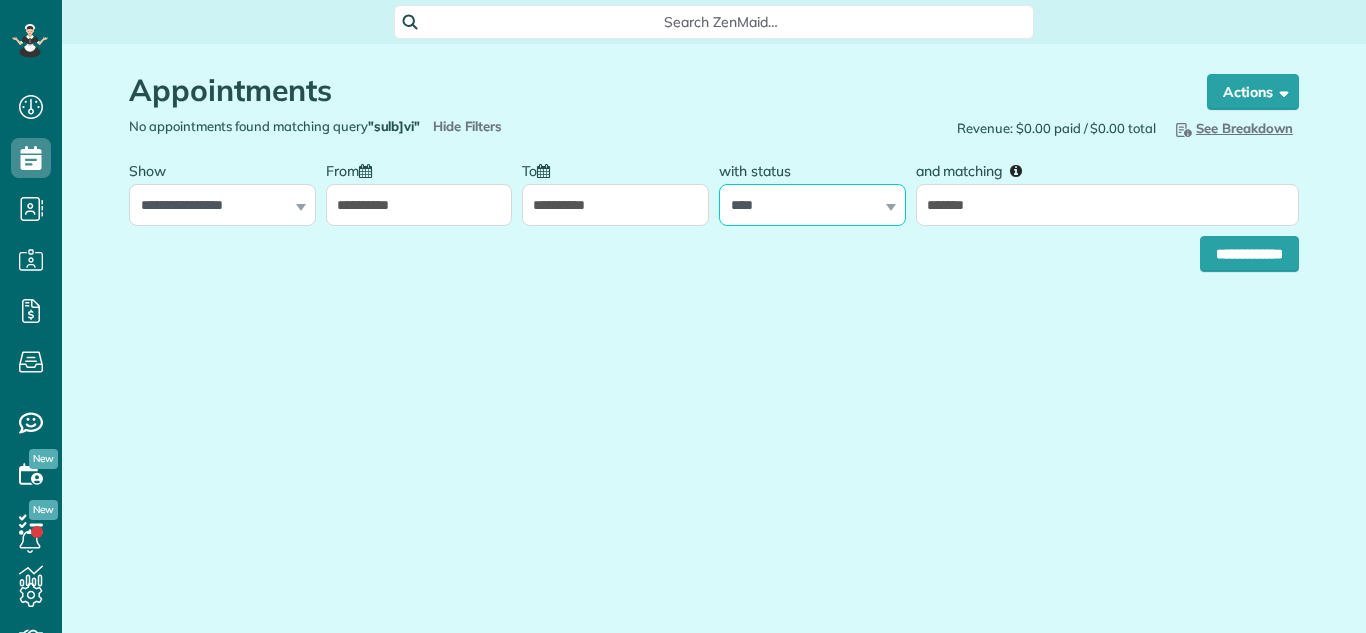 scroll, scrollTop: 0, scrollLeft: 0, axis: both 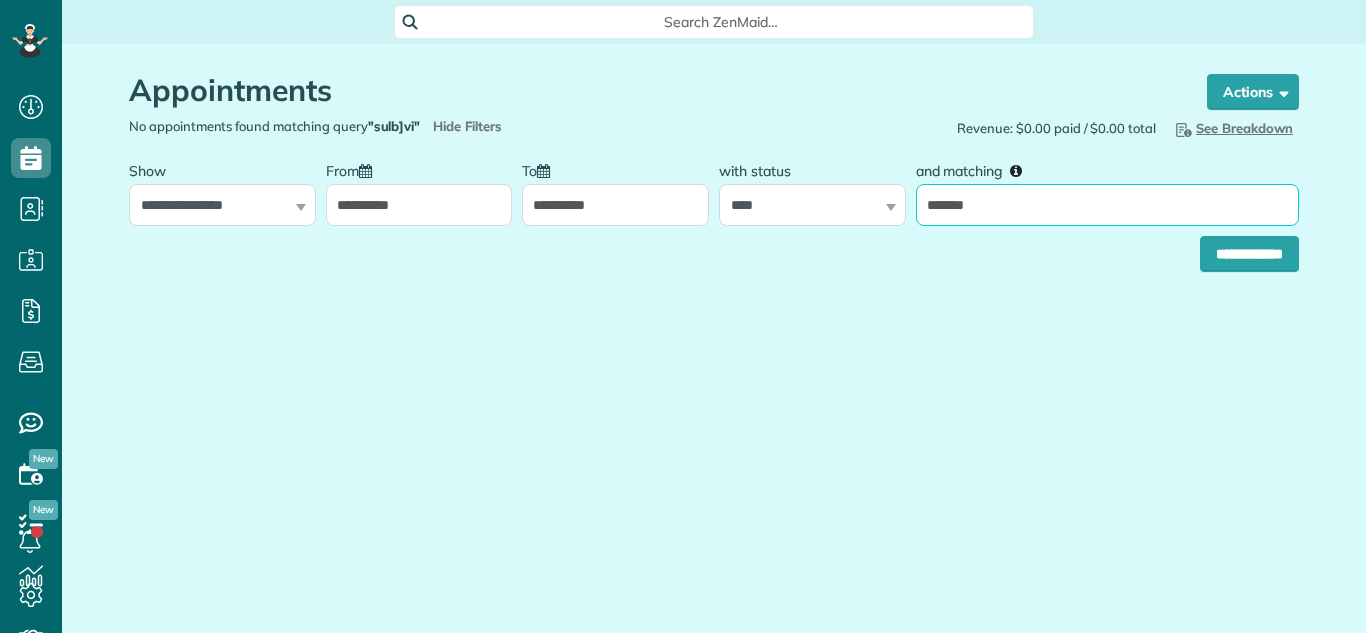 drag, startPoint x: 928, startPoint y: 198, endPoint x: 952, endPoint y: 200, distance: 24.083189 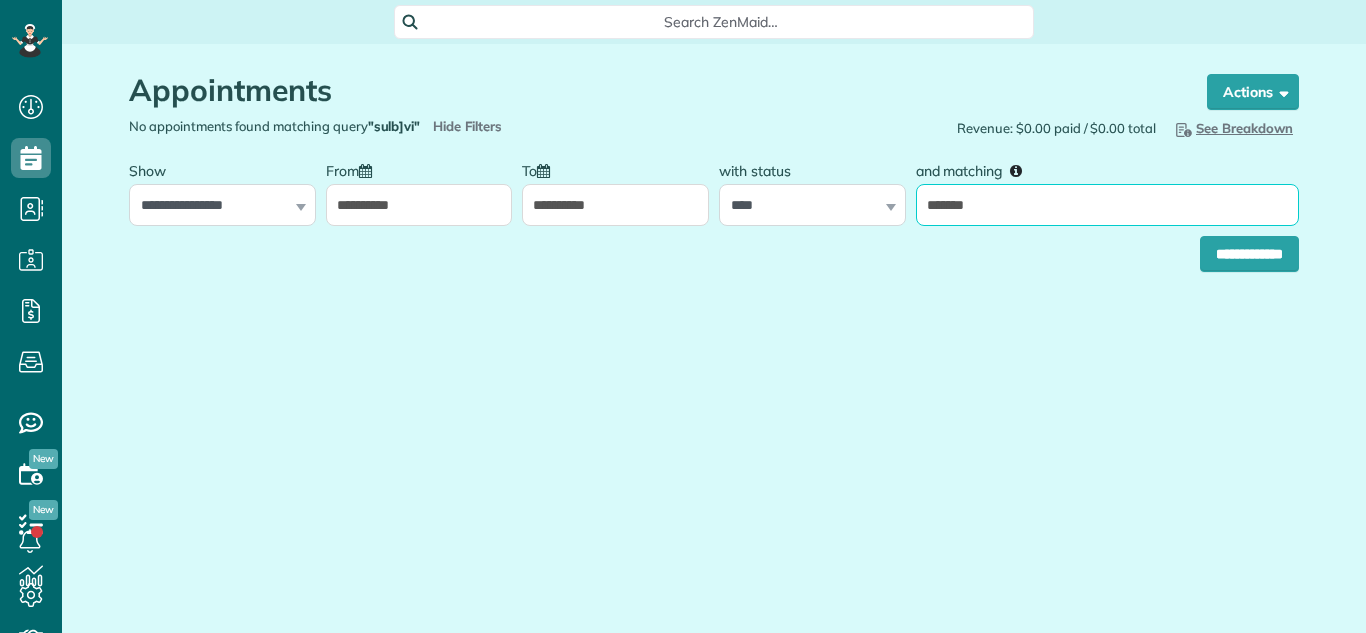 click on "*******" at bounding box center [1107, 205] 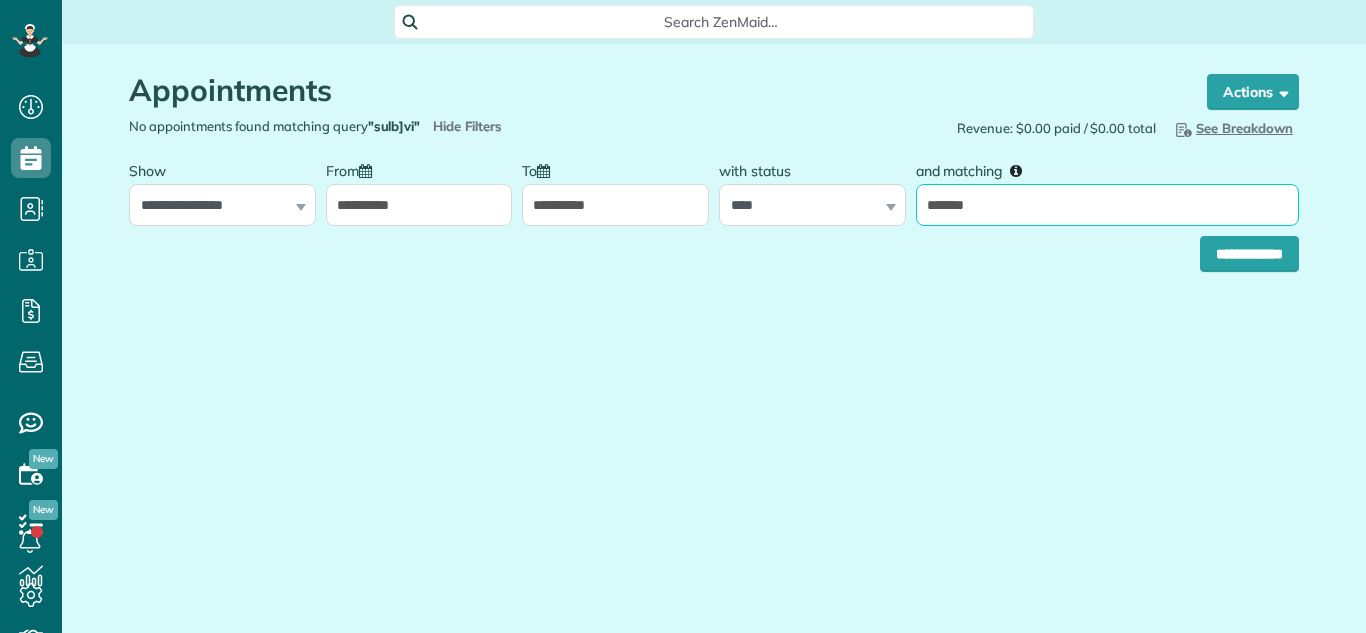 click on "*******" at bounding box center (1107, 205) 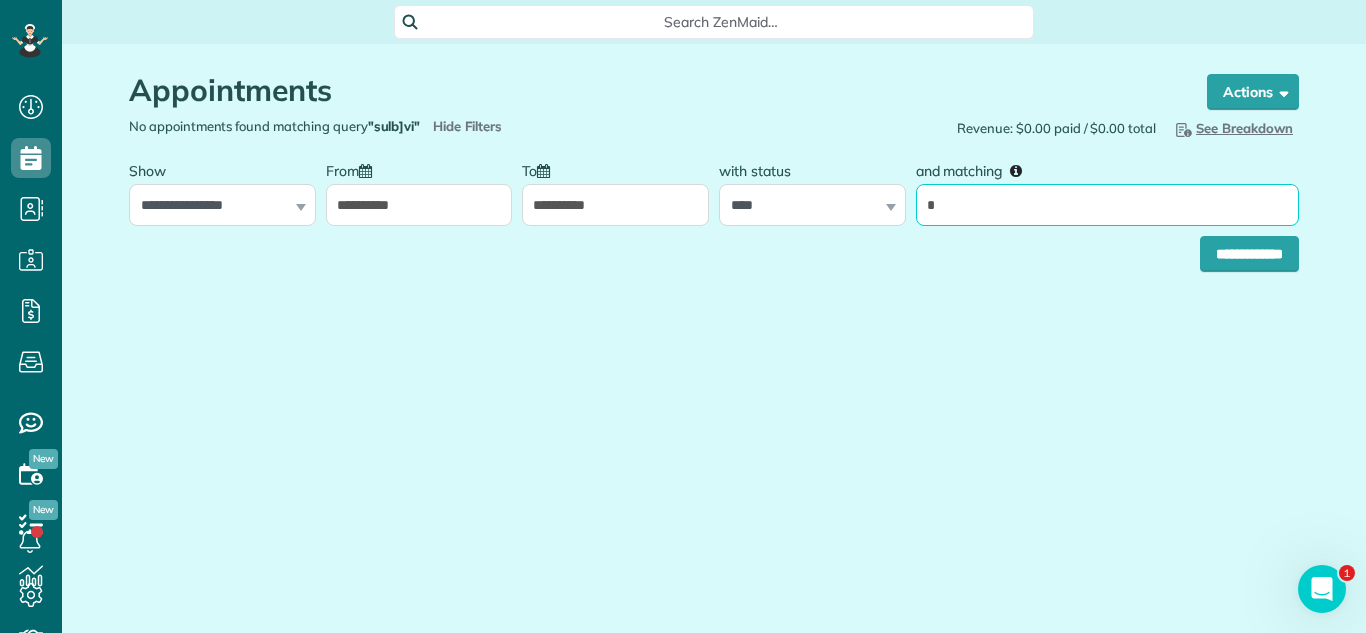 scroll, scrollTop: 0, scrollLeft: 0, axis: both 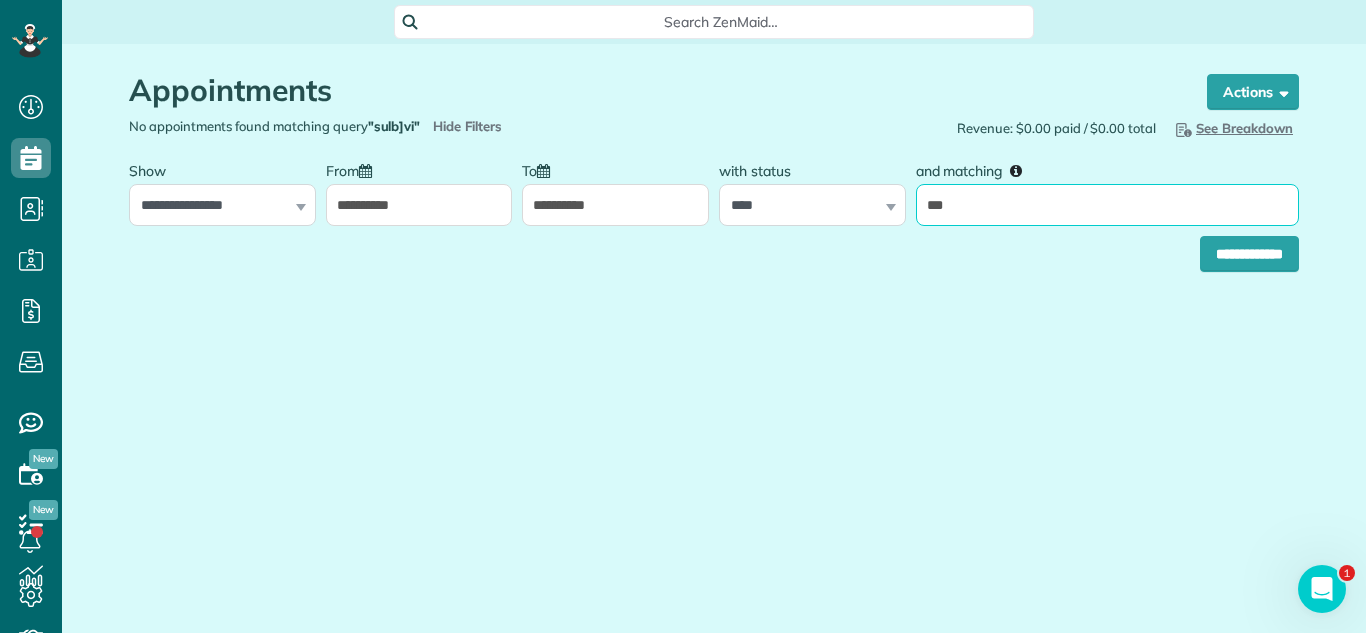 type on "******" 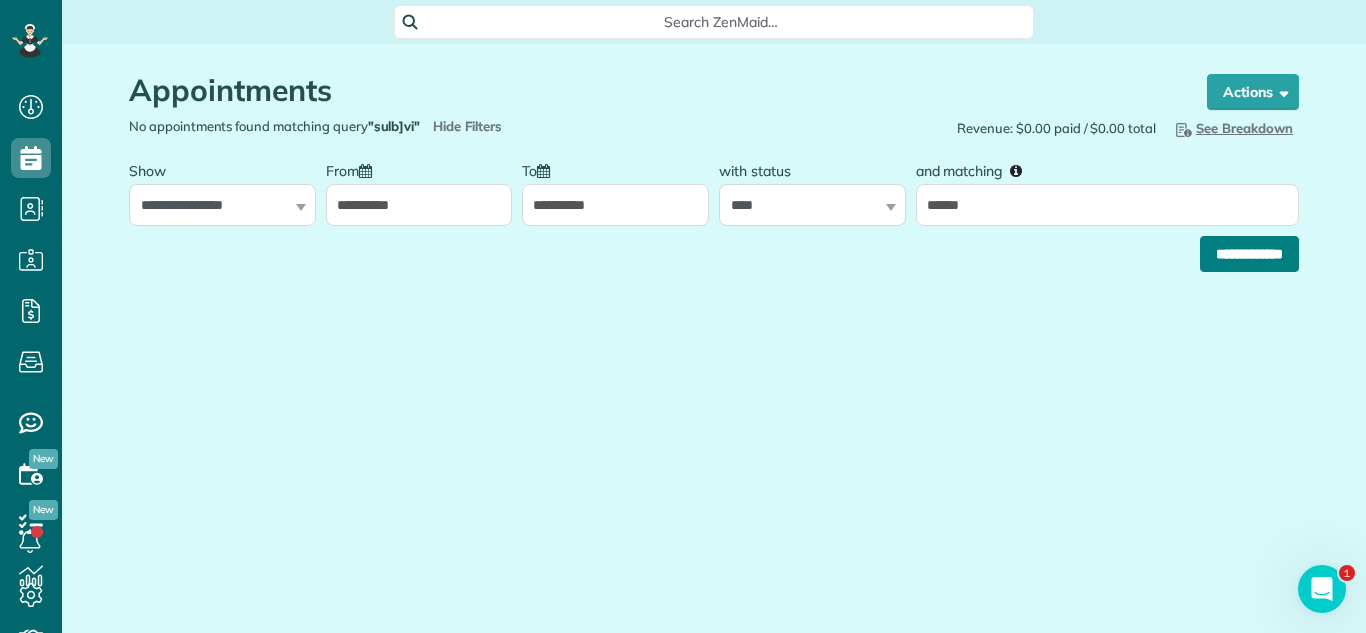 click on "**********" at bounding box center [1249, 254] 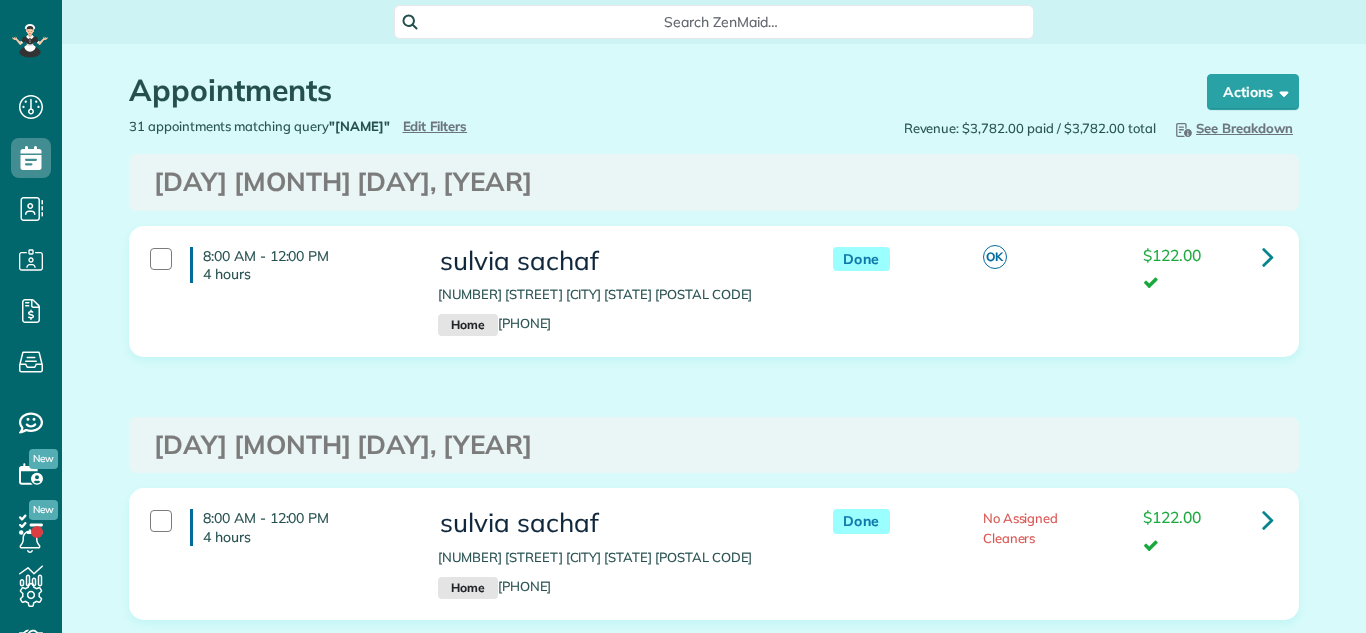 scroll, scrollTop: 0, scrollLeft: 0, axis: both 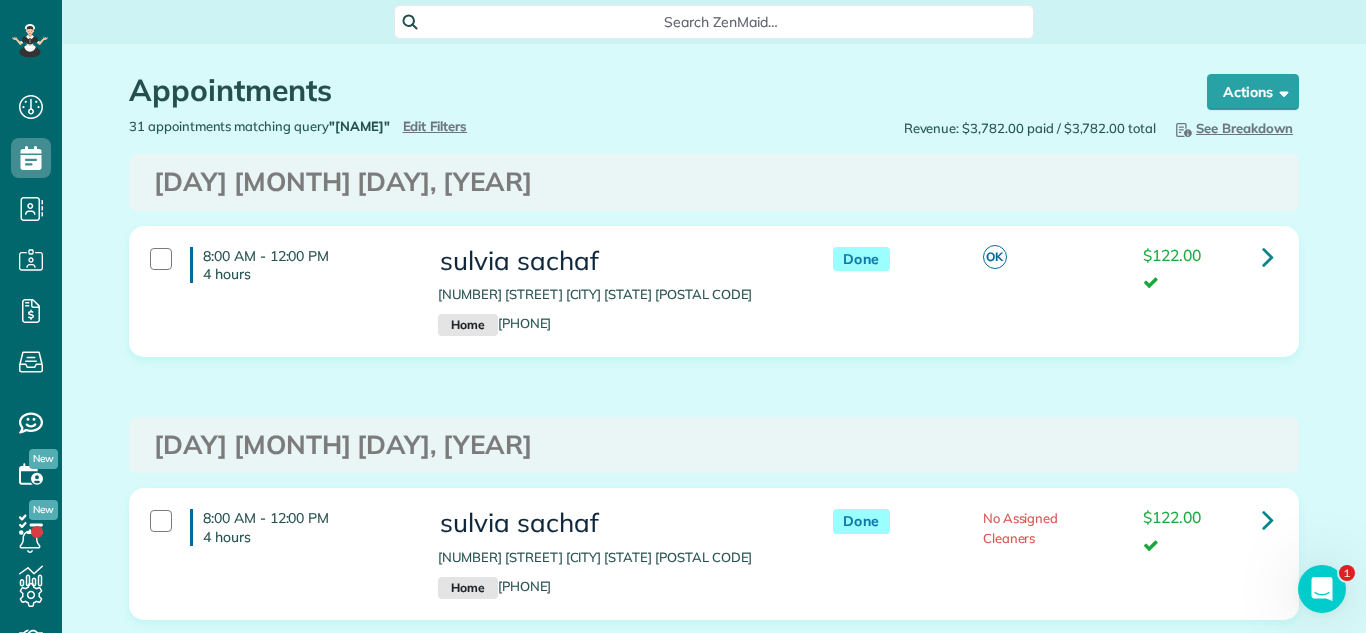 click on "Appointments
the List View [2 min]" at bounding box center [649, 95] 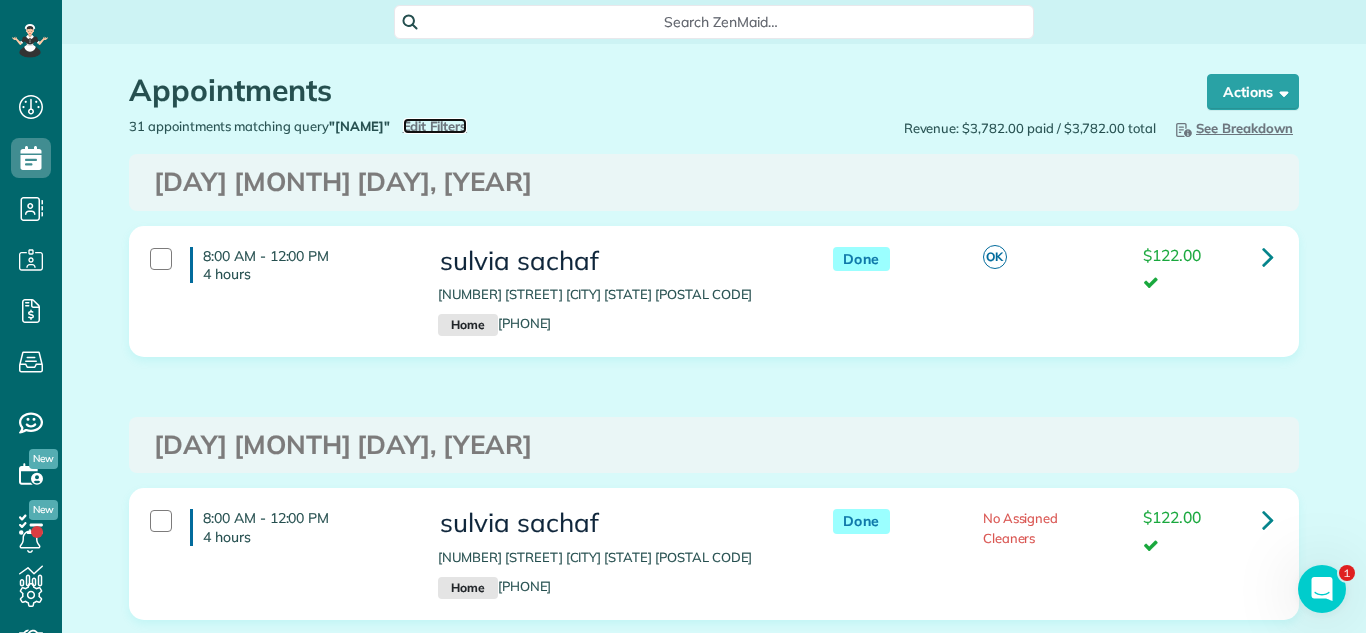 click on "Edit Filters" at bounding box center [435, 126] 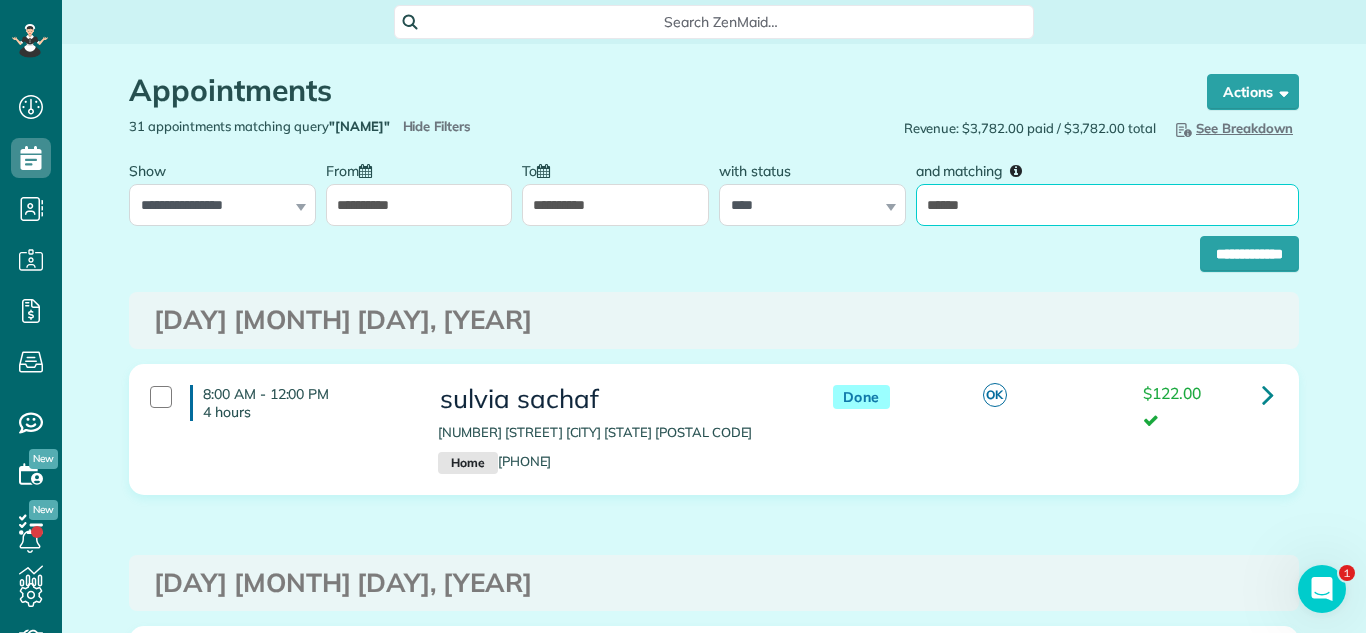 click on "******" at bounding box center (1107, 205) 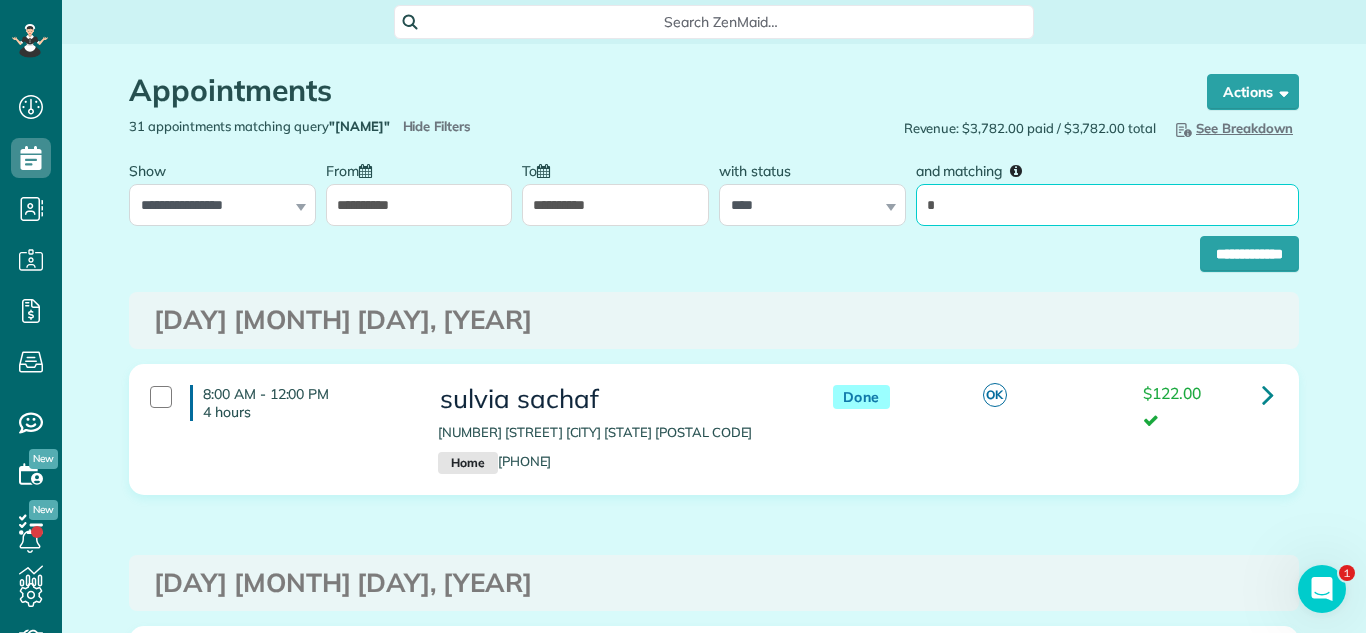 type on "**********" 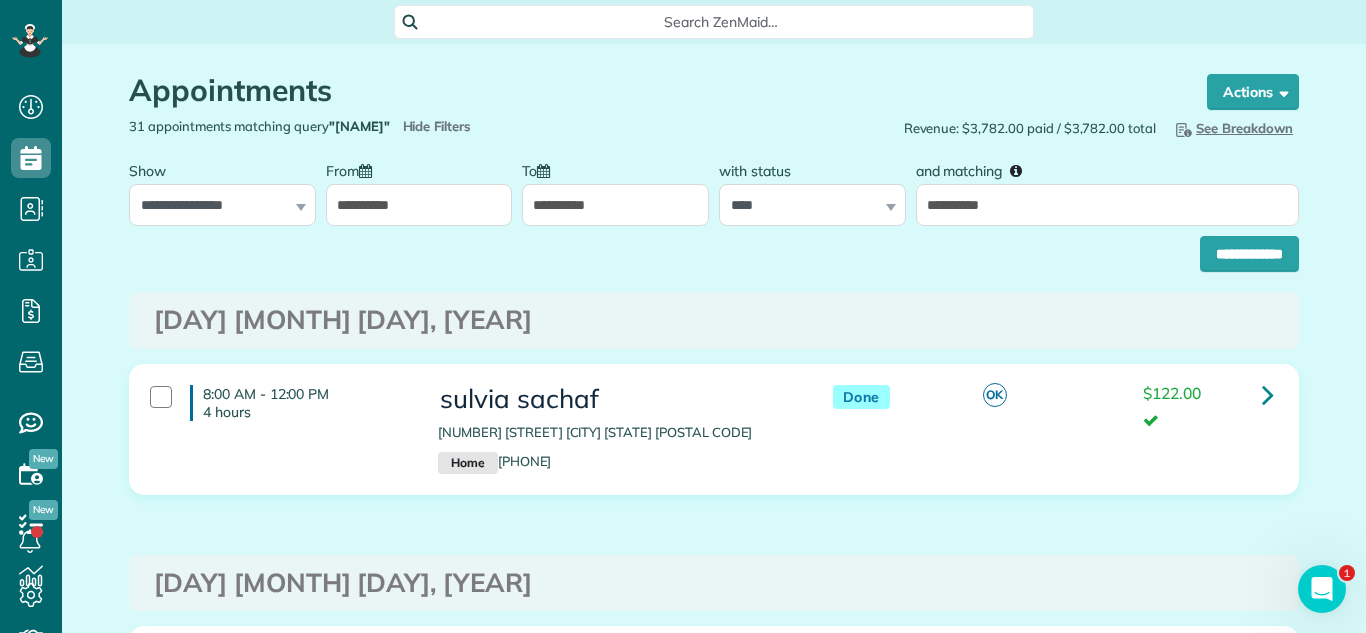 click on "Appointments
the List View [2 min]
Schedule Changes
Actions
Create Appointment
Create Task
Clock In/Out
Send Work Orders
Print Route Sheets
Today's Emails/Texts
Export data (Owner Only)..
Bulk Actions
Set status to: Active
Set status to: Conformed" at bounding box center (714, 4287) 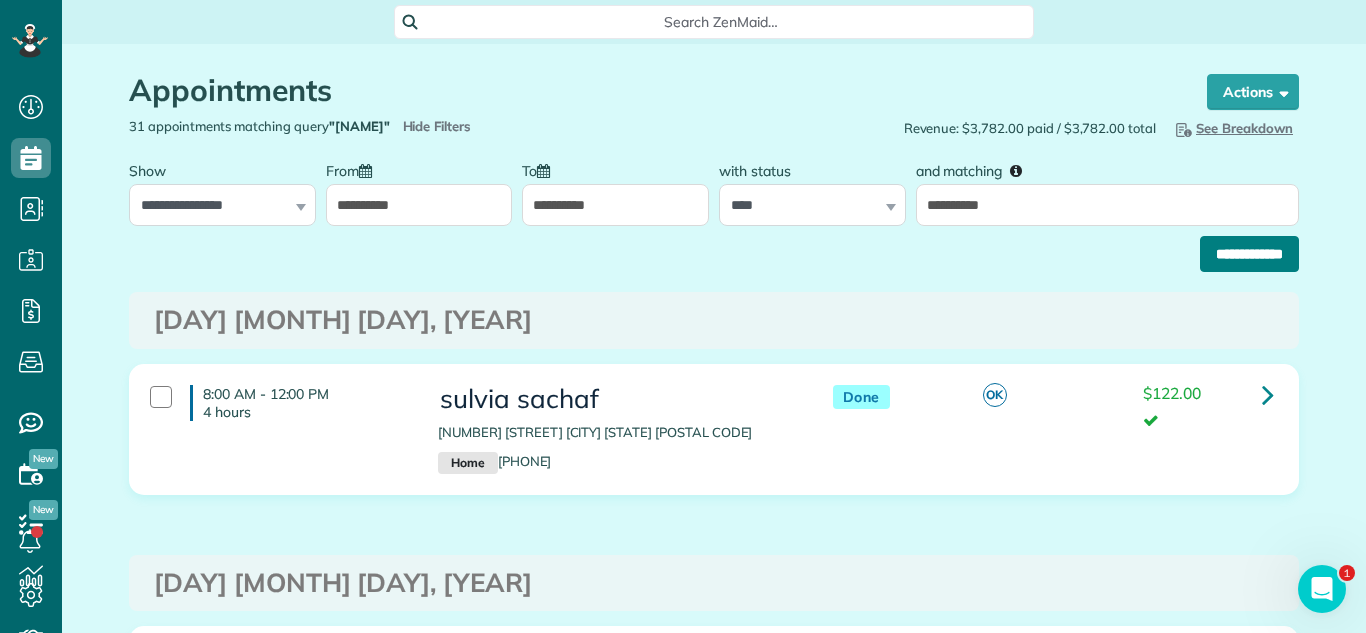 click on "**********" at bounding box center [1249, 254] 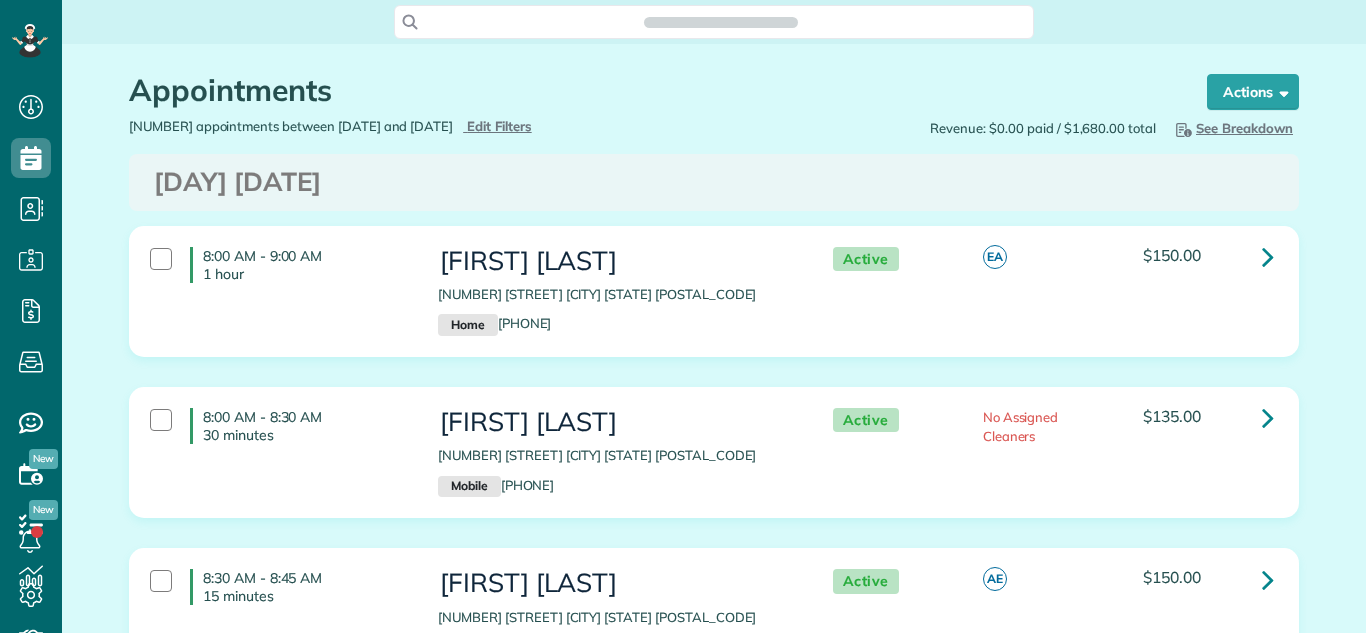 scroll, scrollTop: 0, scrollLeft: 0, axis: both 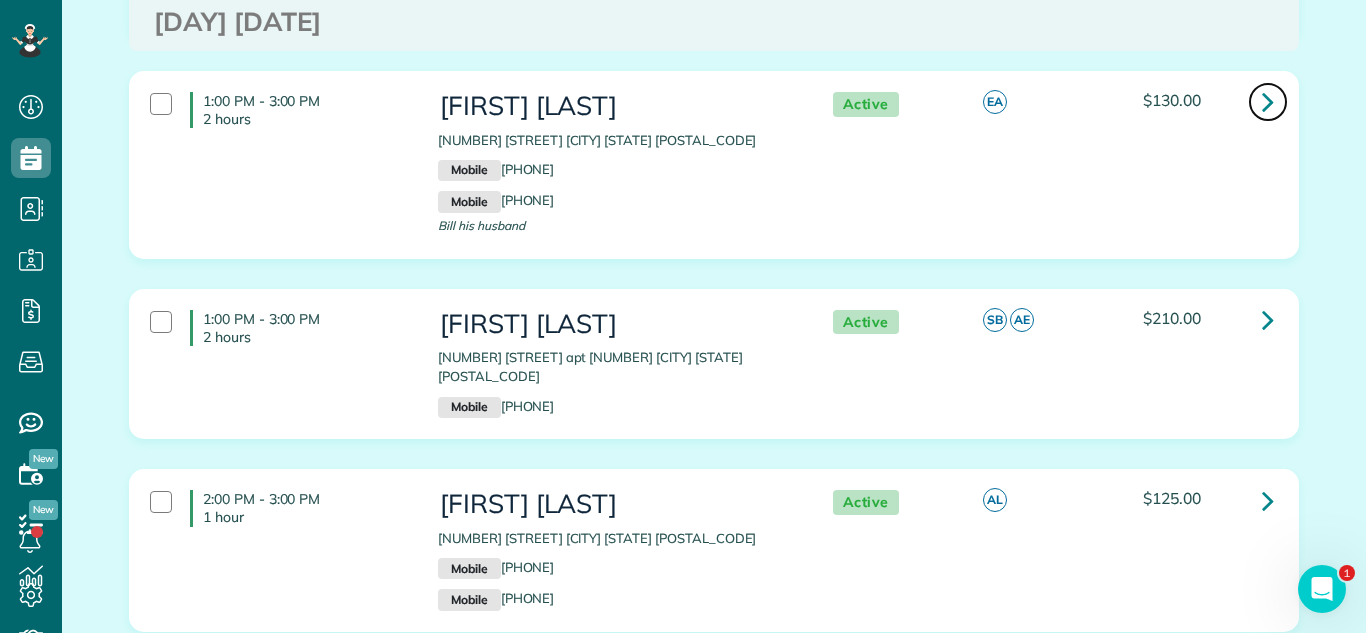 click at bounding box center [1268, 101] 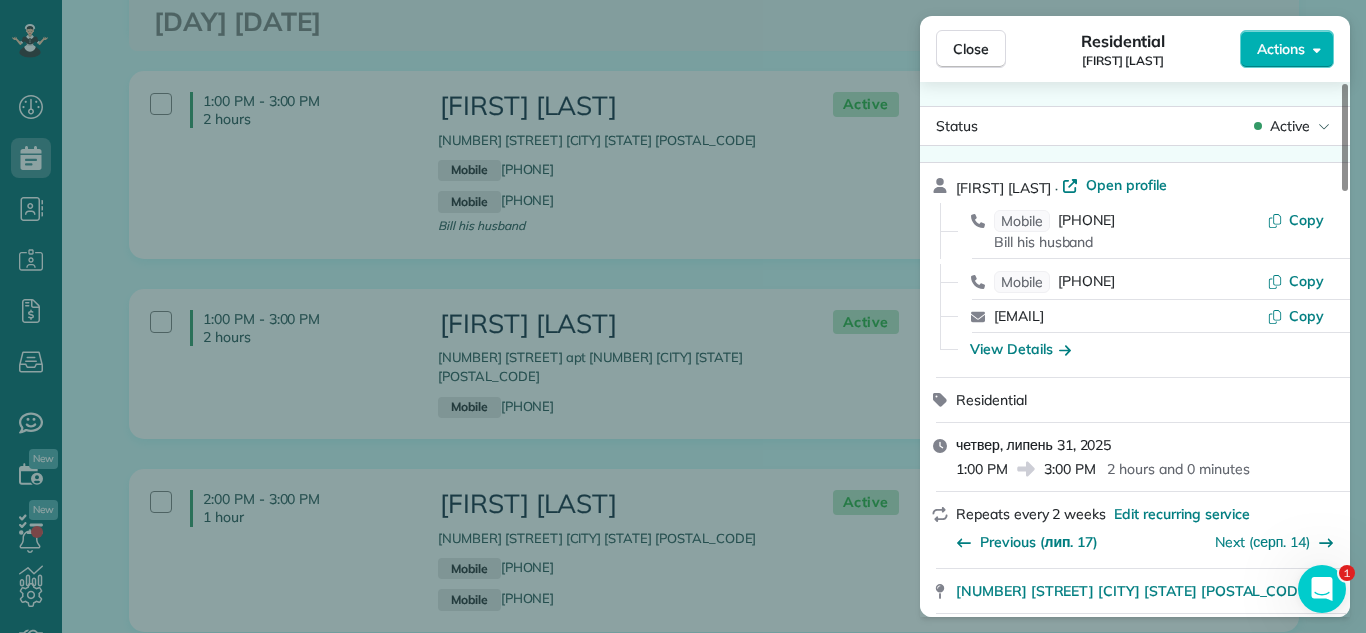 click 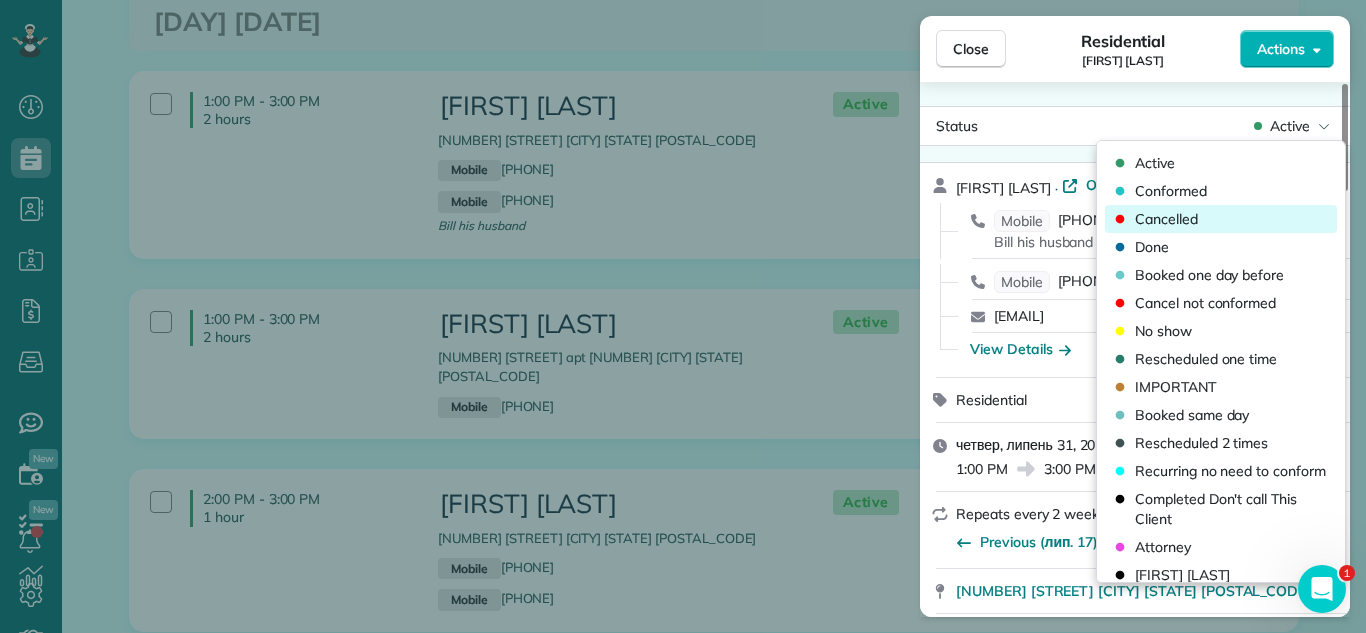 click on "Cancelled" at bounding box center [1166, 219] 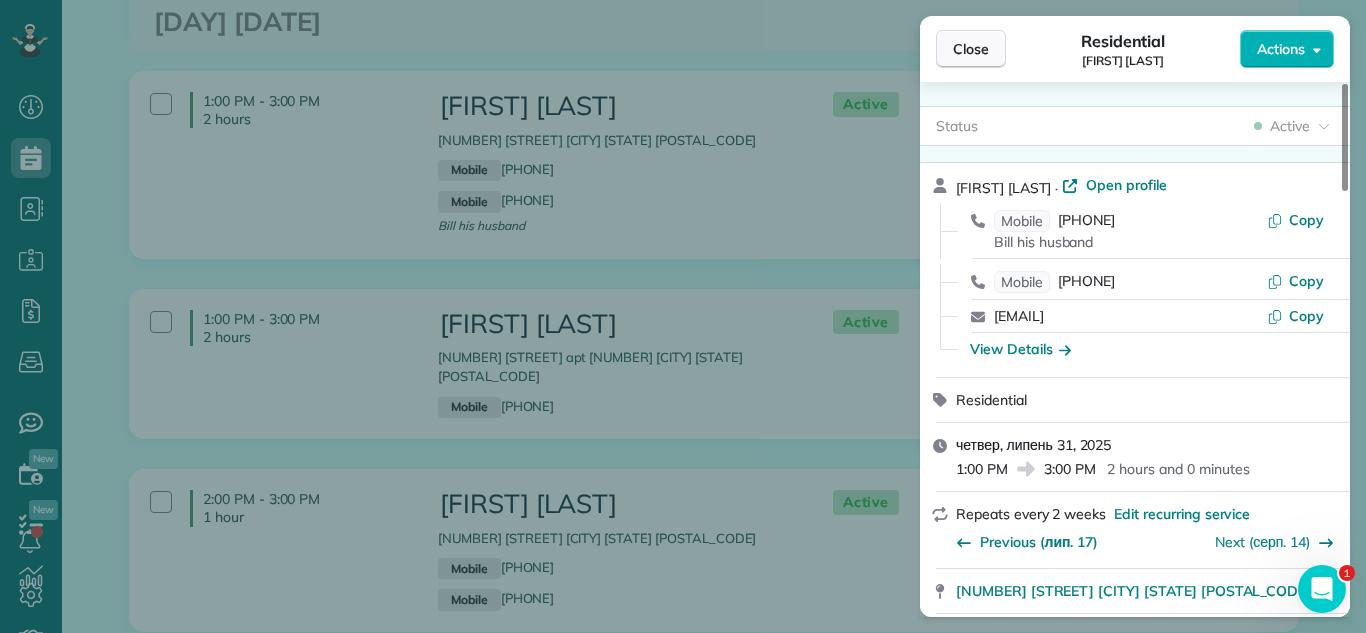 click on "Close" at bounding box center (971, 49) 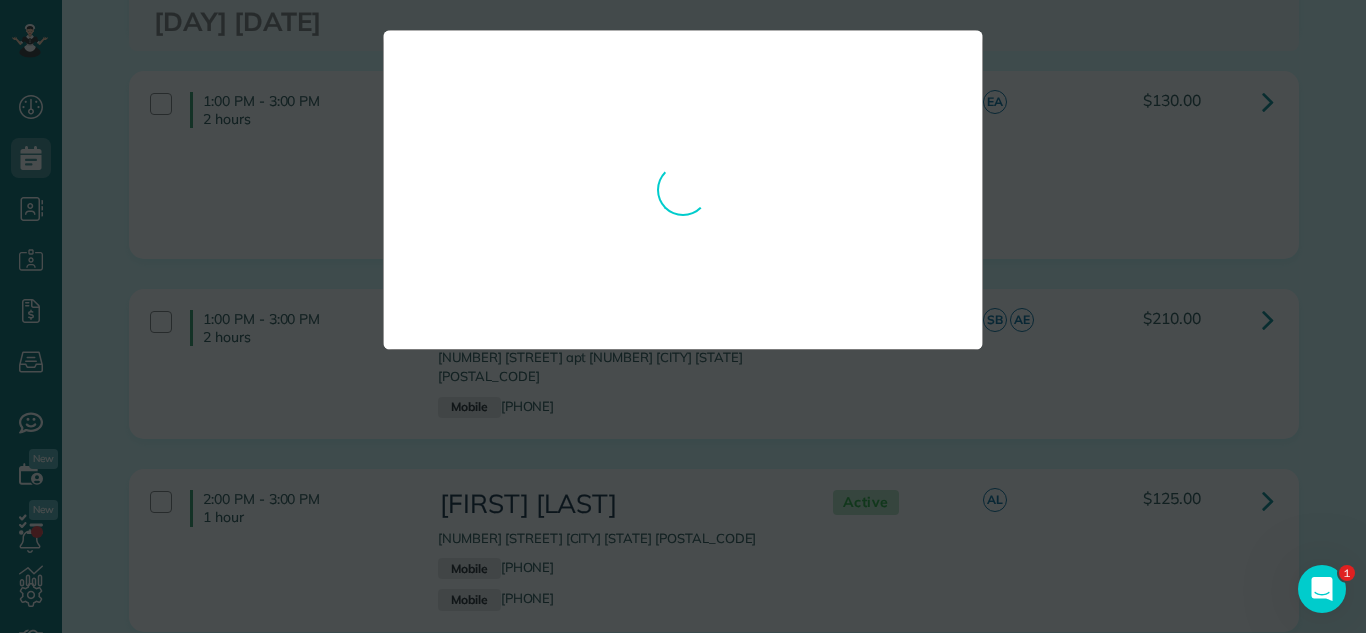 click at bounding box center (683, 316) 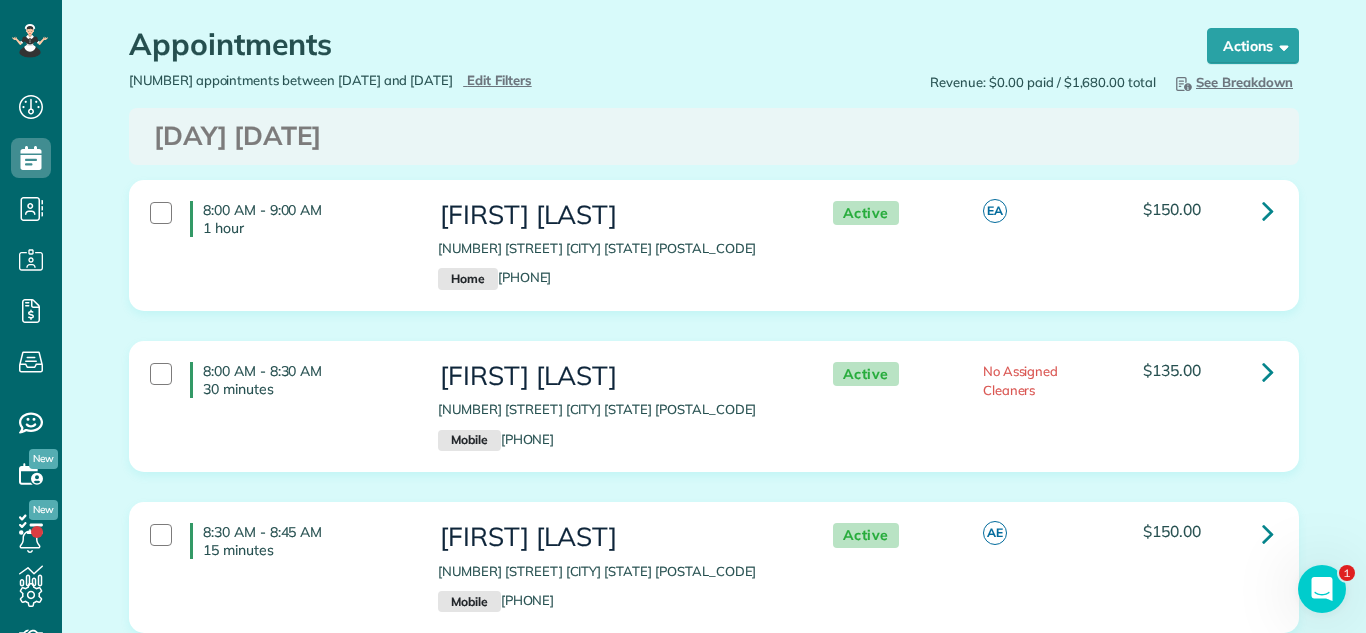 scroll, scrollTop: 0, scrollLeft: 0, axis: both 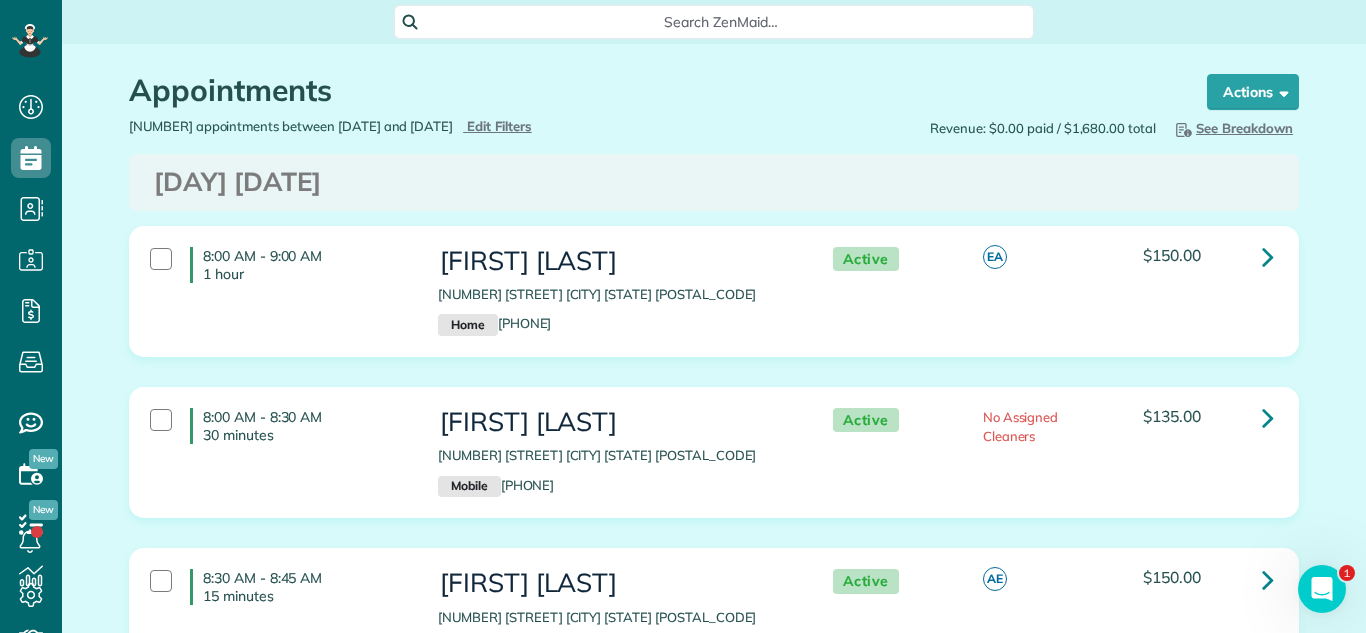 click on "11 appointments
between
07/31/2025 and 07/31/2025
Hide Filters
Edit Filters" at bounding box center (414, 126) 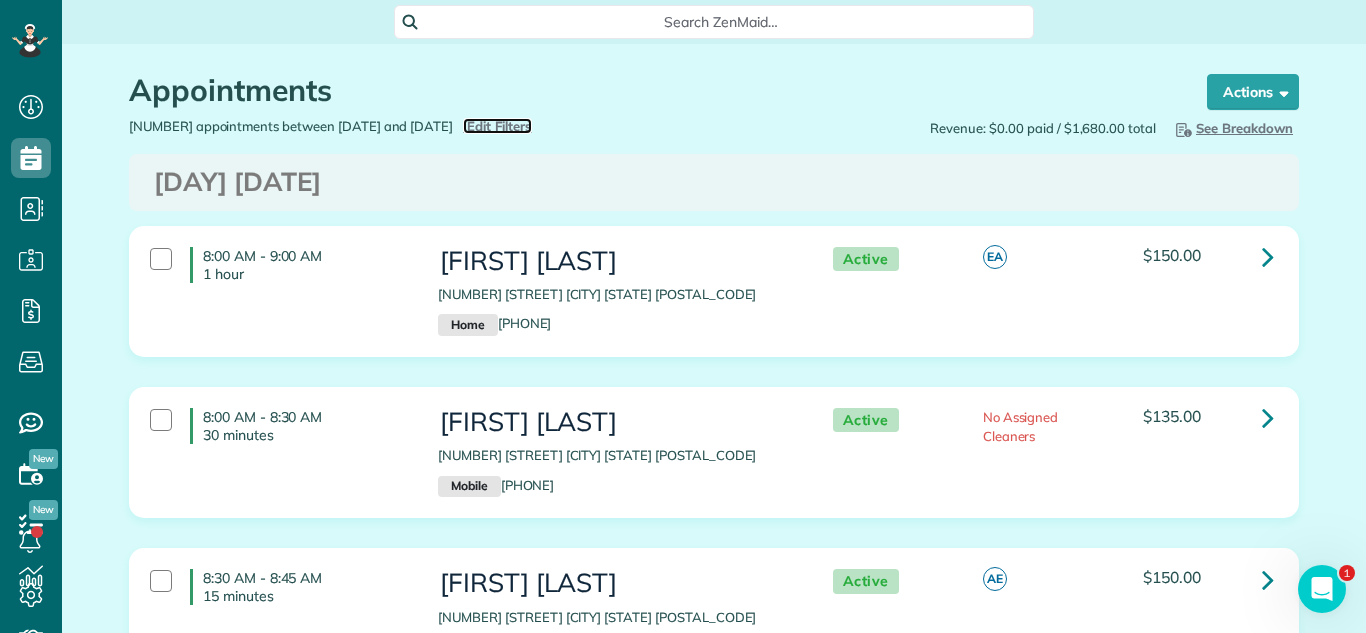 click on "Edit Filters" at bounding box center (499, 126) 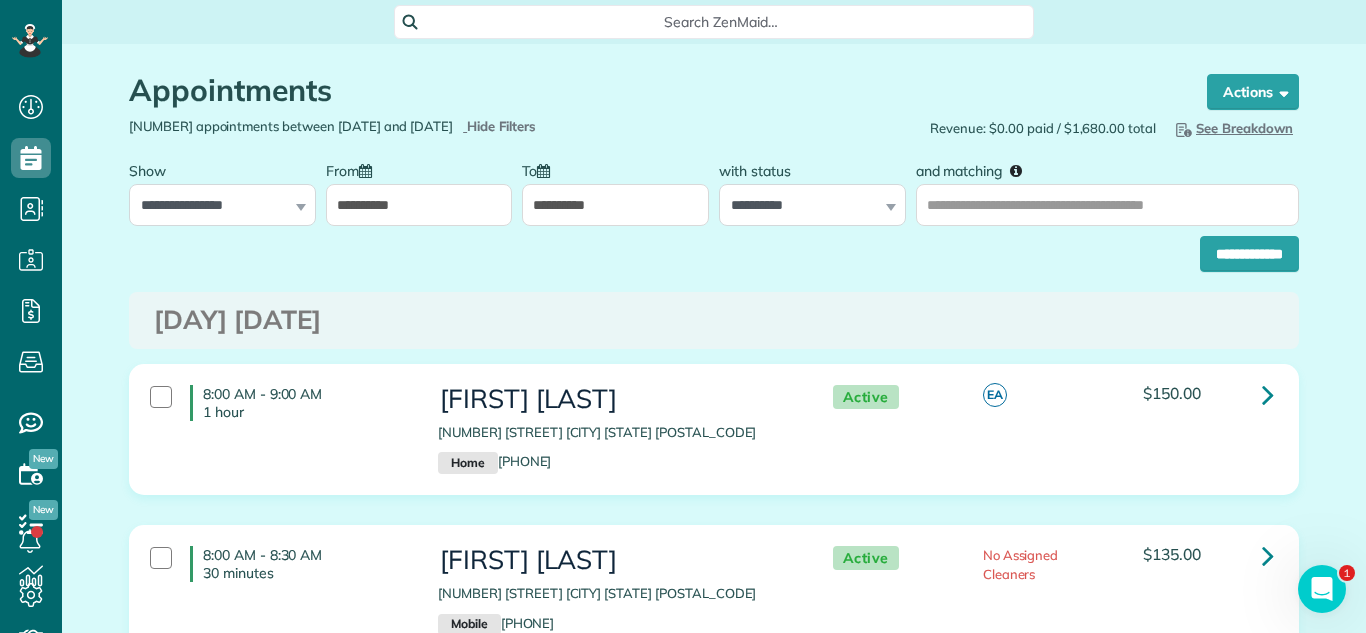 click on "**********" at bounding box center (714, 249) 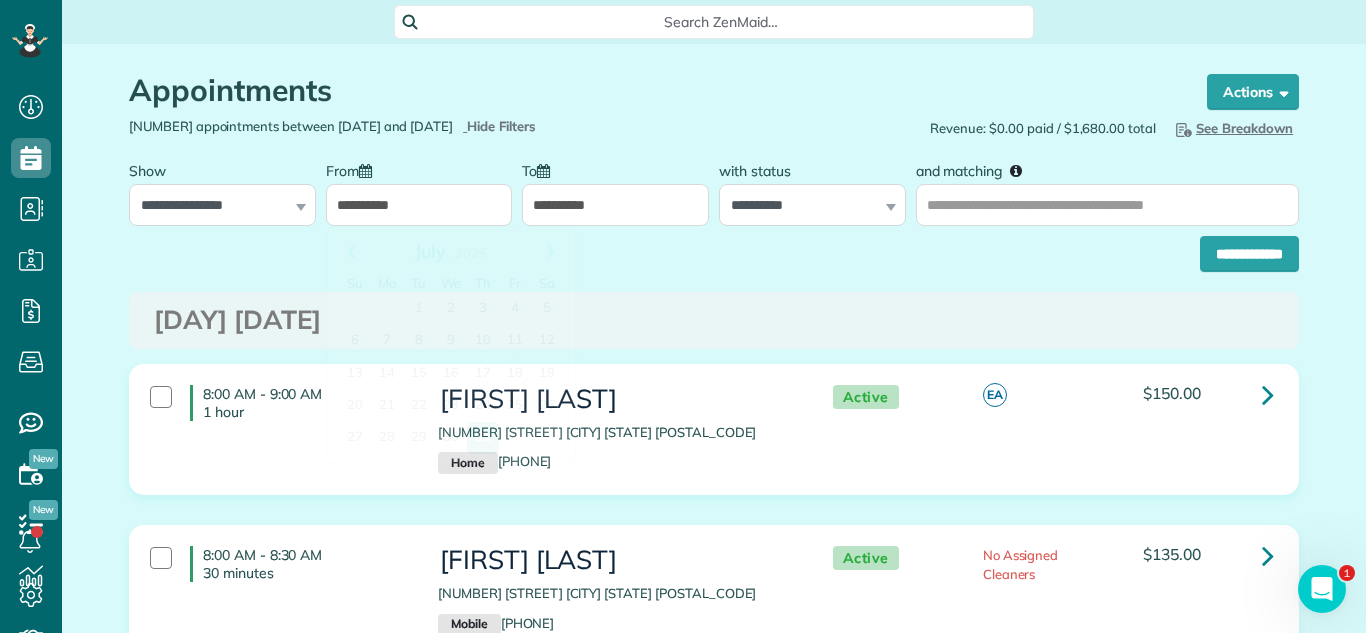 click on "**********" at bounding box center [419, 205] 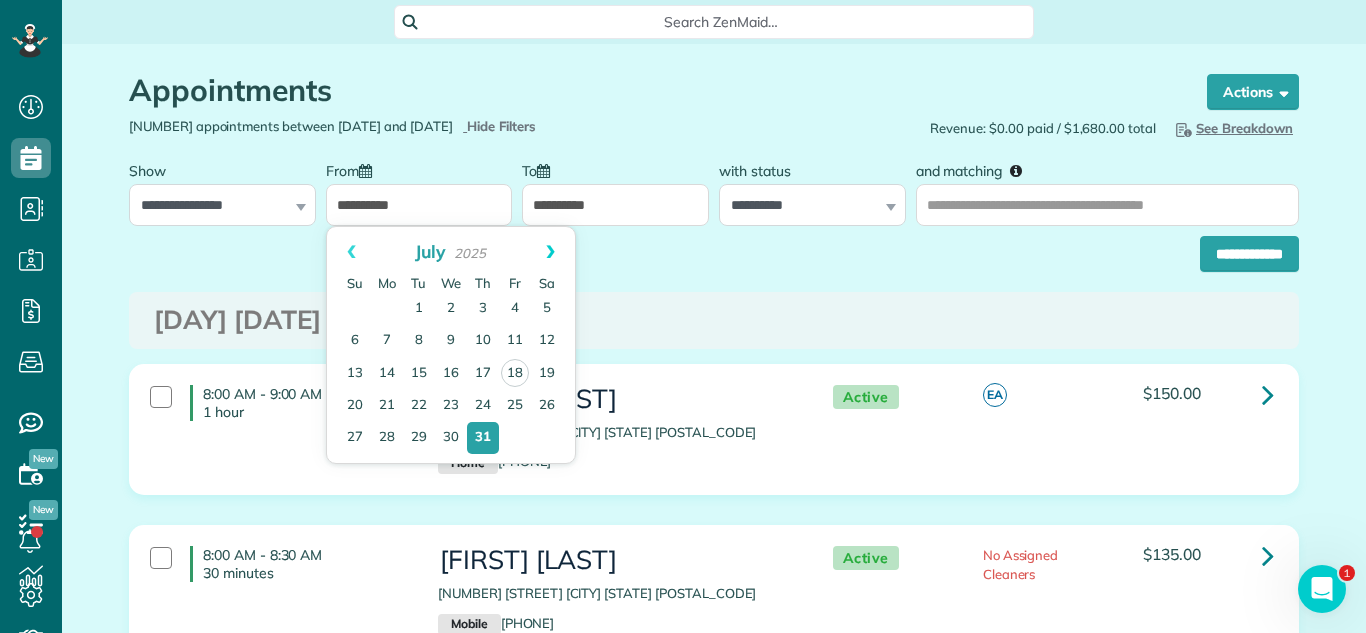 click on "Next" at bounding box center [550, 252] 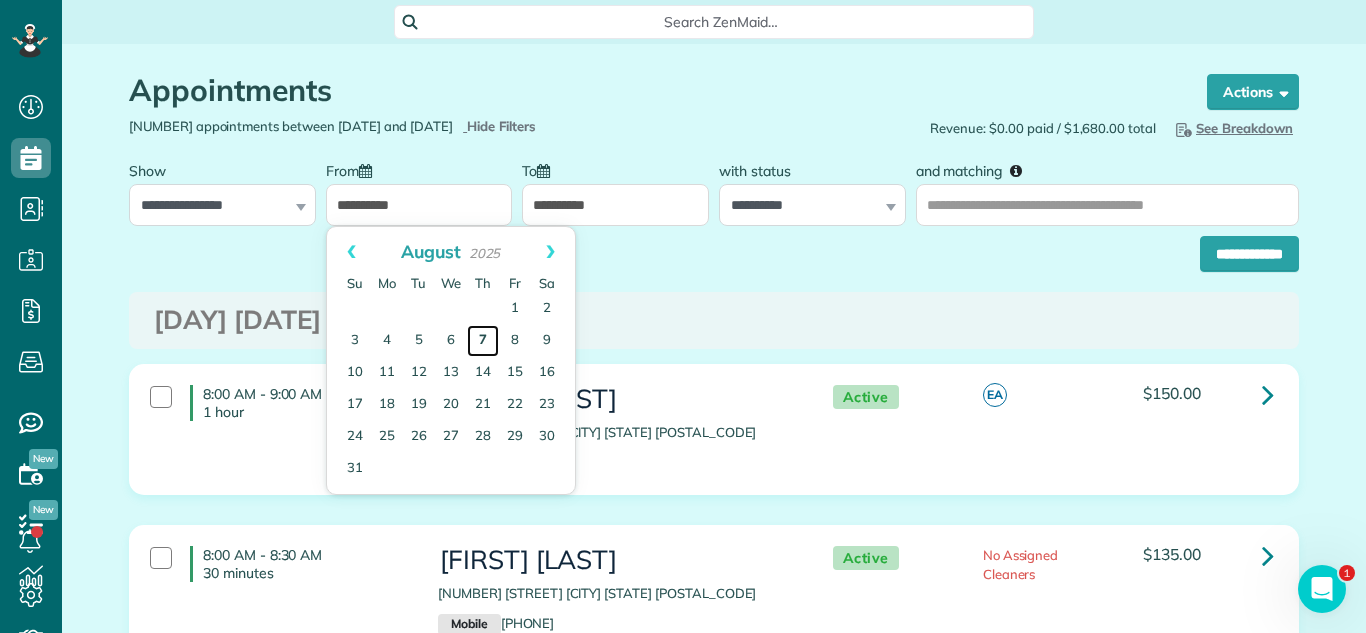 click on "7" at bounding box center [483, 341] 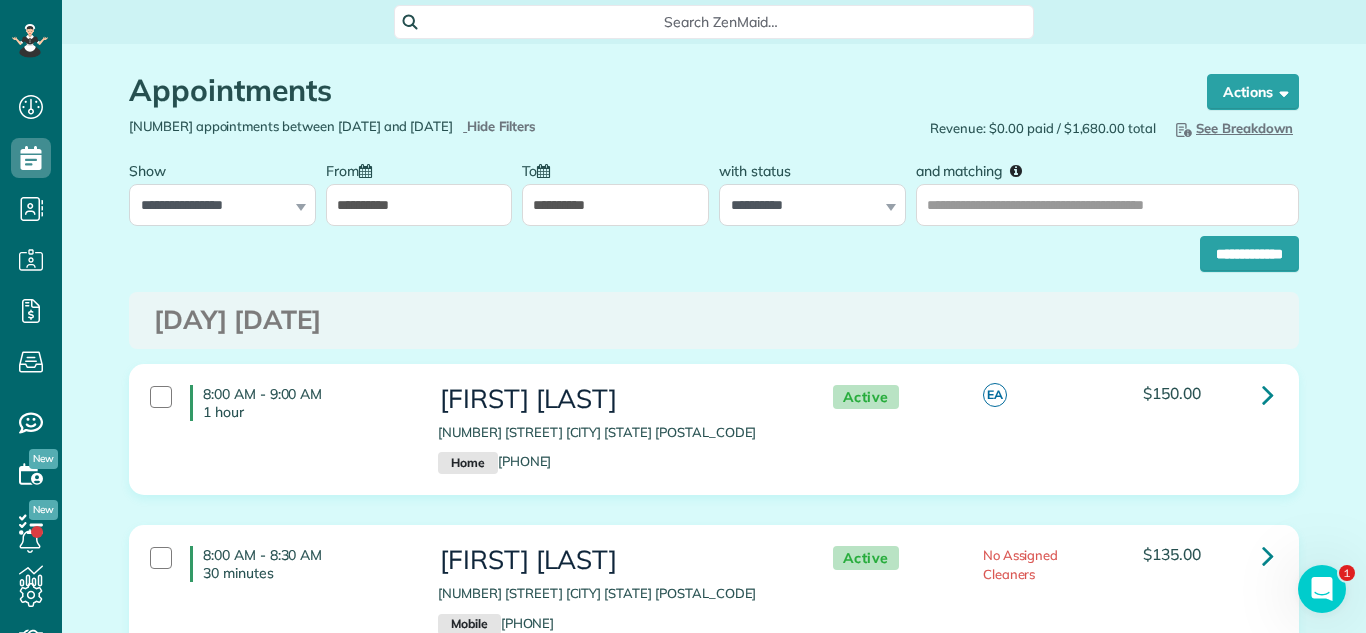 click on "**********" at bounding box center (615, 205) 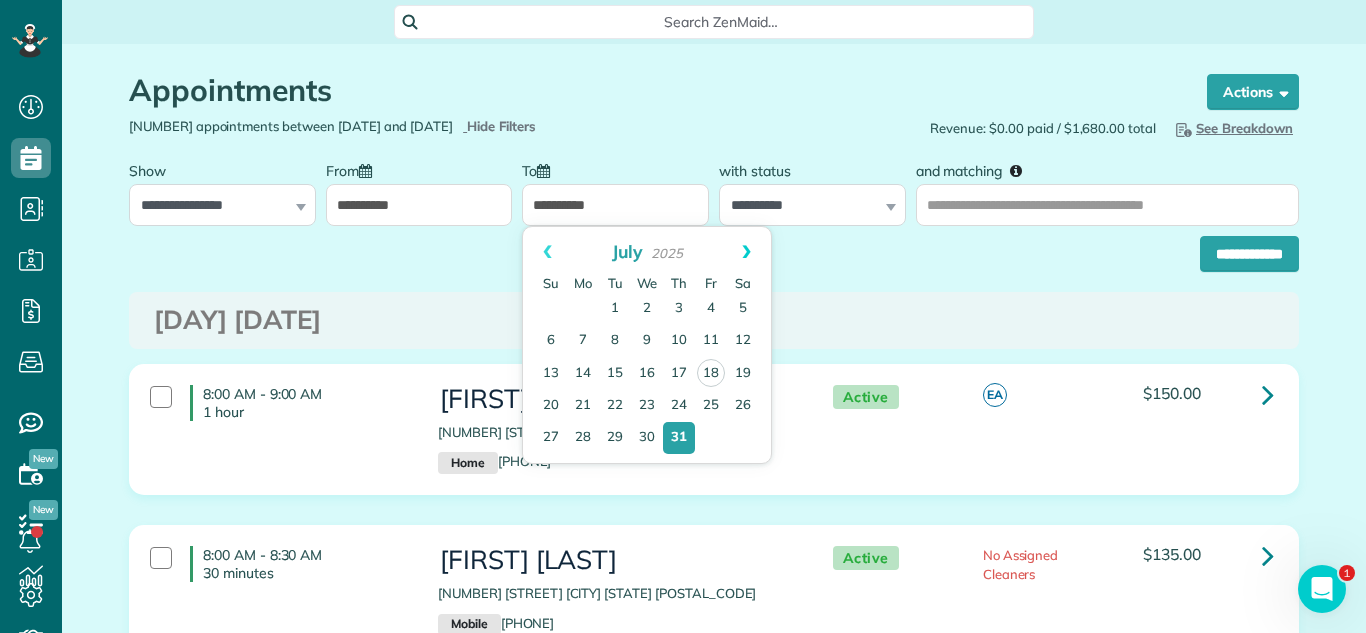 click on "Next" at bounding box center (746, 252) 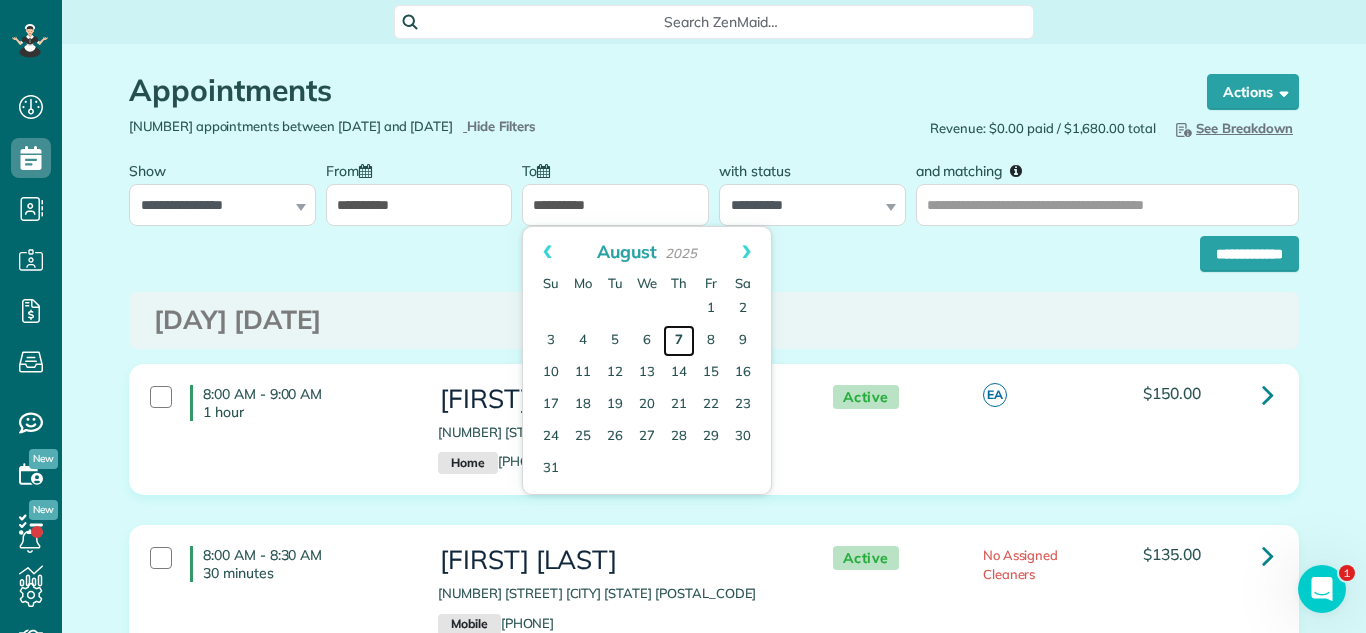 click on "7" at bounding box center [679, 341] 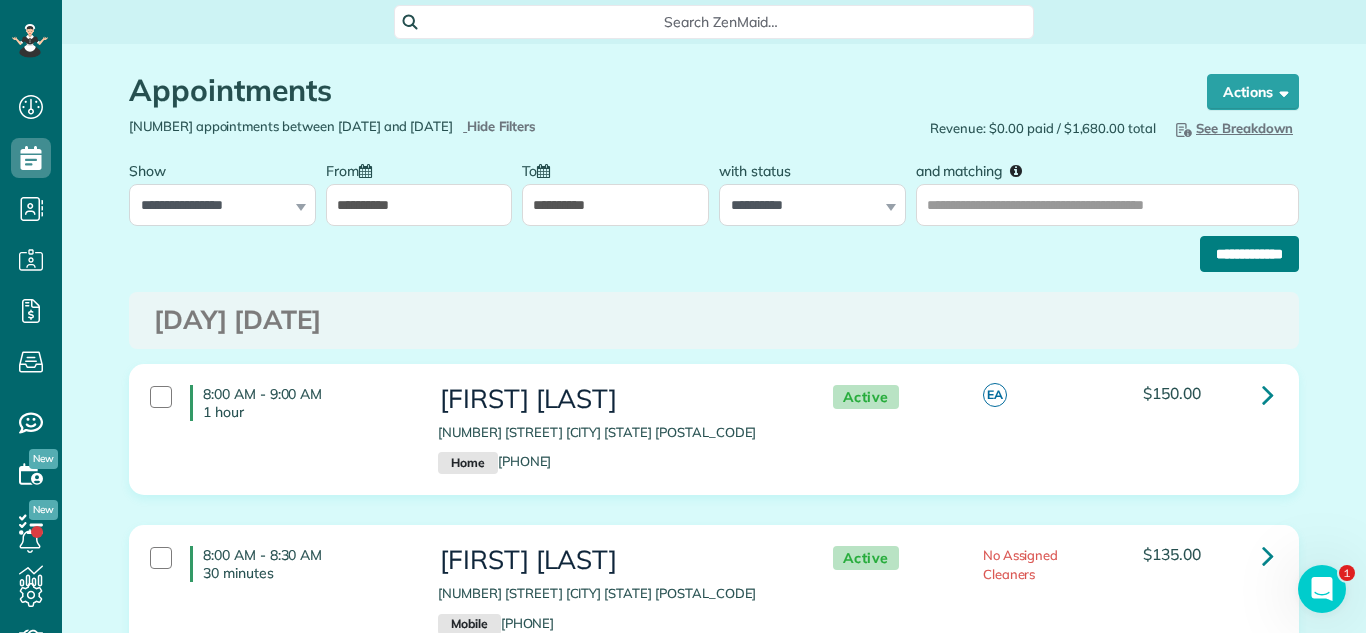 click on "**********" at bounding box center [1249, 254] 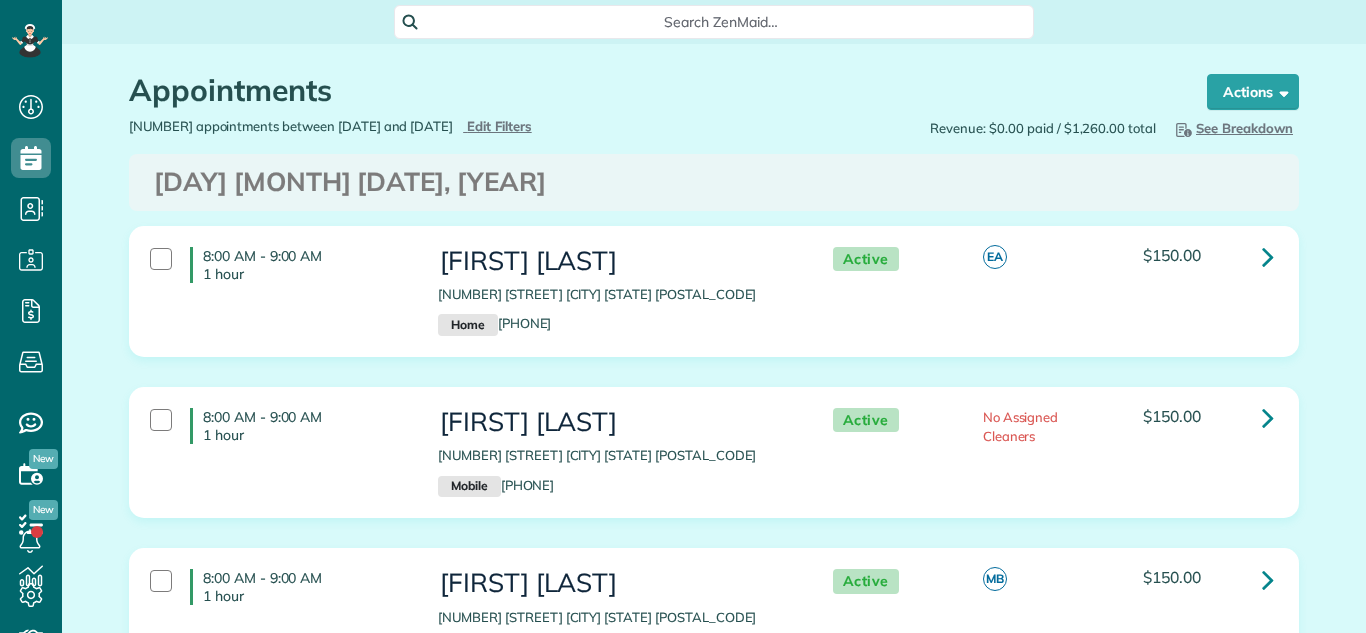 type on "**********" 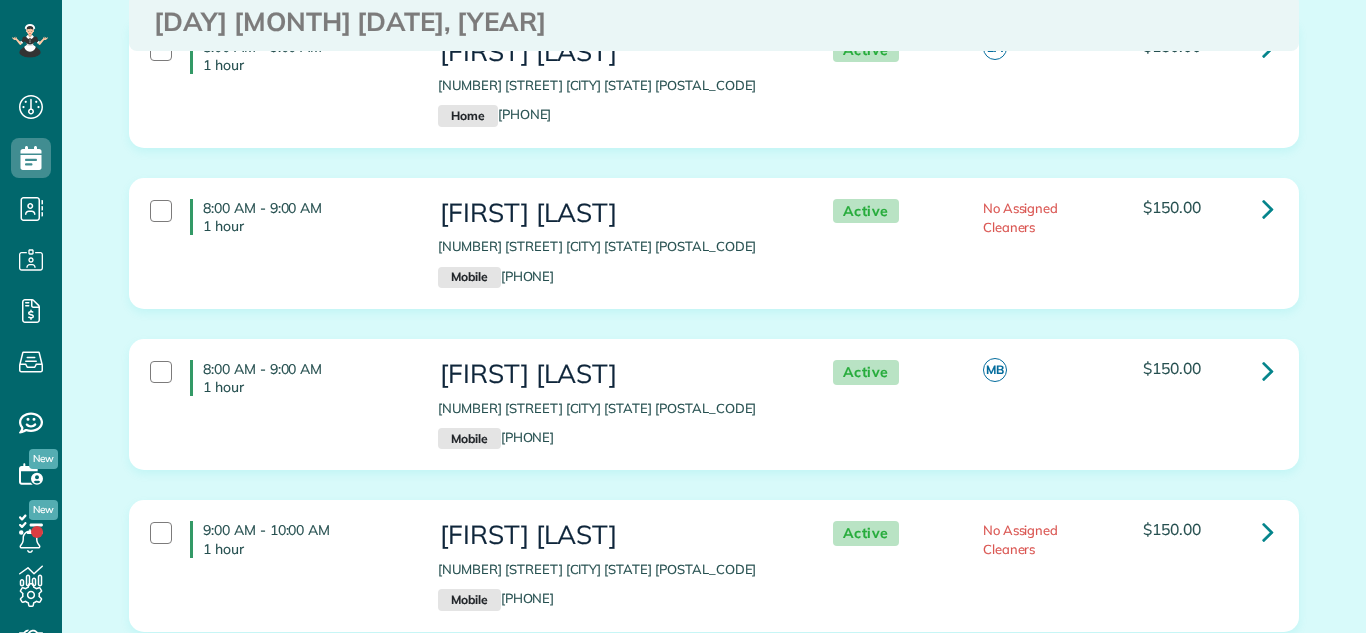 scroll, scrollTop: 633, scrollLeft: 62, axis: both 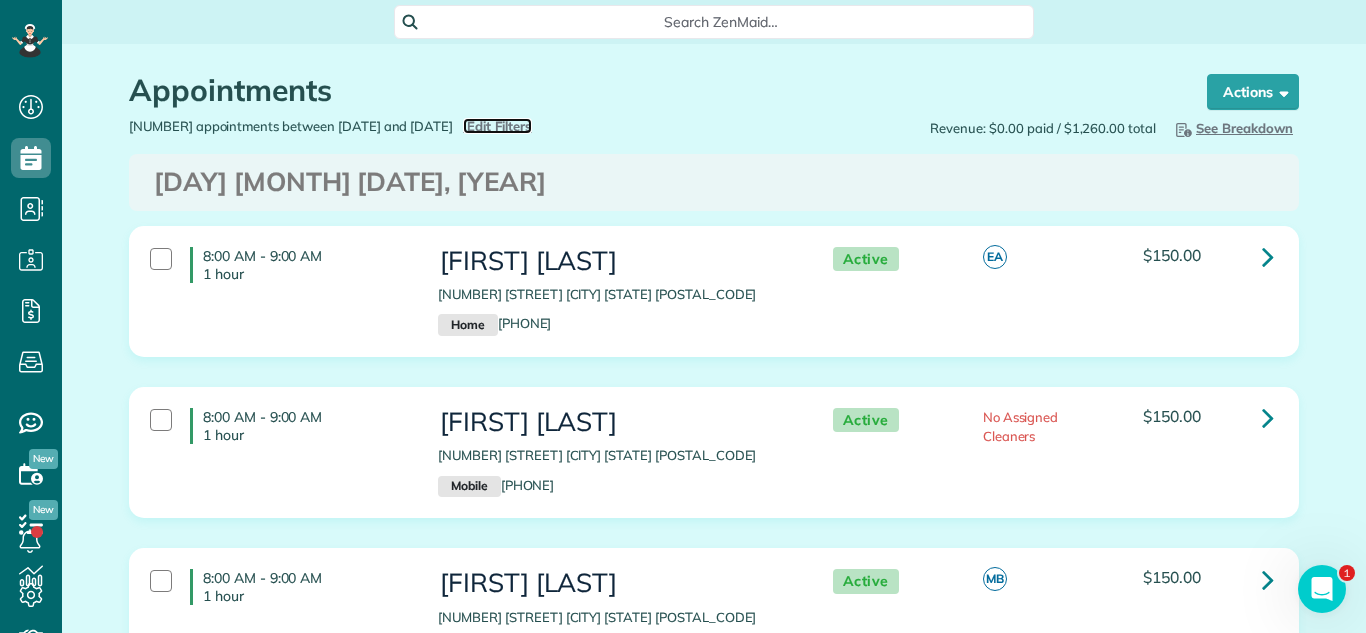 click on "Edit Filters" at bounding box center [499, 126] 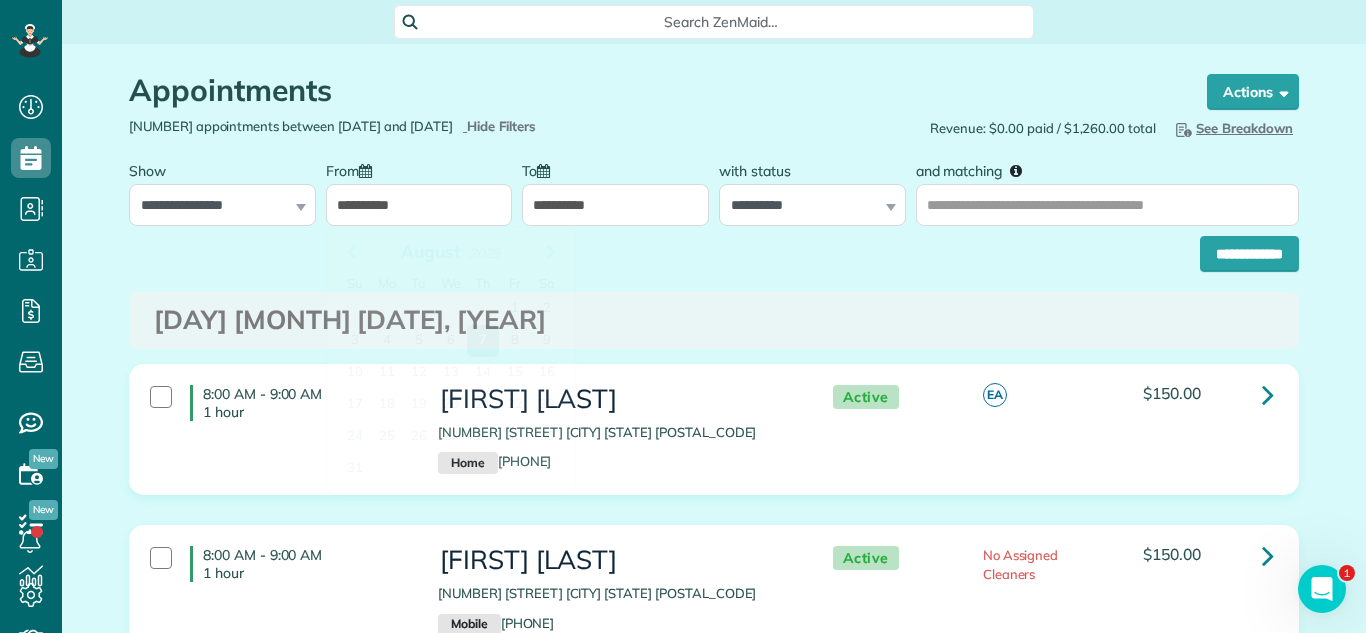 click on "**********" at bounding box center (419, 205) 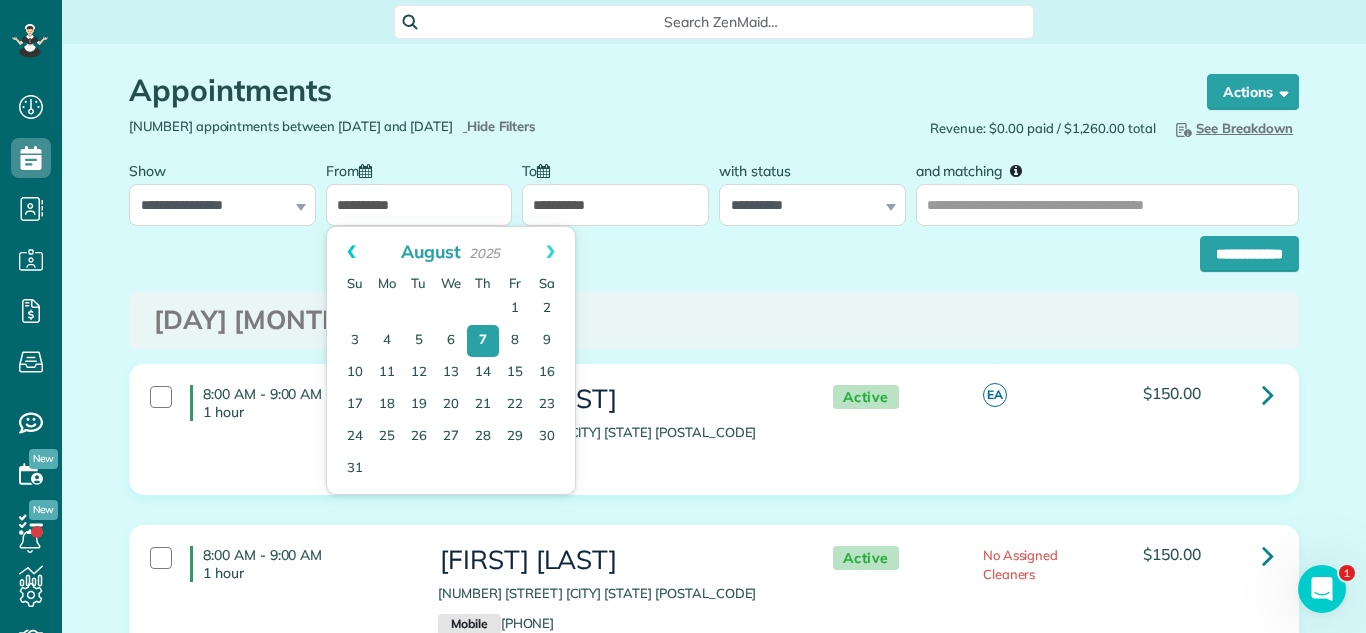 click on "Prev" at bounding box center (351, 252) 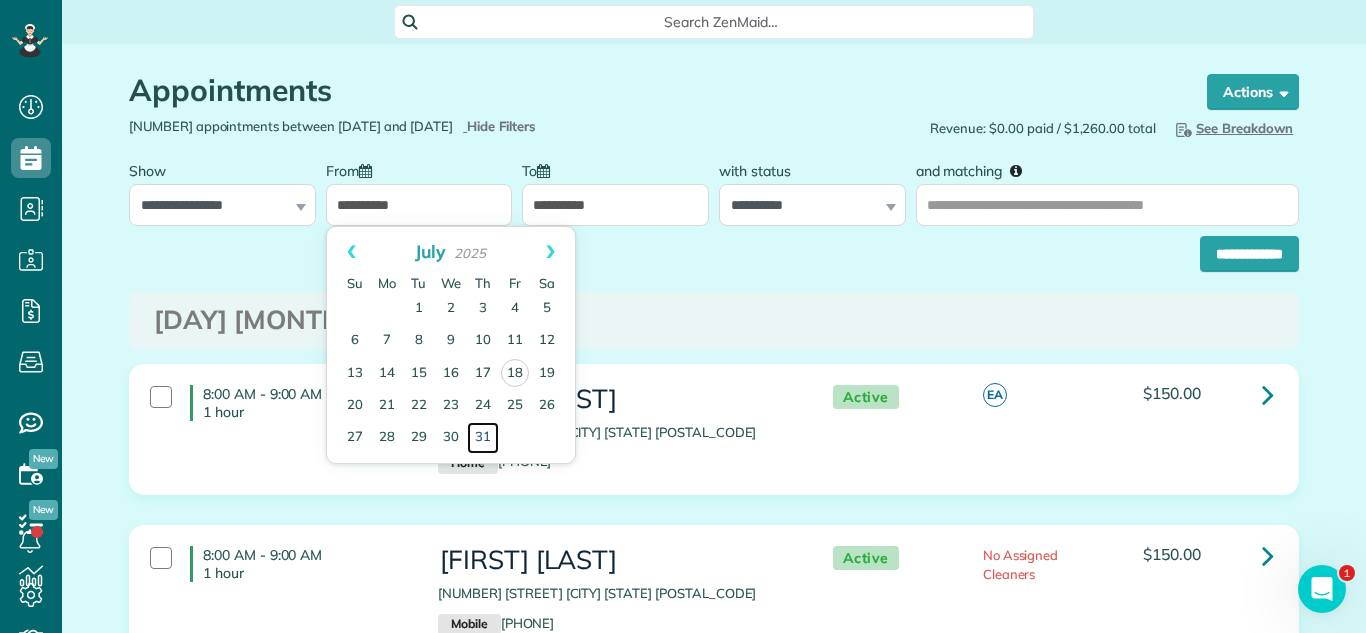 drag, startPoint x: 478, startPoint y: 435, endPoint x: 577, endPoint y: 217, distance: 239.42639 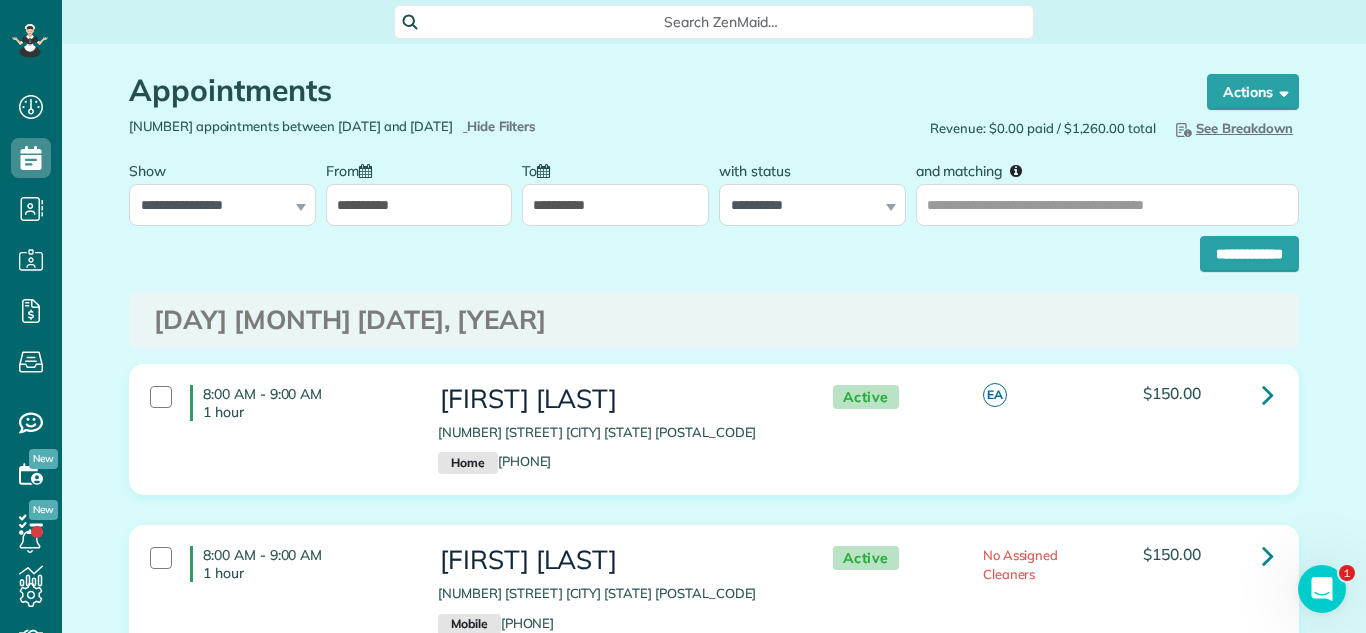 click on "**********" at bounding box center (615, 205) 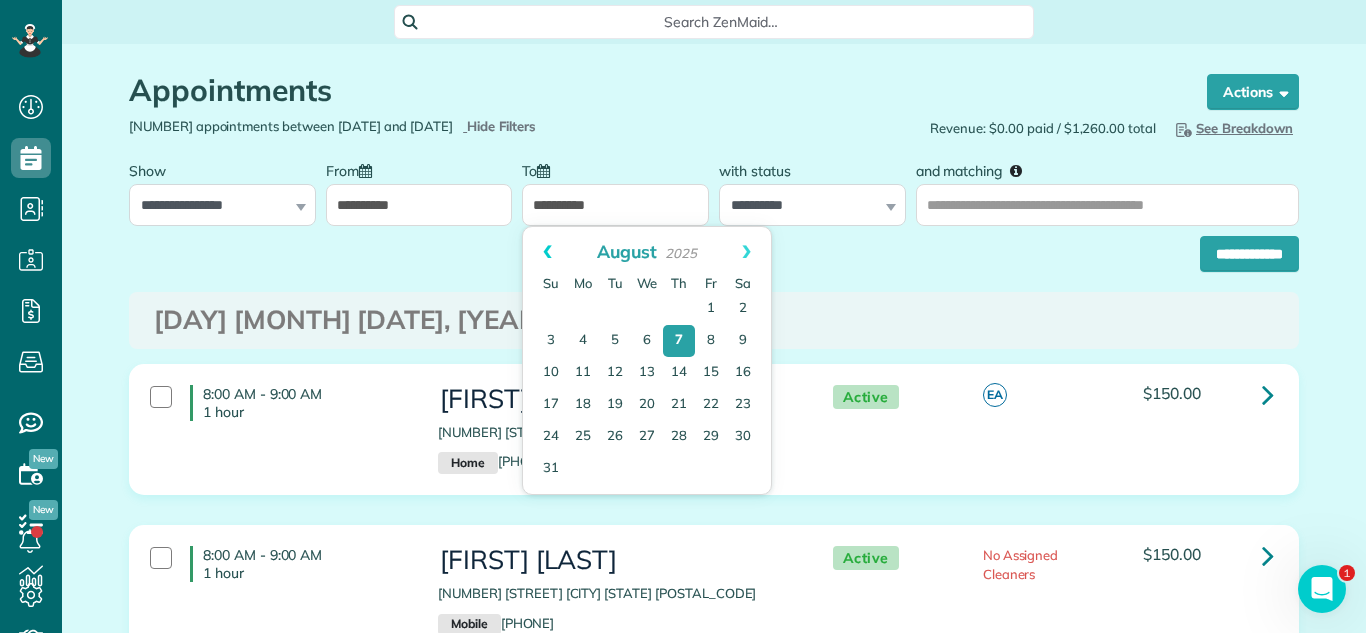 click on "Prev" at bounding box center [547, 252] 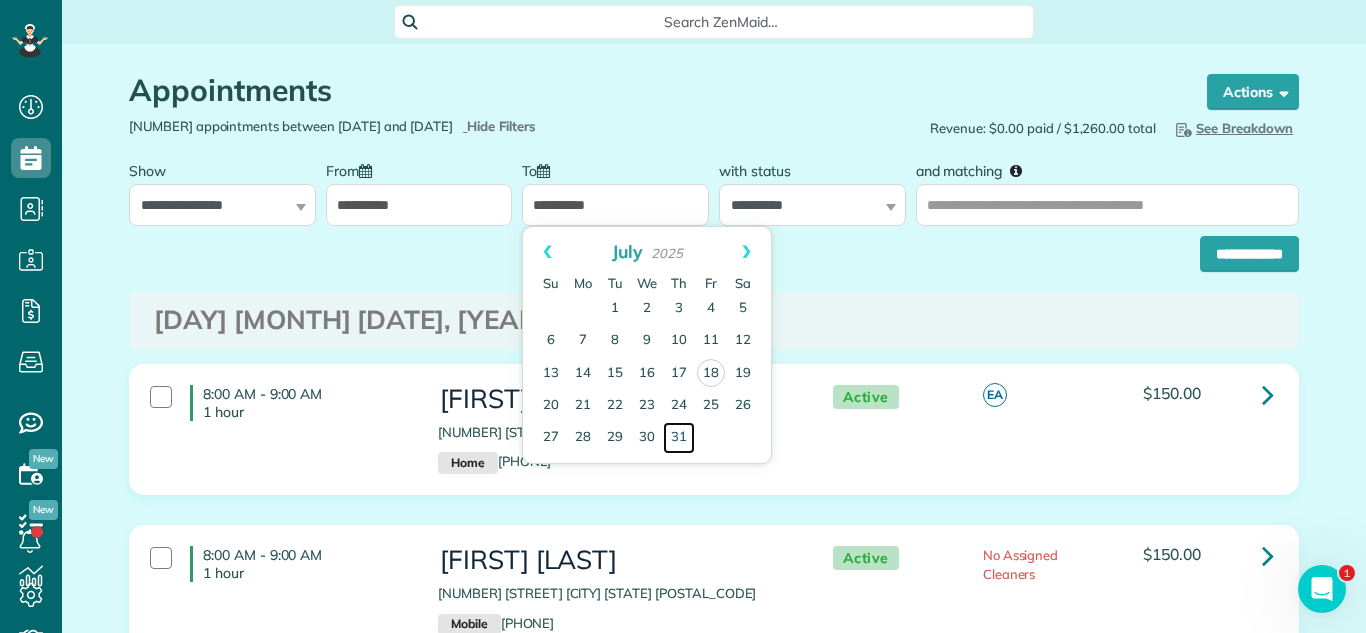 drag, startPoint x: 676, startPoint y: 442, endPoint x: 868, endPoint y: 375, distance: 203.35437 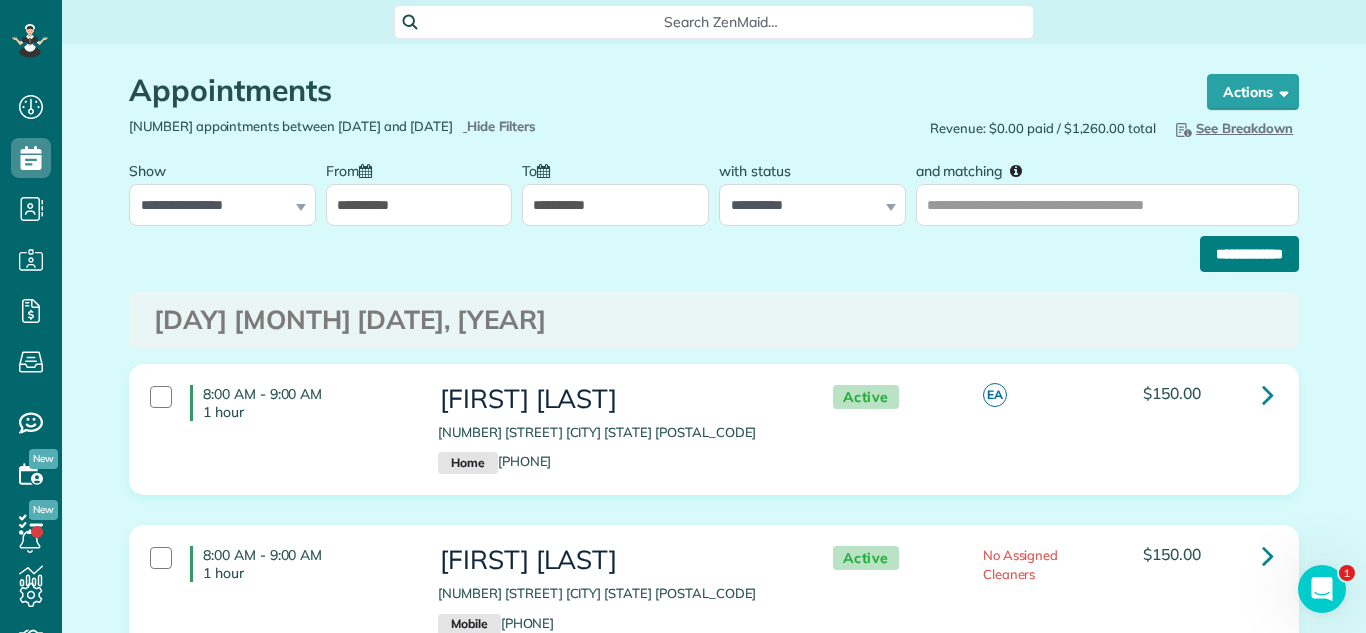 click on "**********" at bounding box center (1249, 254) 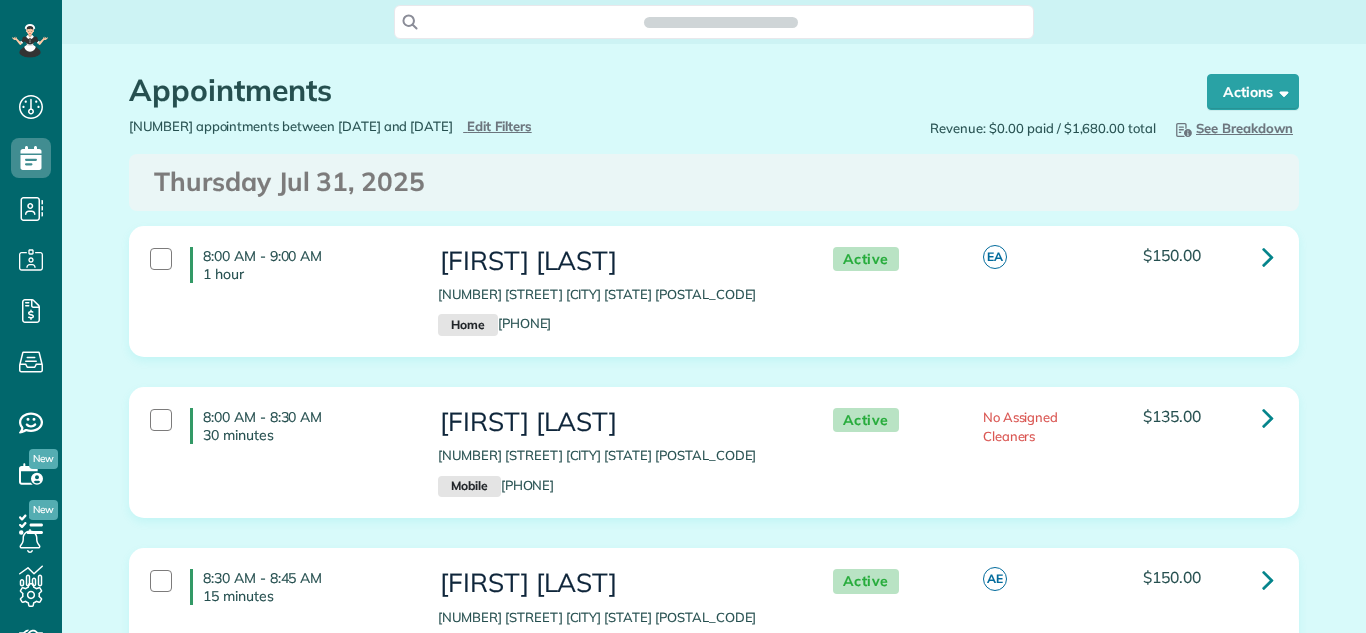 scroll, scrollTop: 0, scrollLeft: 0, axis: both 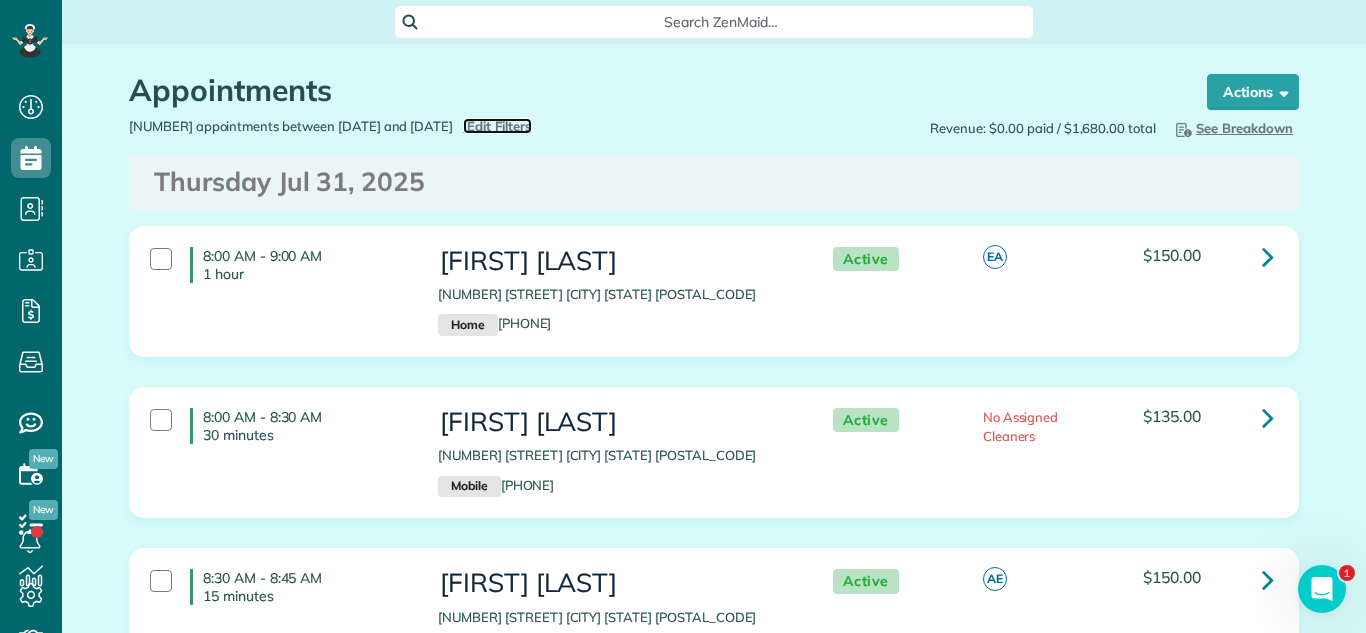click on "Edit Filters" at bounding box center (499, 126) 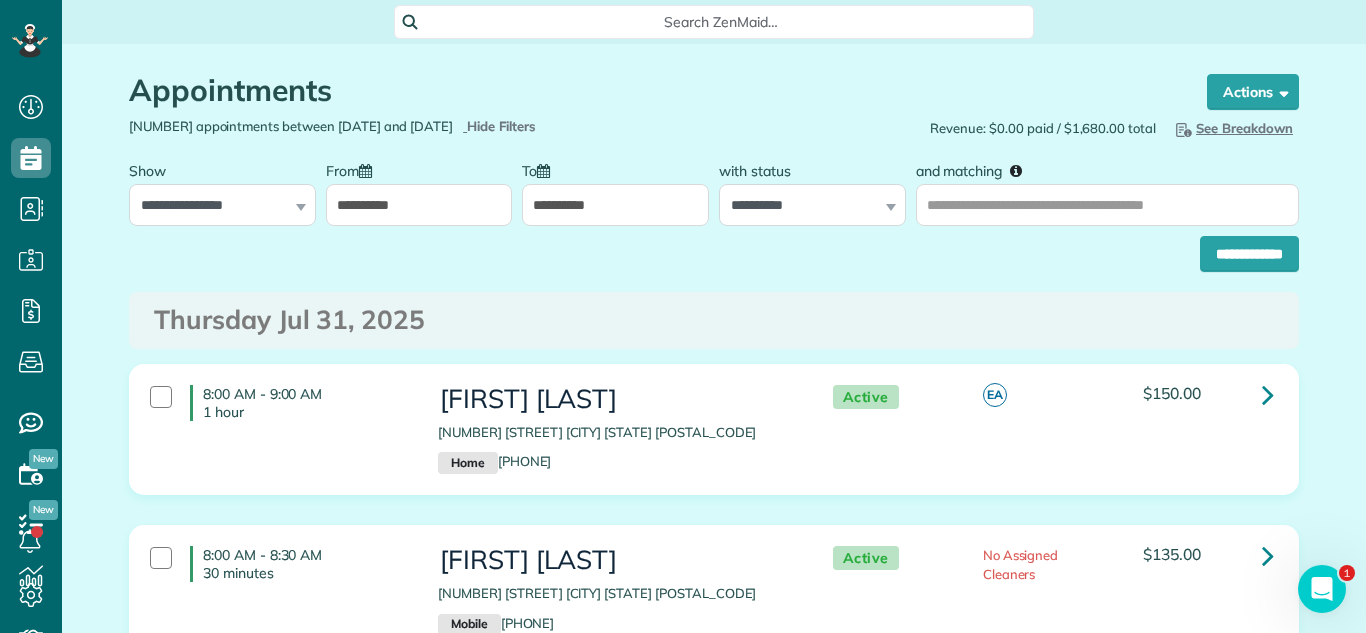 click on "**********" at bounding box center (419, 205) 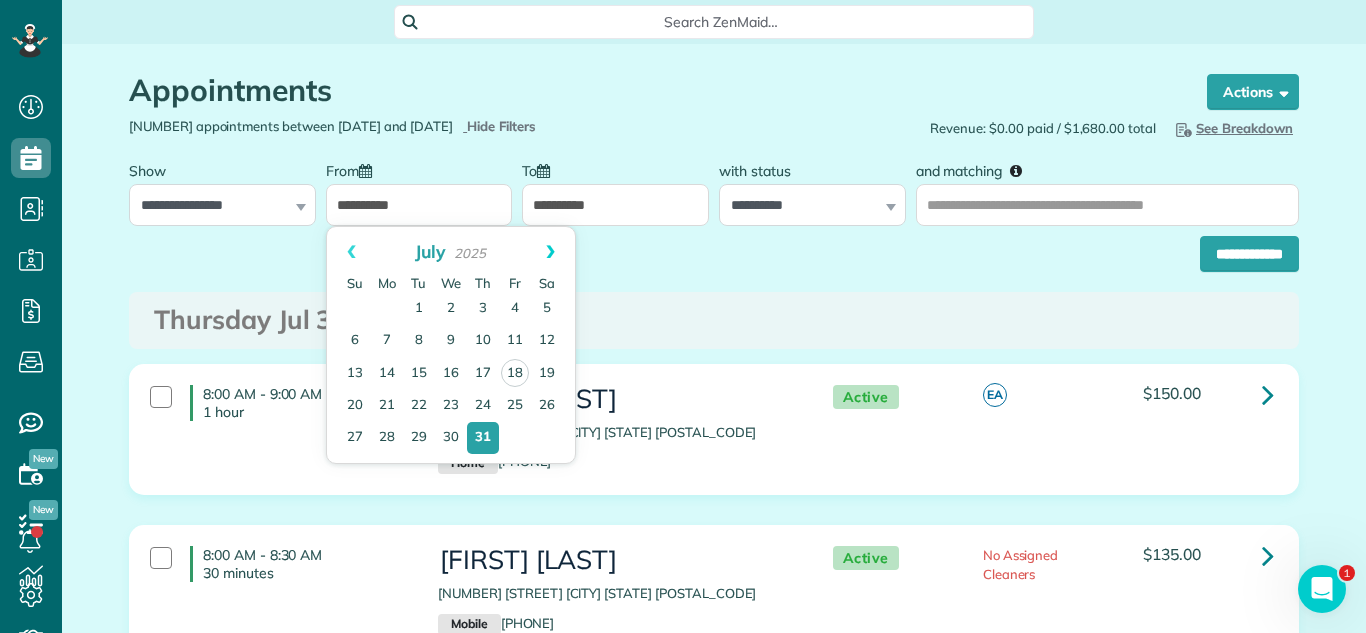 click on "Next" at bounding box center [550, 252] 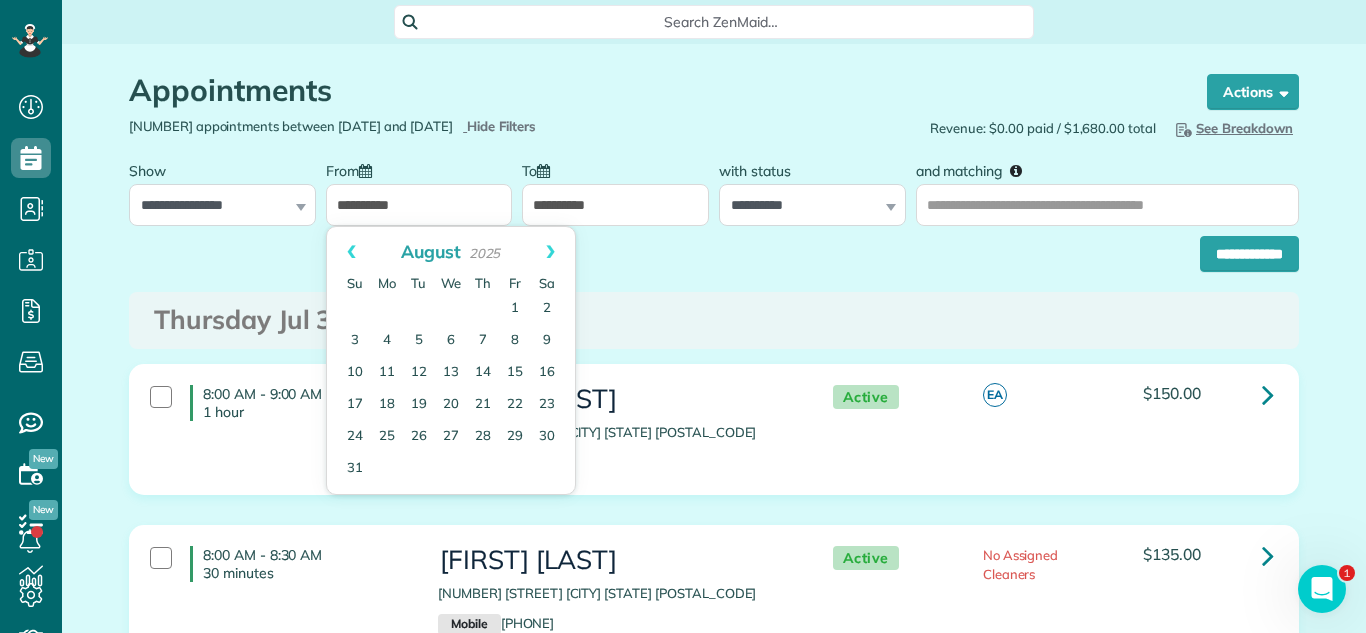 click on "**********" at bounding box center [419, 205] 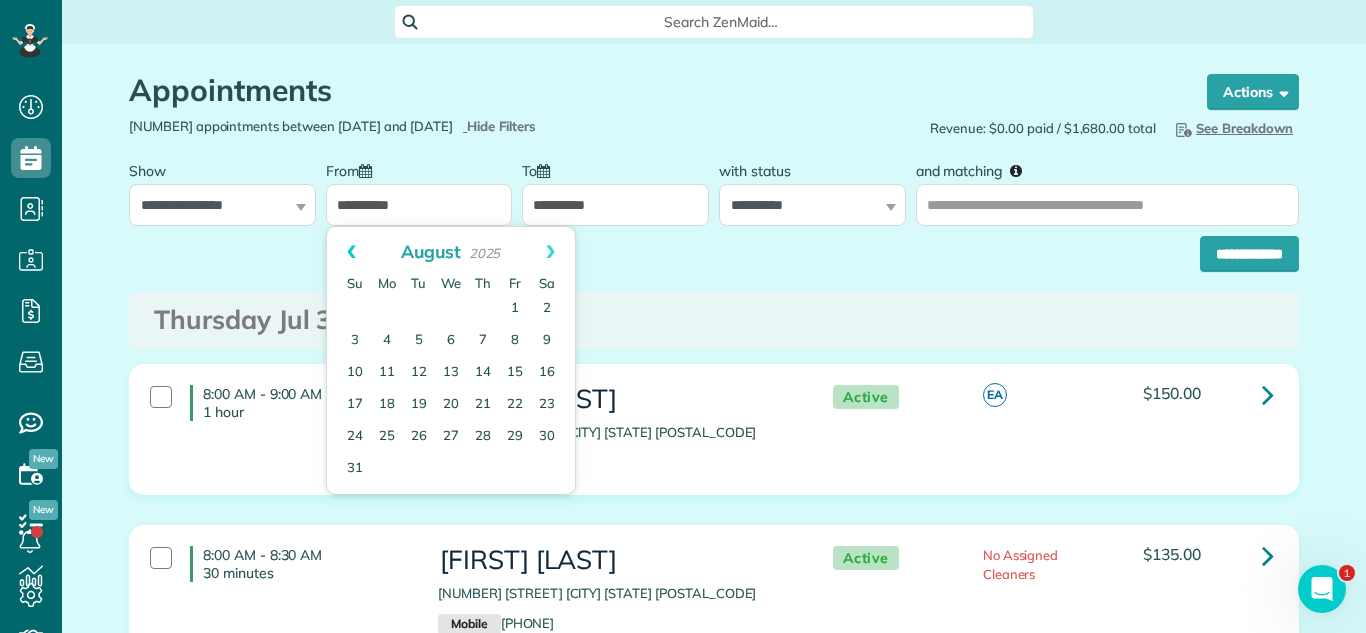 click on "Prev" at bounding box center [351, 252] 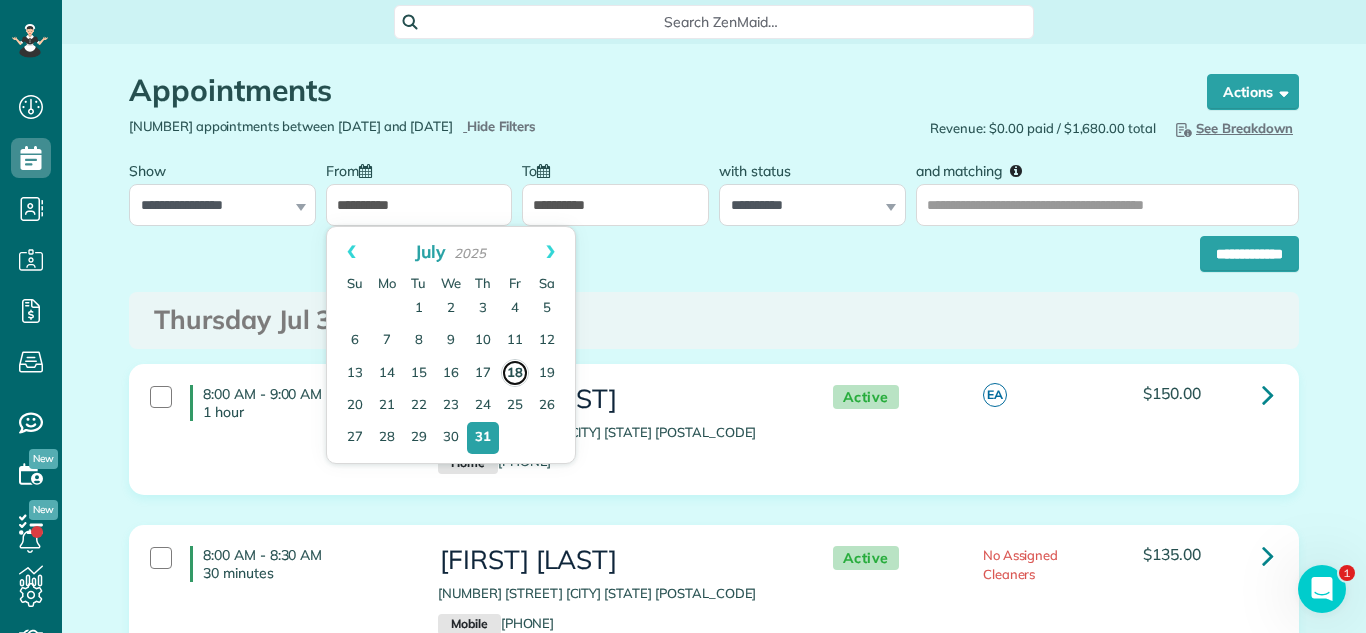 click on "18" at bounding box center (515, 373) 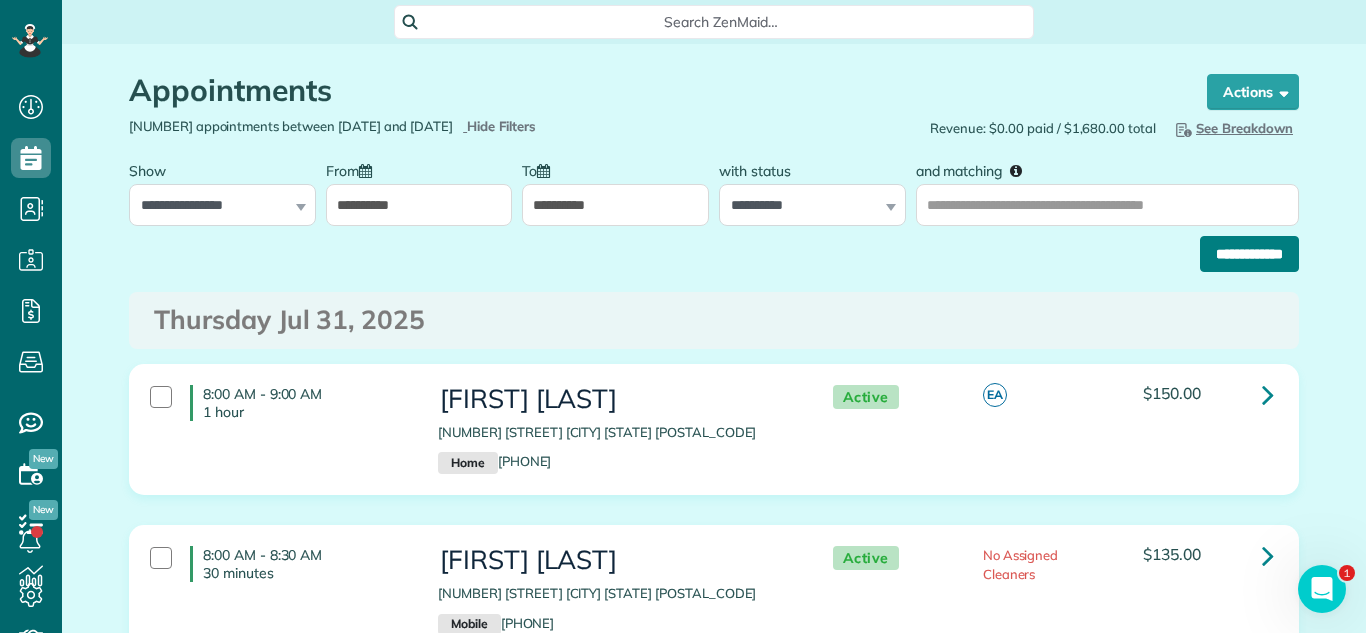 click on "**********" at bounding box center (1249, 254) 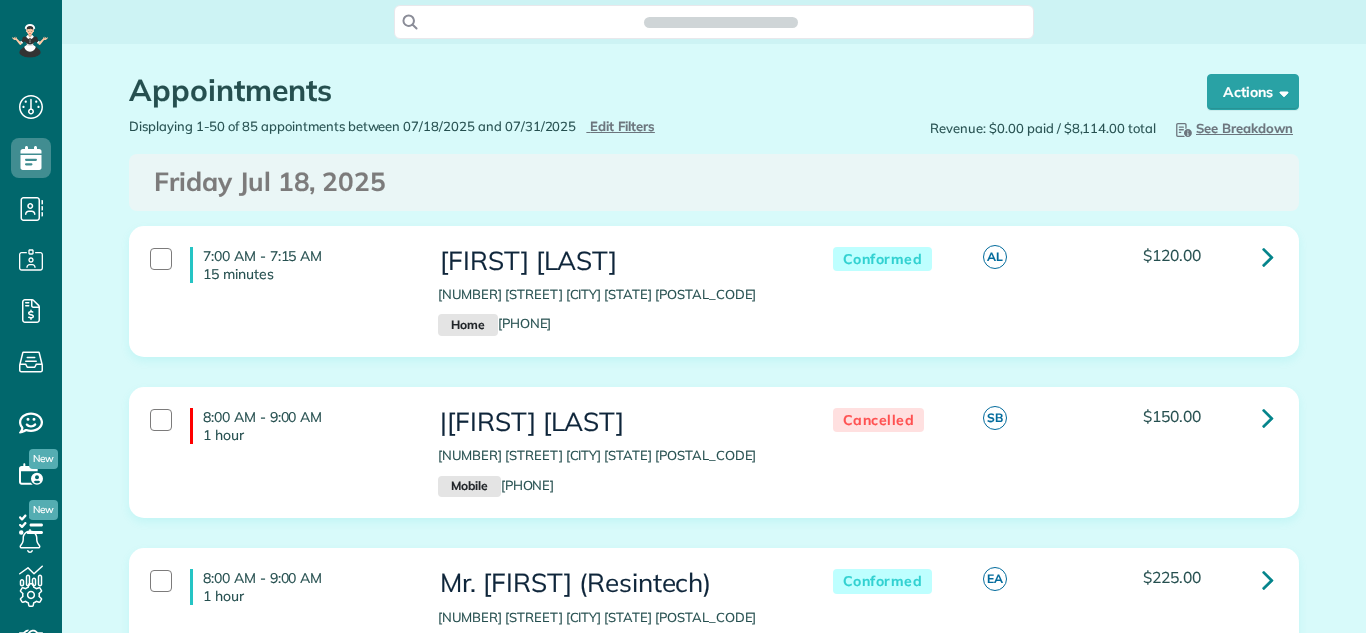 scroll, scrollTop: 0, scrollLeft: 0, axis: both 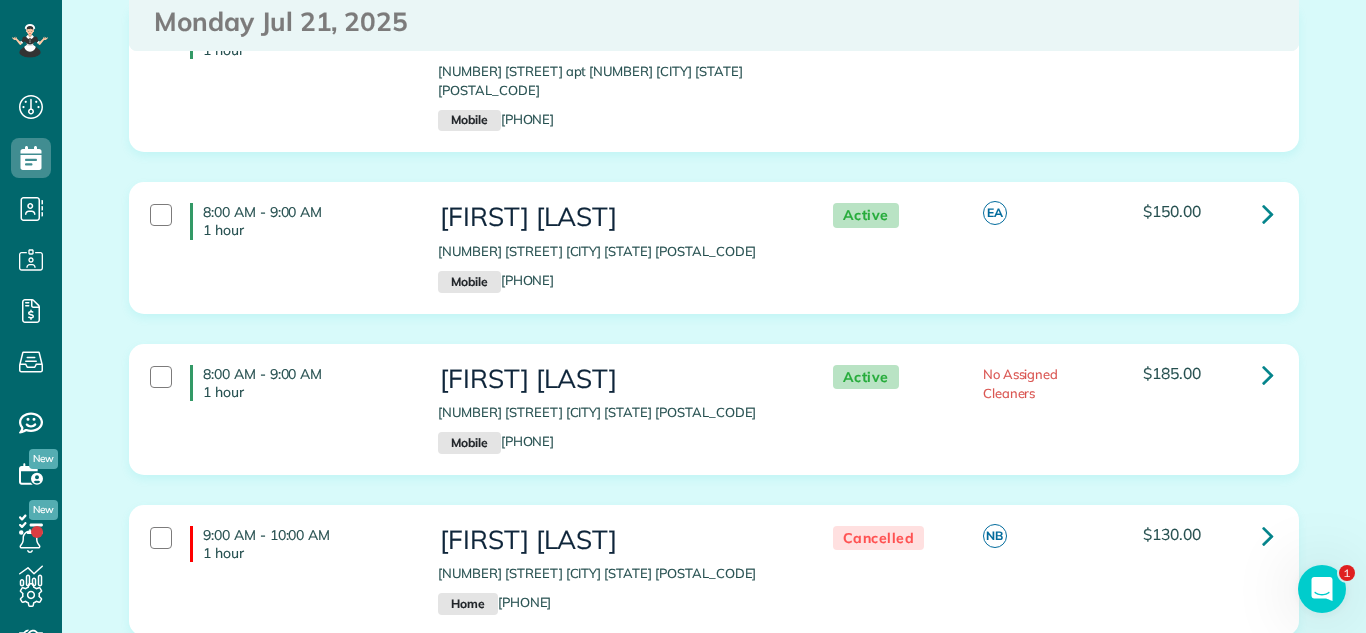click on "[TIME] - [TIME]
[DURATION]
[FIRST] [LAST]
[NUMBER] [STREET] [CITY] [STATE] [POSTAL_CODE]
Mobile
[PHONE]
Active
EA
[CURRENCY]" at bounding box center [714, 262] 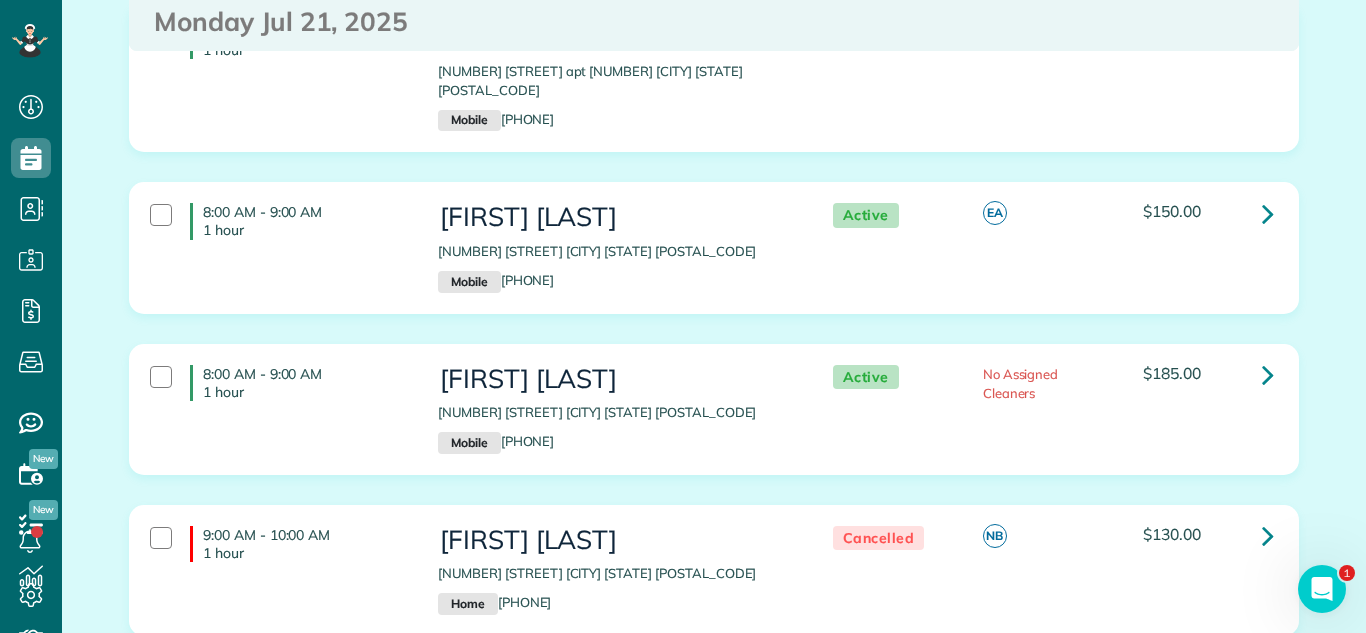 drag, startPoint x: 1058, startPoint y: 449, endPoint x: 1238, endPoint y: 20, distance: 465.2322 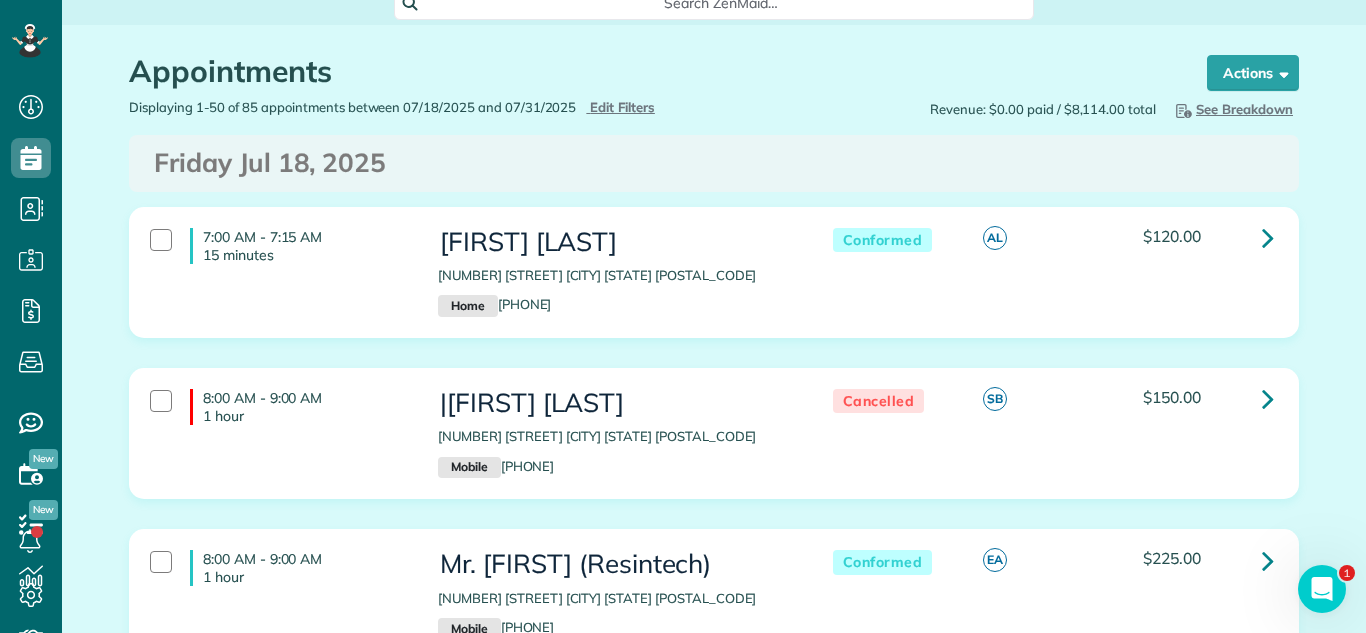scroll, scrollTop: 0, scrollLeft: 0, axis: both 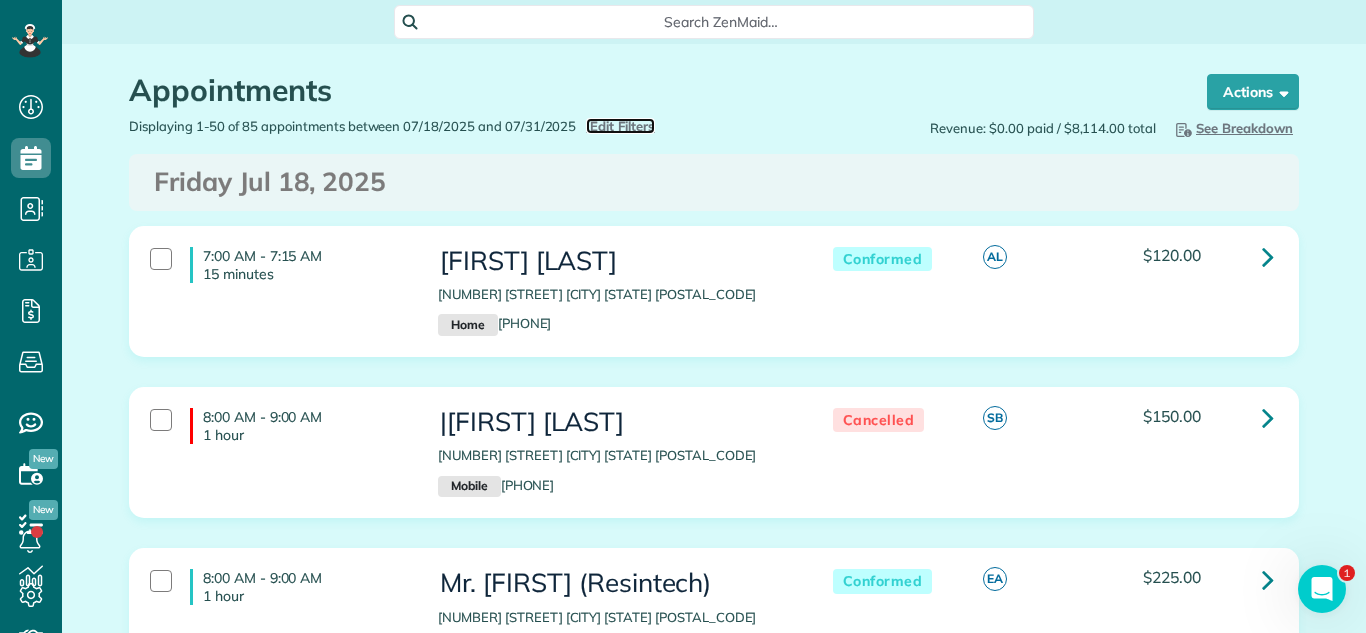 click on "Edit Filters" at bounding box center [622, 126] 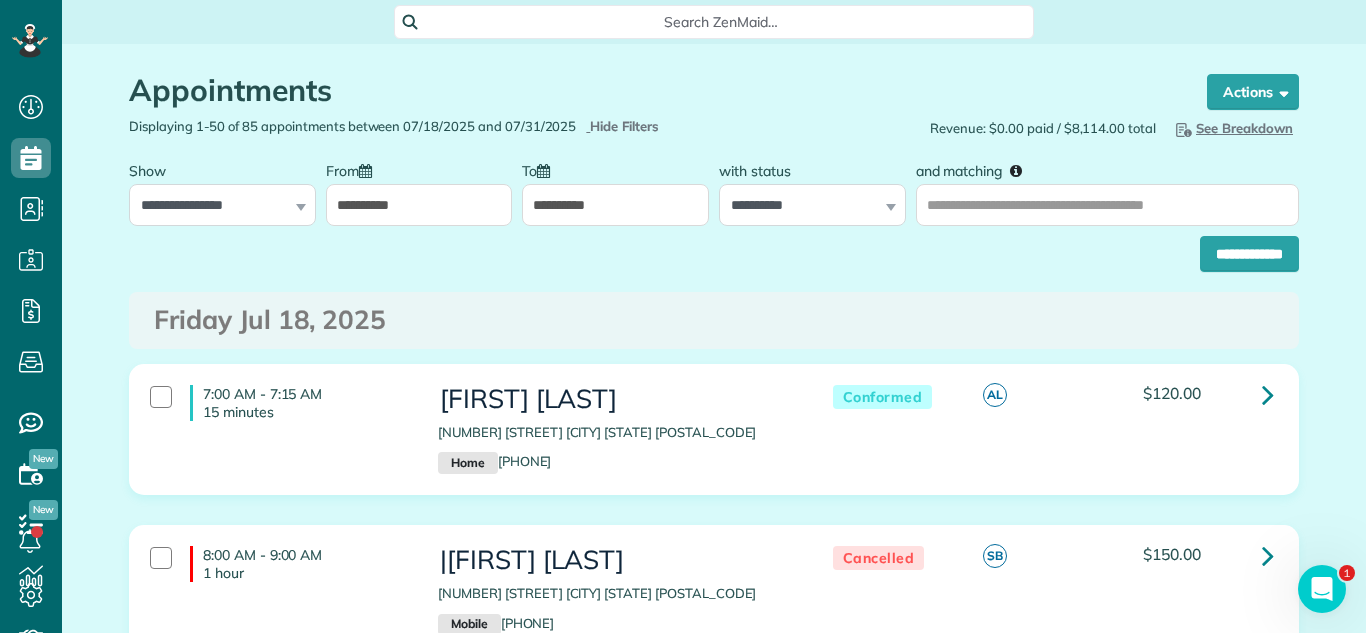 click on "**********" at bounding box center (419, 205) 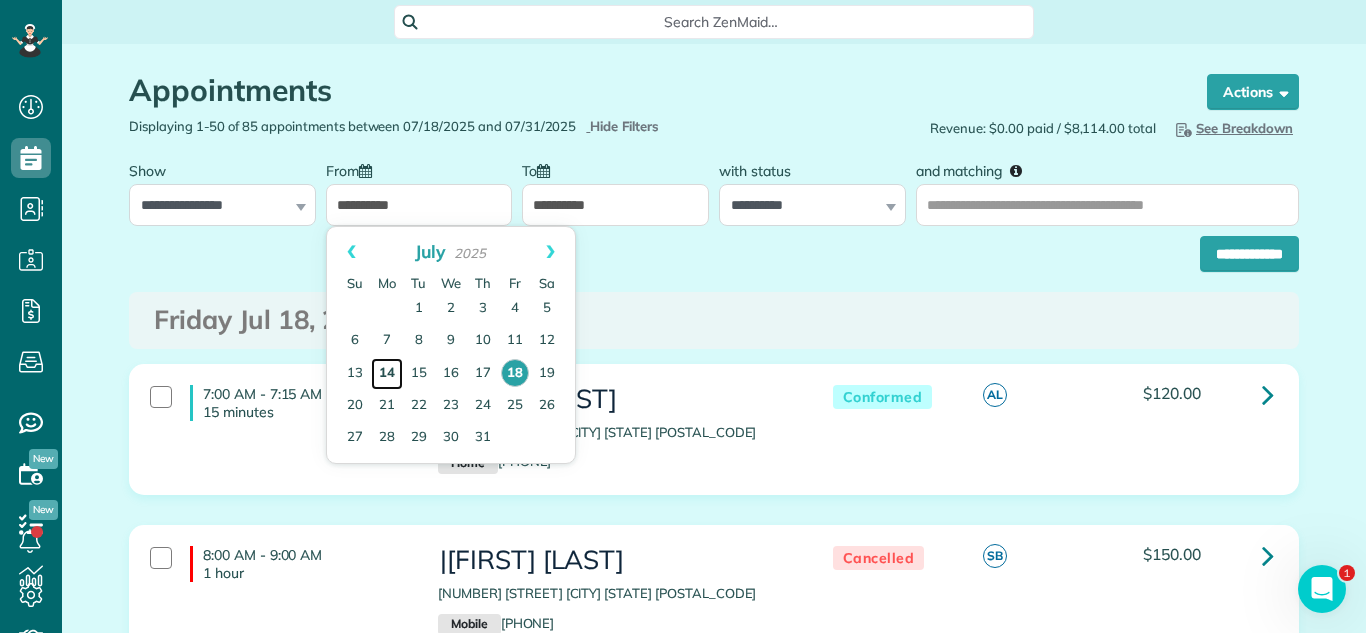 click on "14" at bounding box center (387, 374) 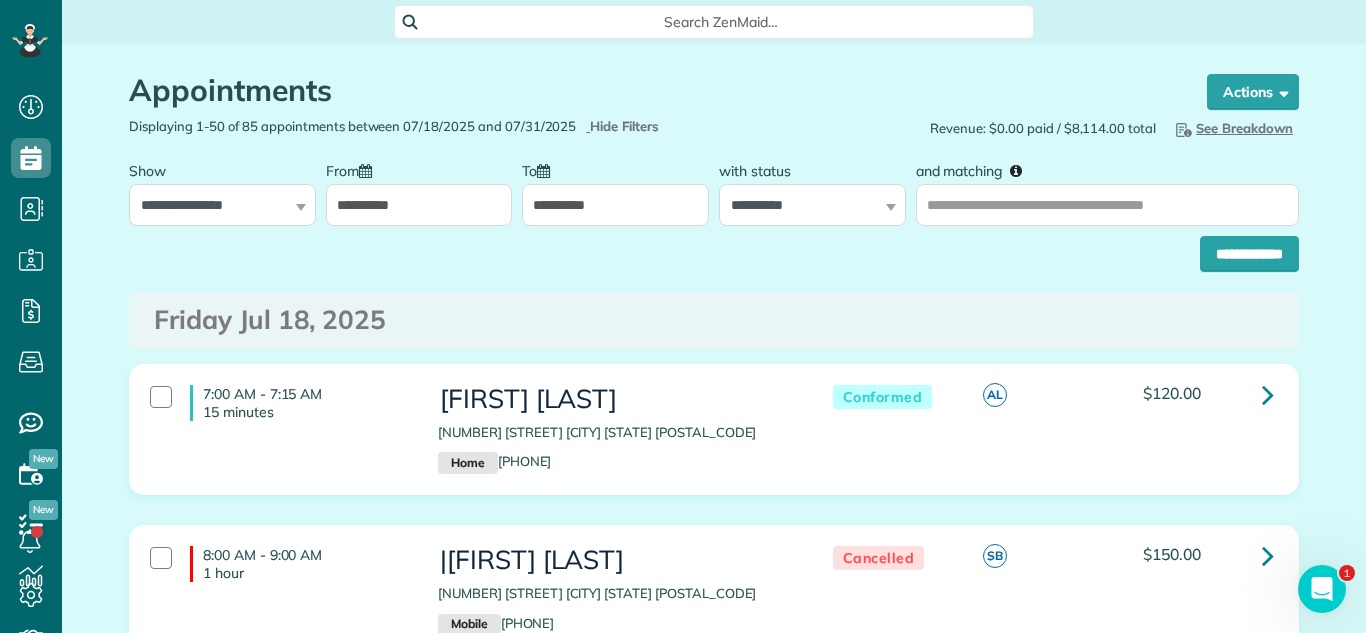 drag, startPoint x: 427, startPoint y: 211, endPoint x: 427, endPoint y: 222, distance: 11 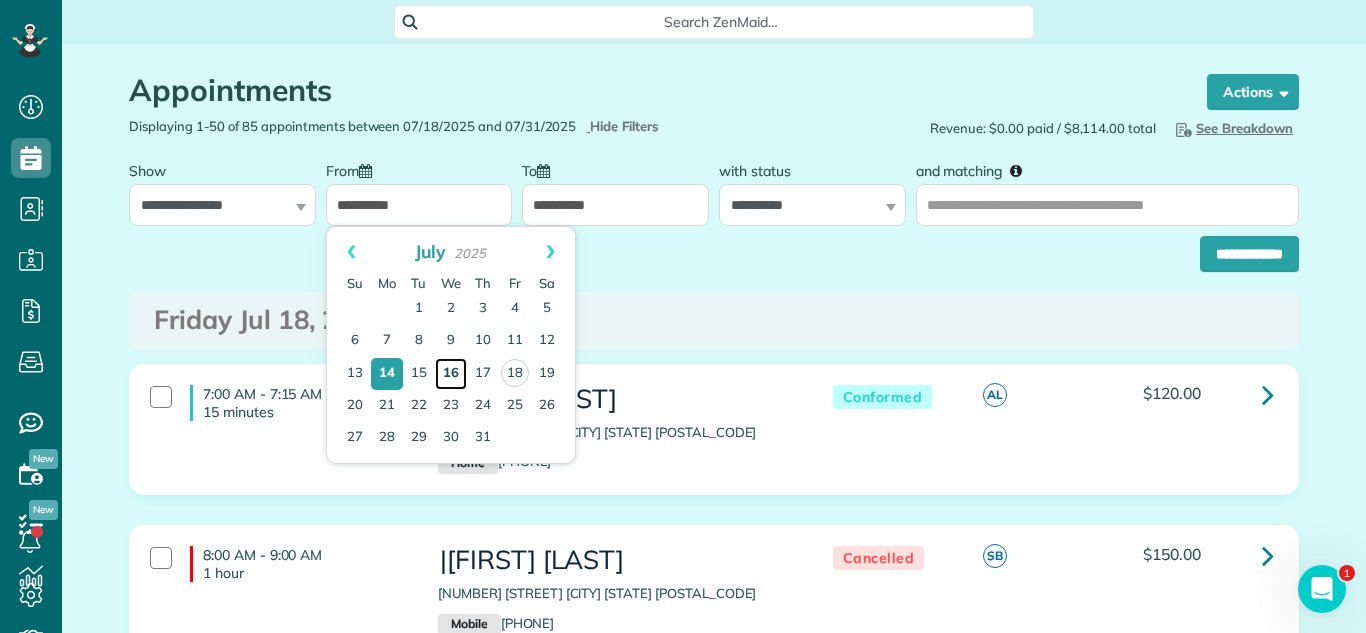 click on "16" at bounding box center (451, 374) 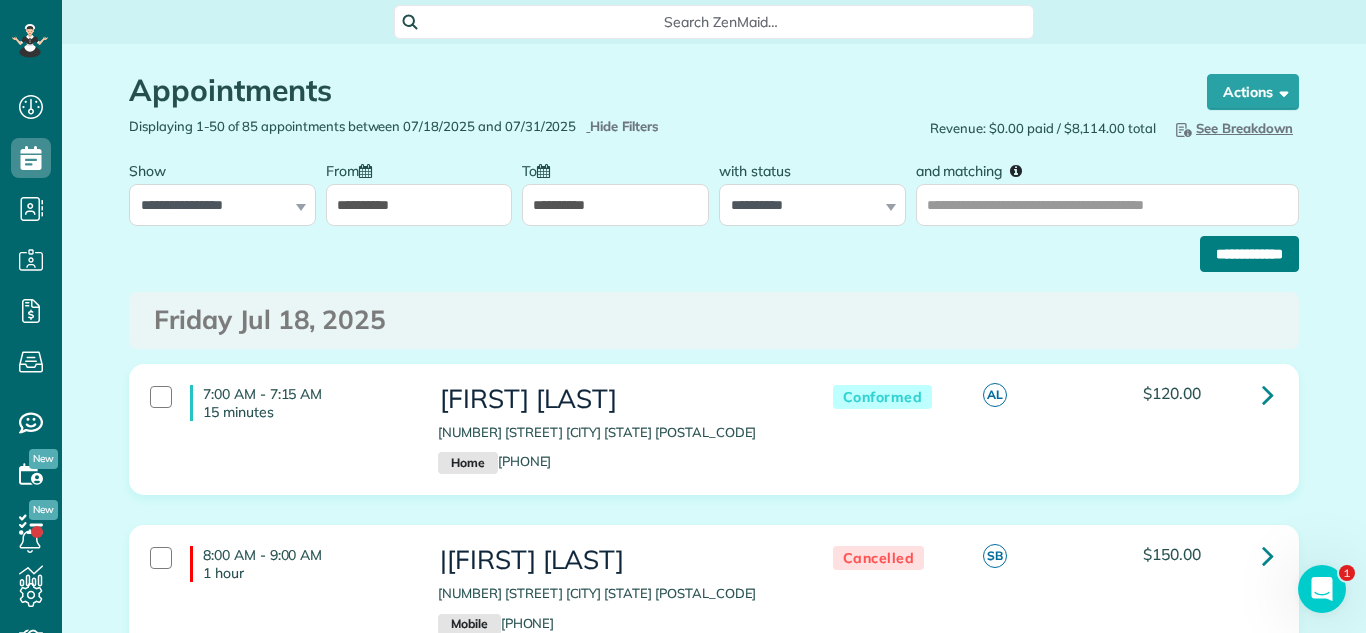 click on "**********" at bounding box center [1249, 254] 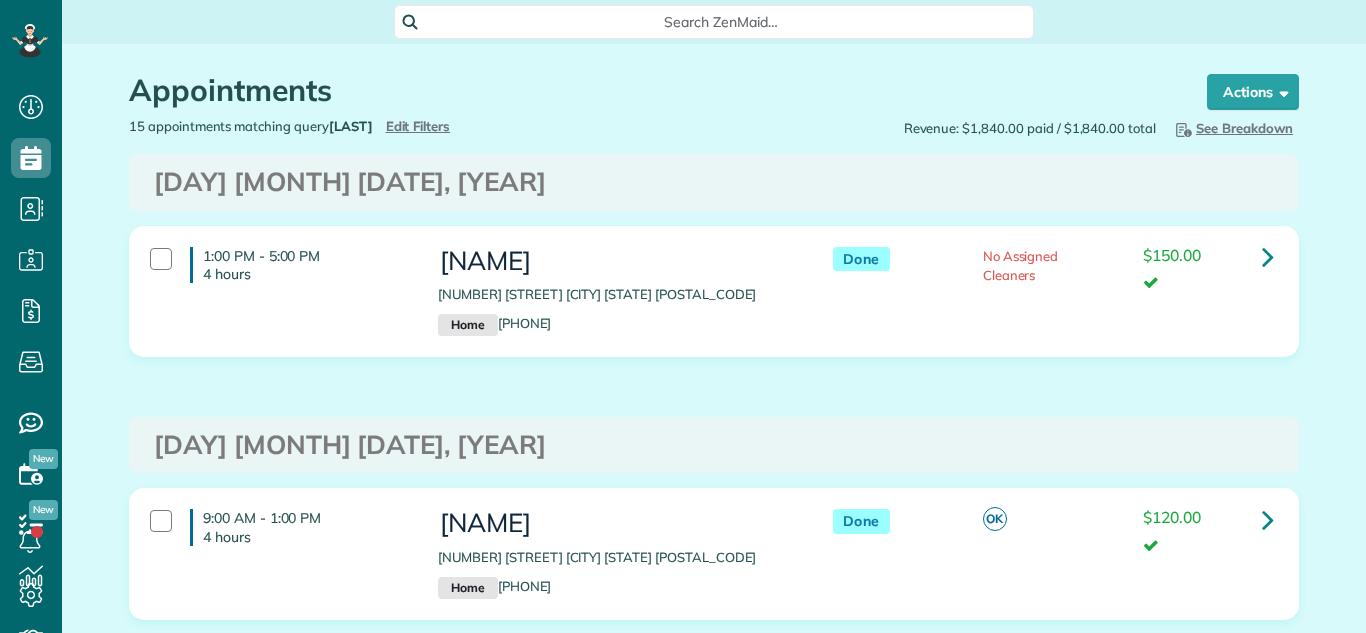 scroll, scrollTop: 0, scrollLeft: 0, axis: both 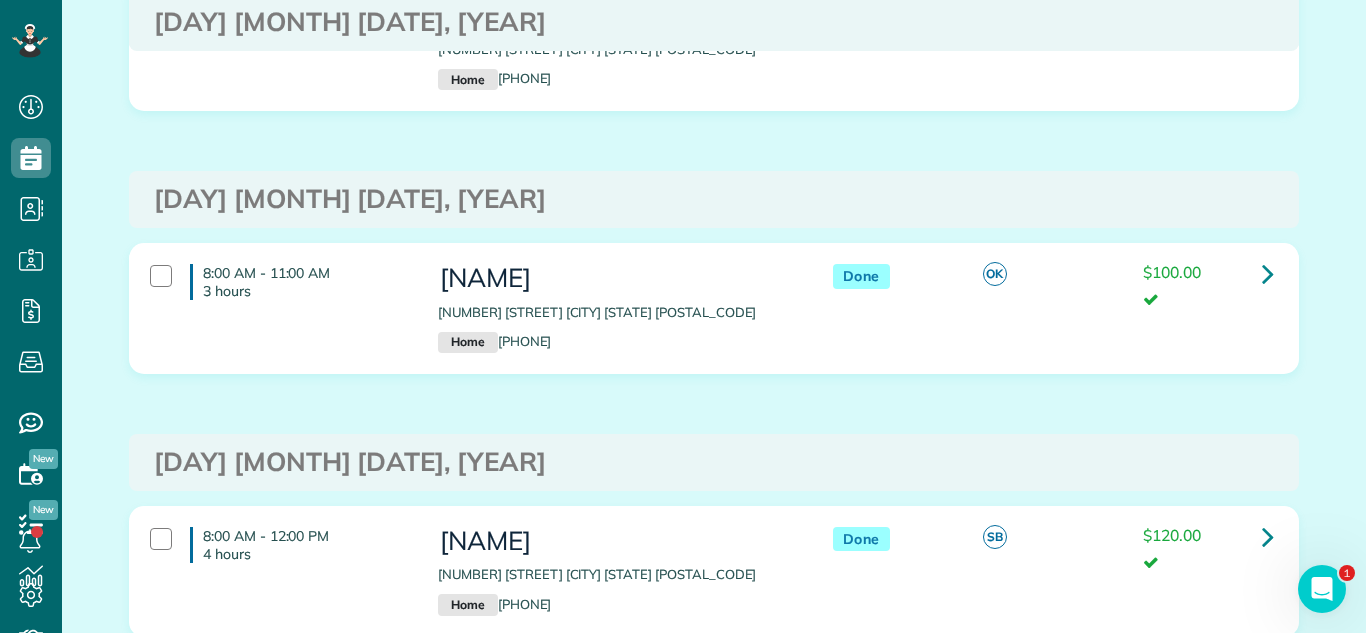 drag, startPoint x: 428, startPoint y: 311, endPoint x: 754, endPoint y: 315, distance: 326.02454 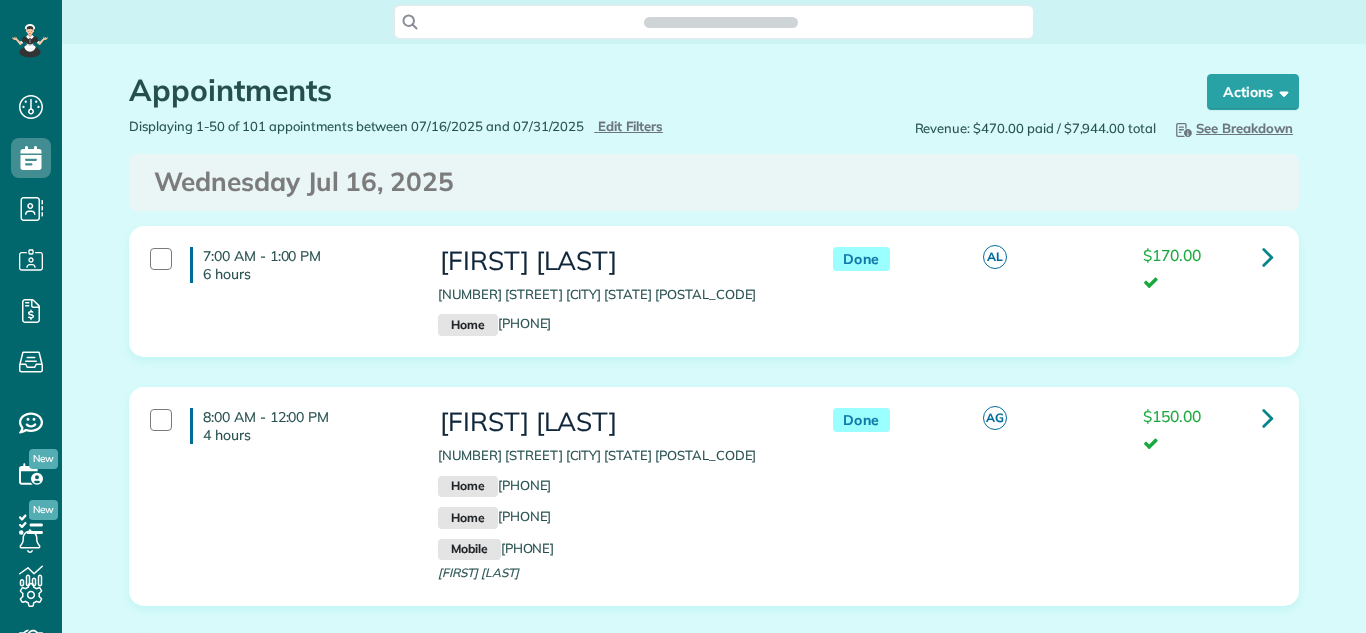 scroll, scrollTop: 0, scrollLeft: 0, axis: both 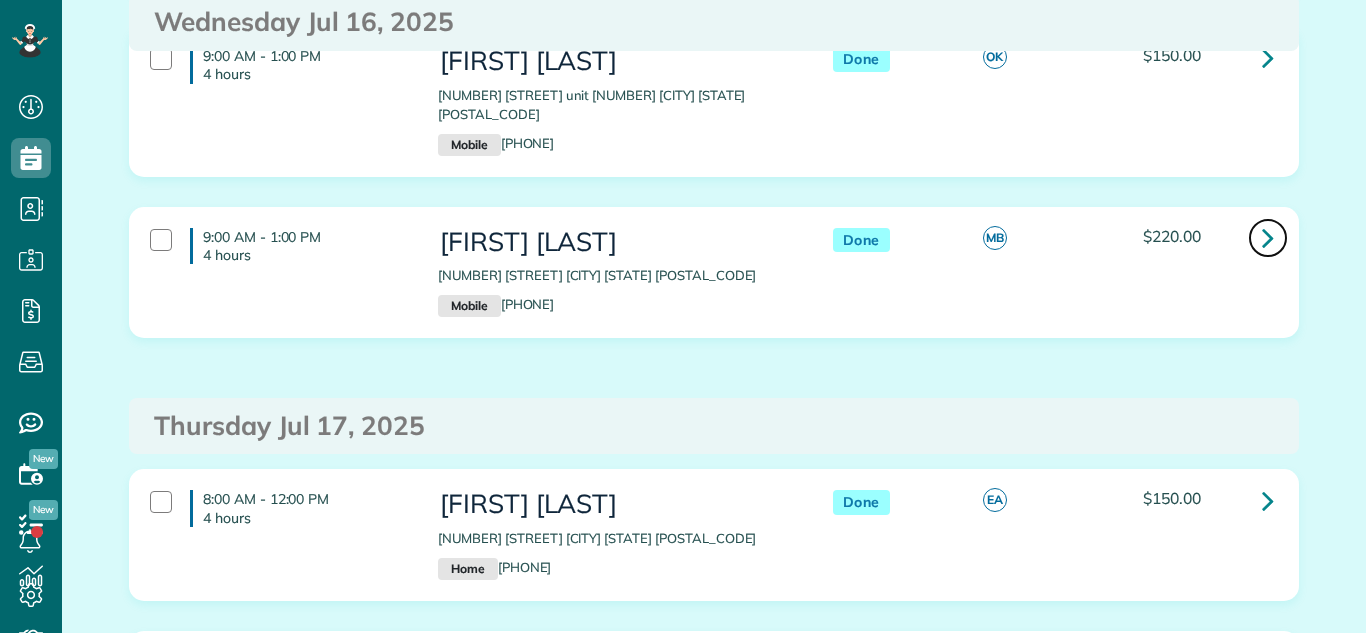 click at bounding box center (1268, 238) 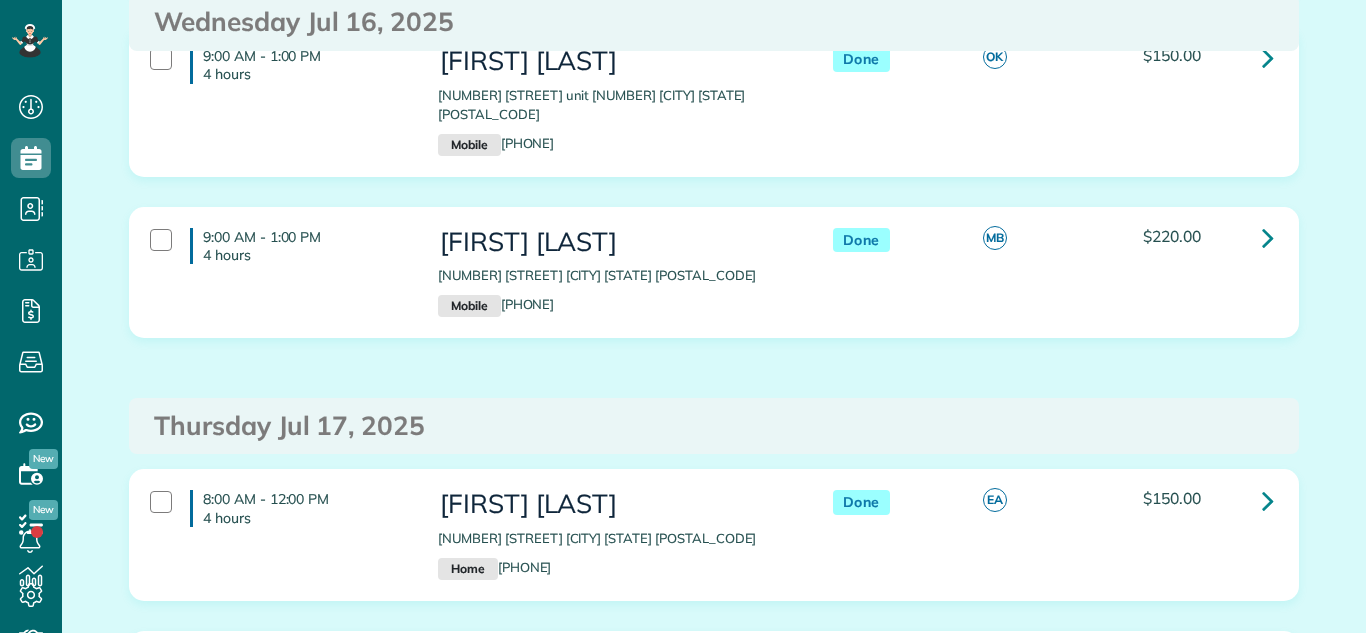 scroll, scrollTop: 620, scrollLeft: 0, axis: vertical 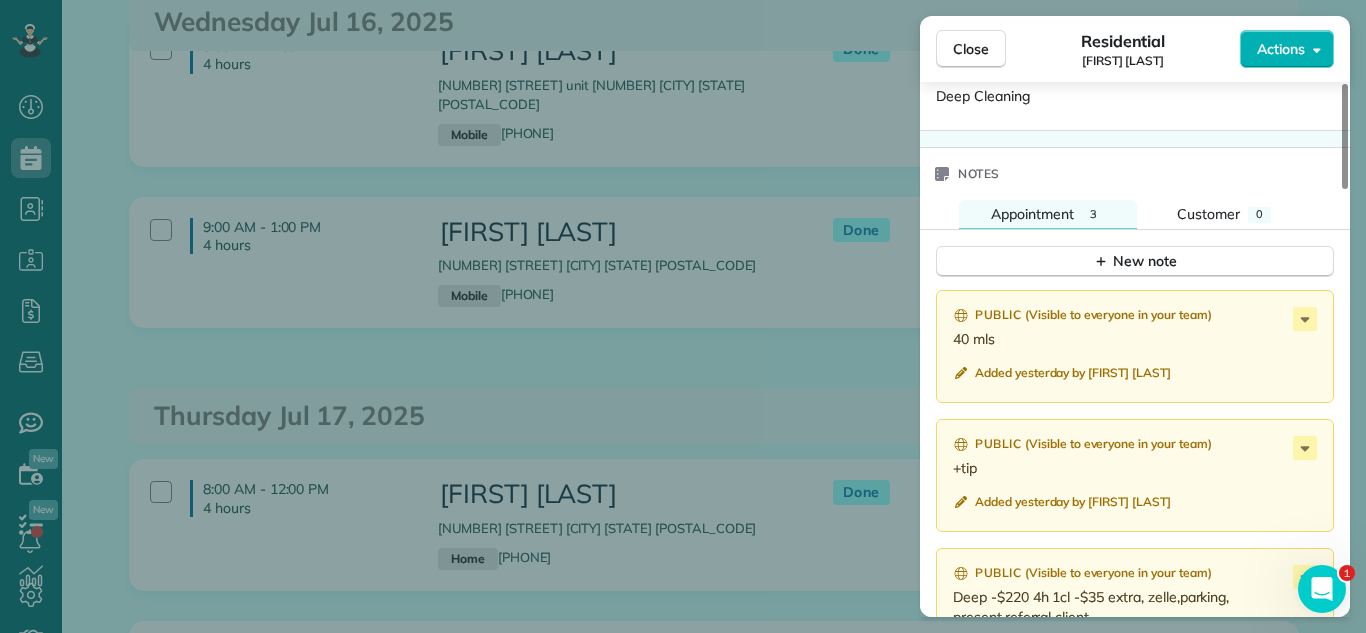 click on "Public ( Visible to everyone in your team )" at bounding box center (1137, 445) 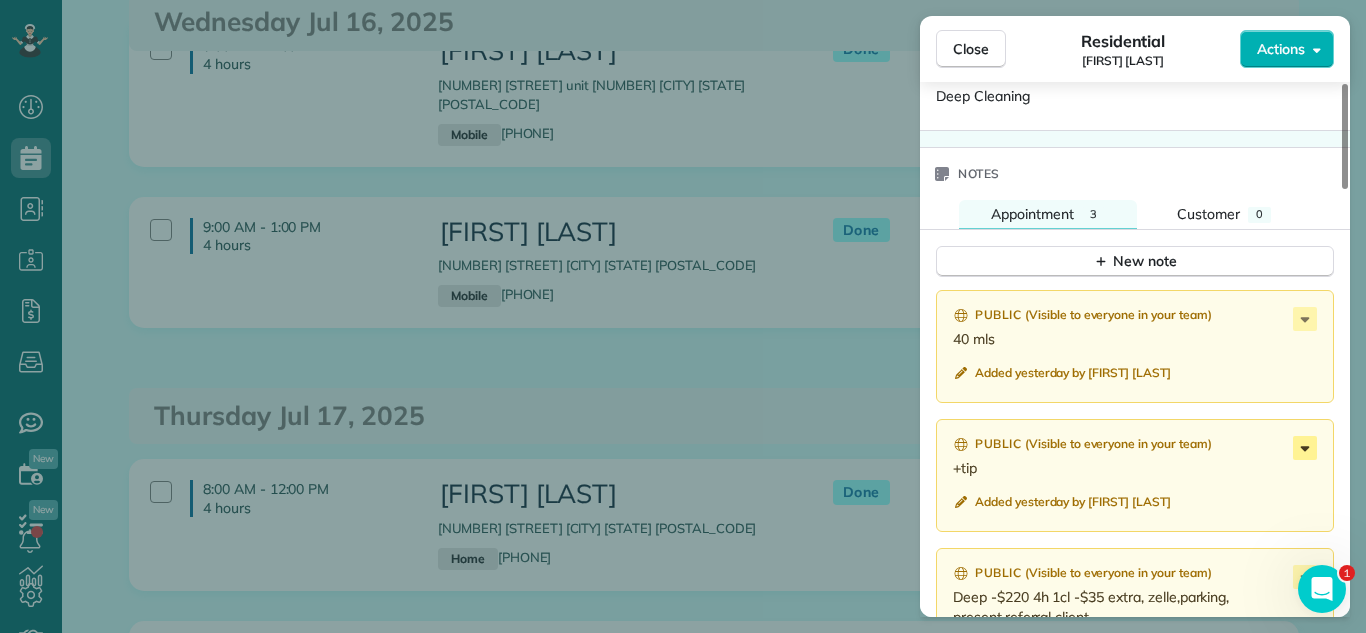 click 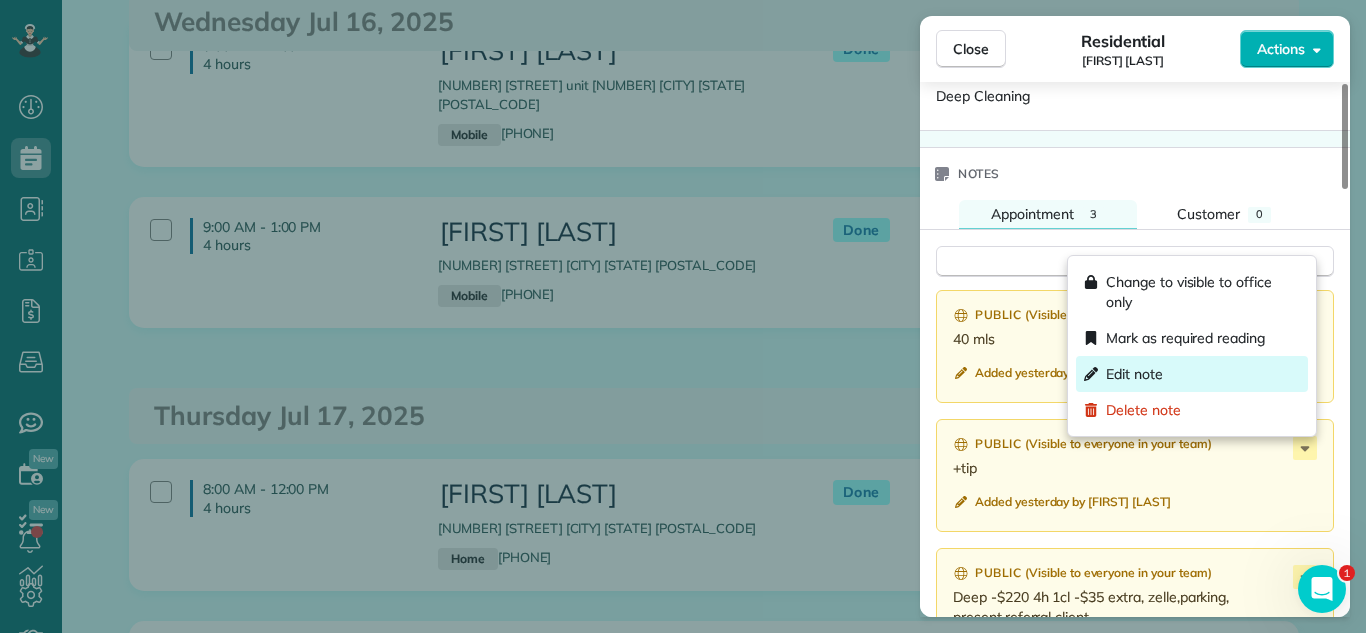 click on "Edit note" at bounding box center (1134, 374) 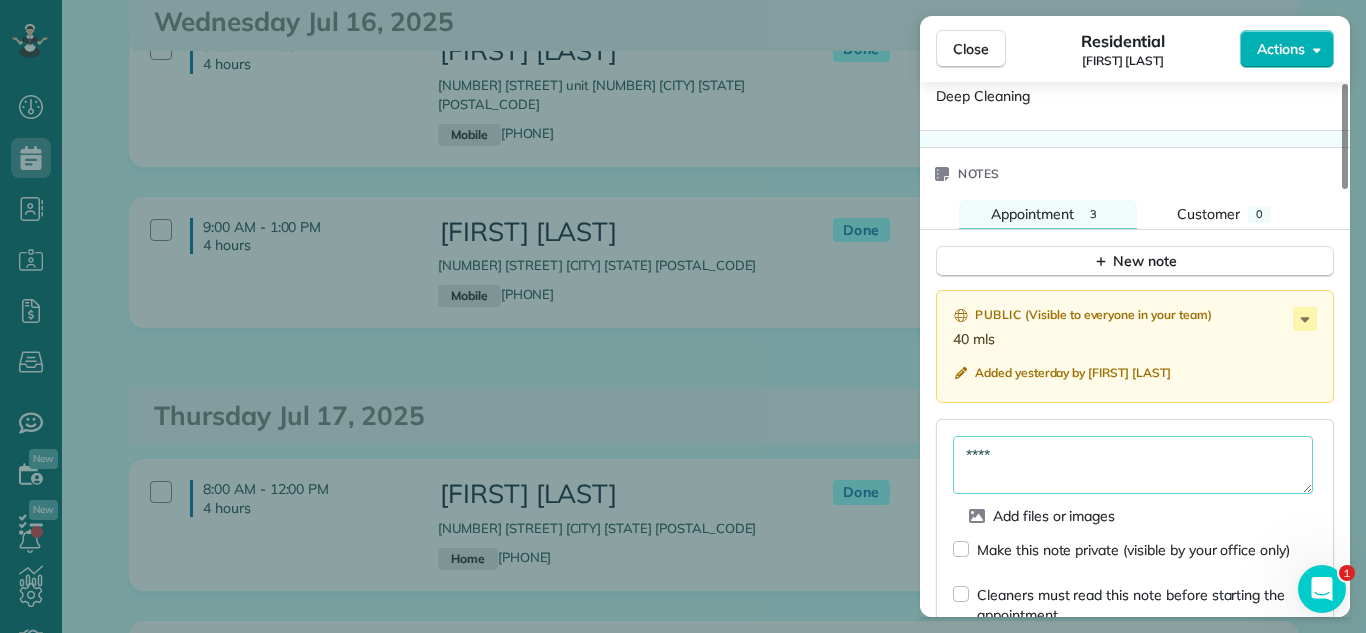 click on "****" at bounding box center [1133, 465] 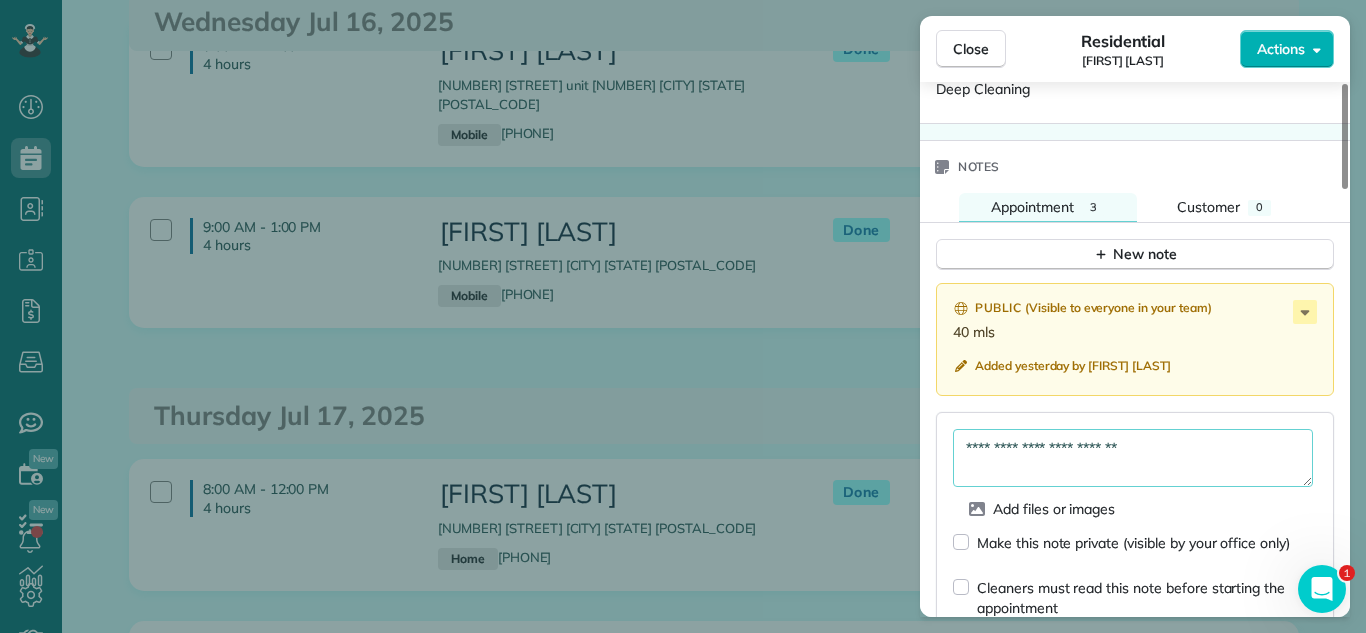 scroll, scrollTop: 1699, scrollLeft: 0, axis: vertical 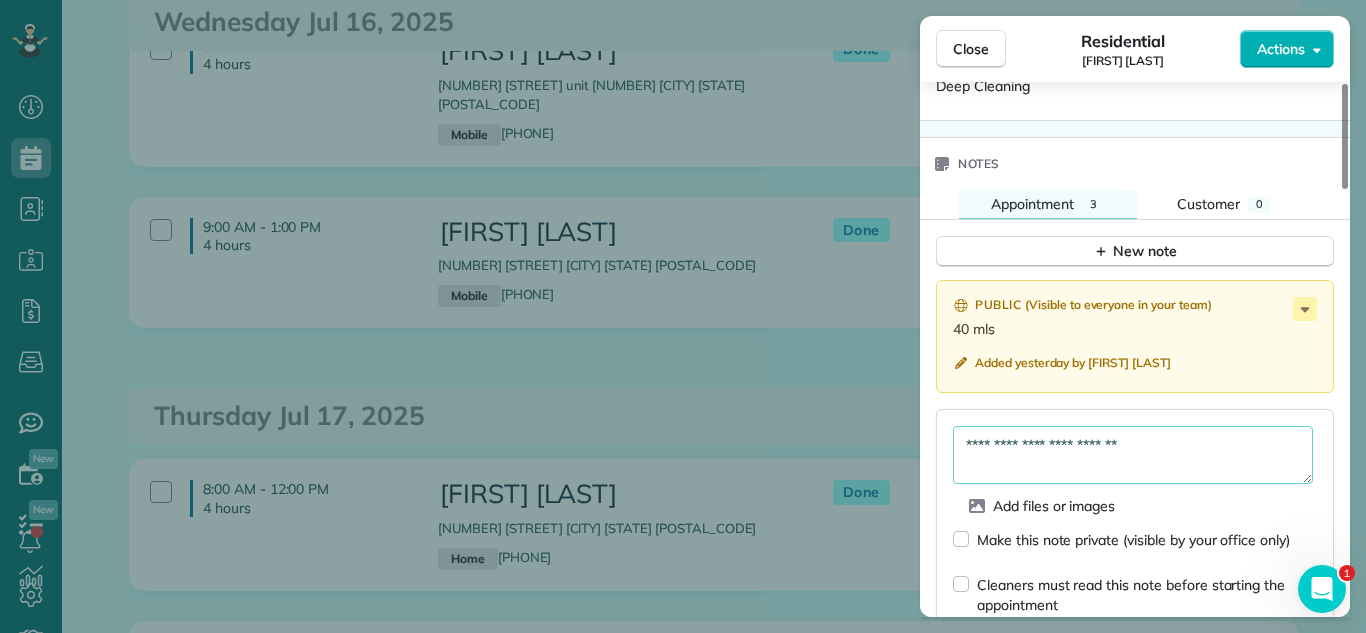 click on "**********" at bounding box center [1133, 455] 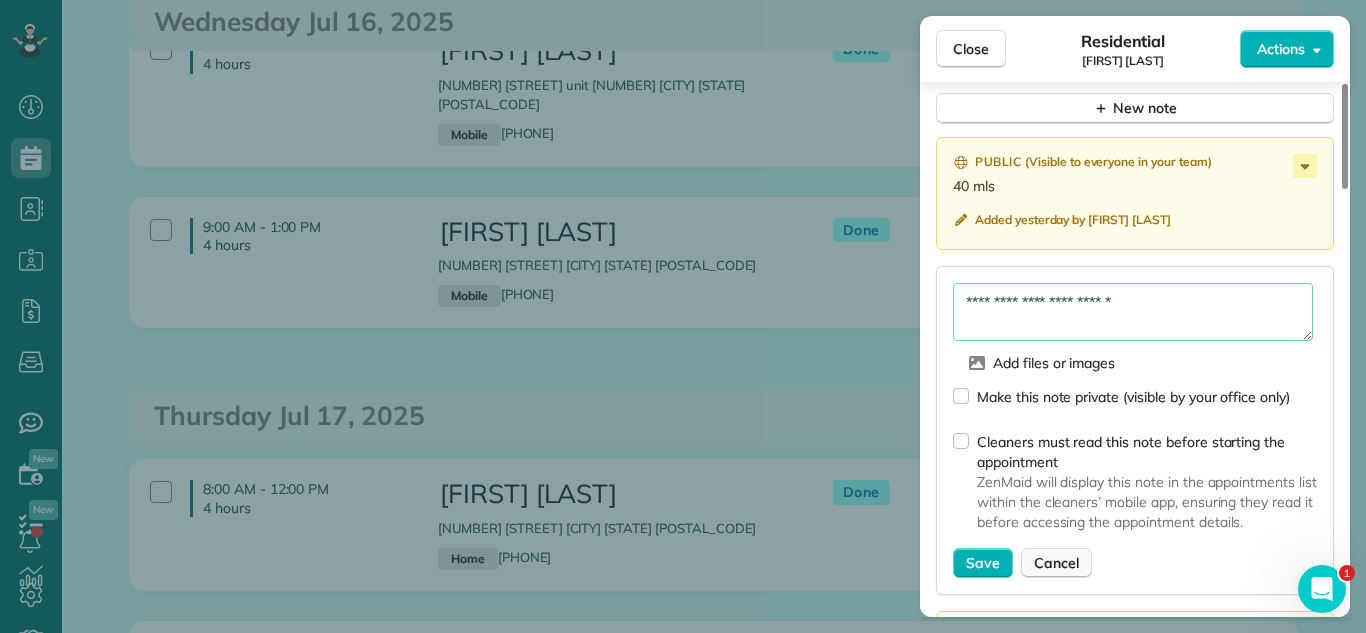 scroll, scrollTop: 1852, scrollLeft: 0, axis: vertical 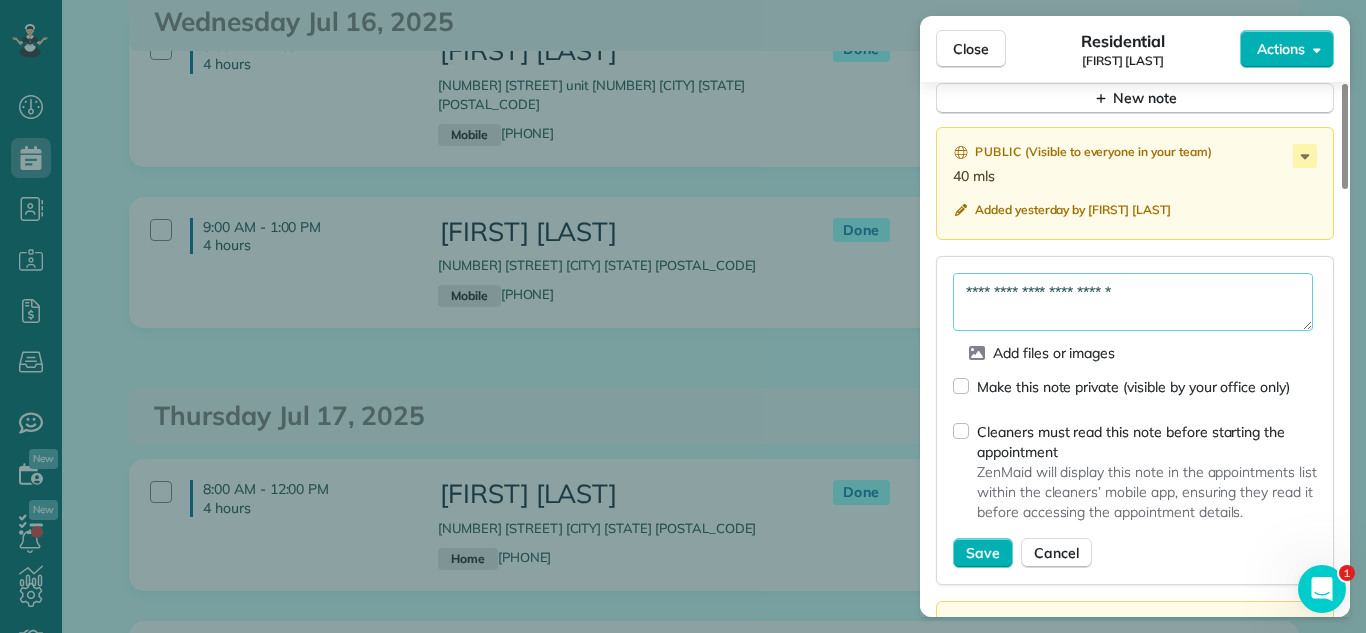 click on "**********" at bounding box center (1133, 302) 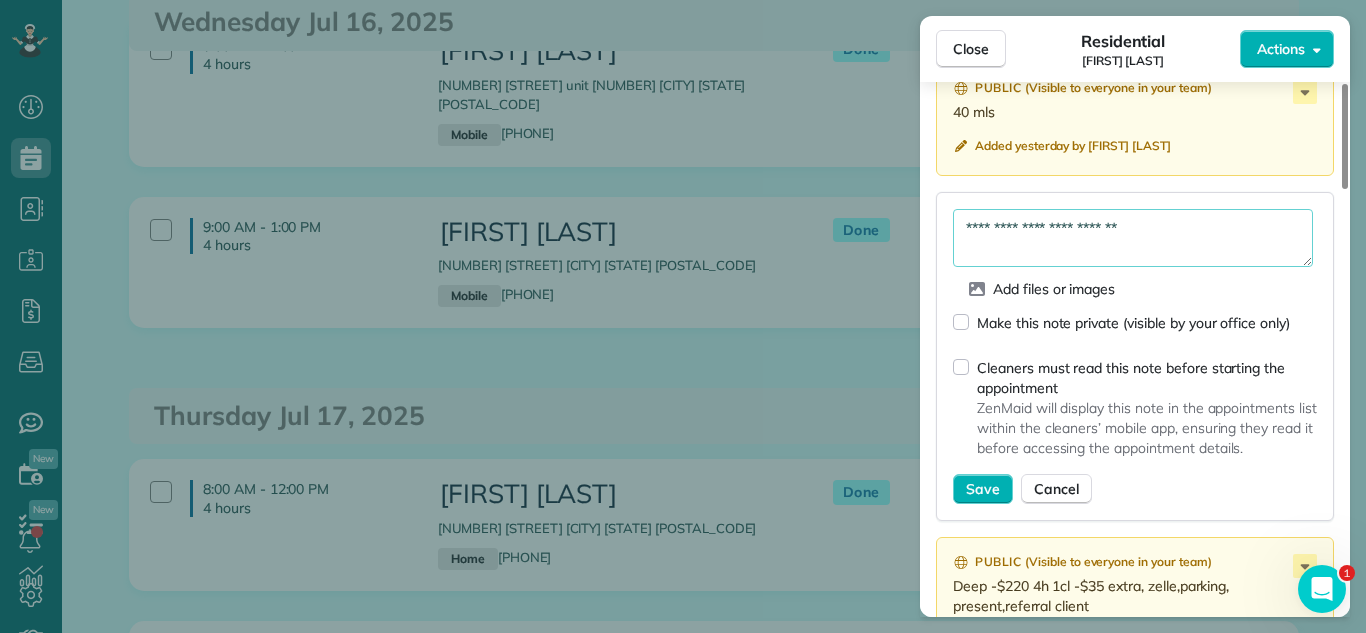 scroll, scrollTop: 1926, scrollLeft: 0, axis: vertical 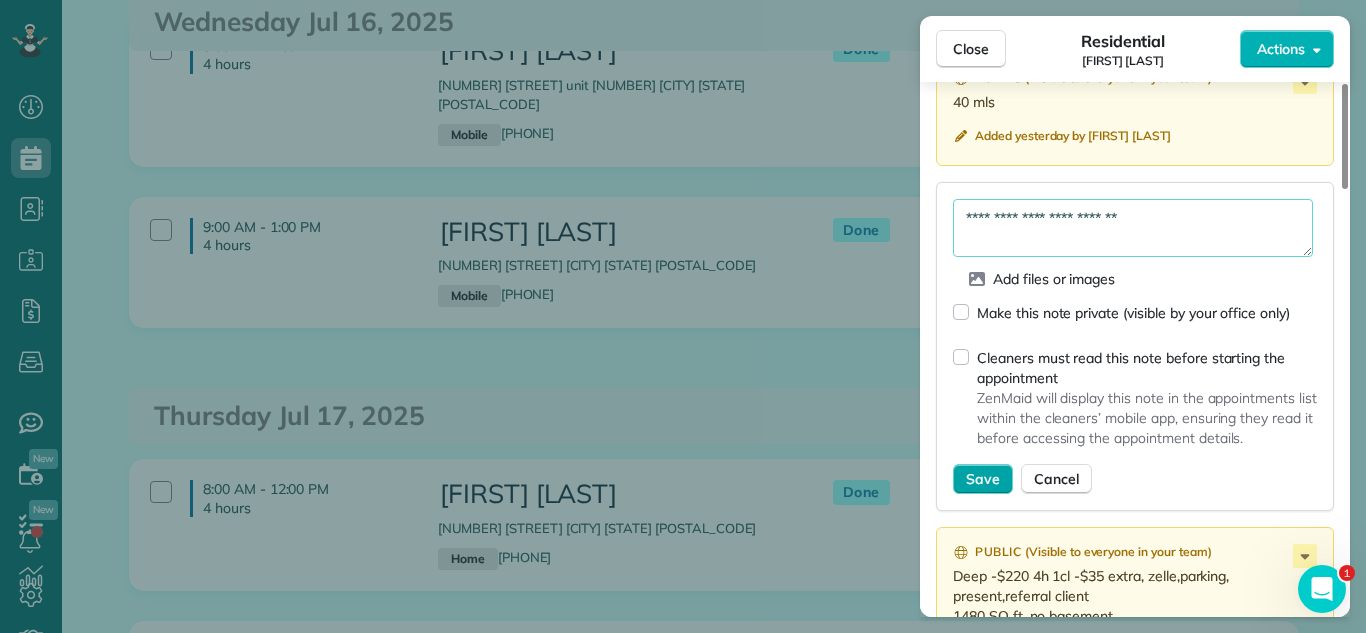type on "**********" 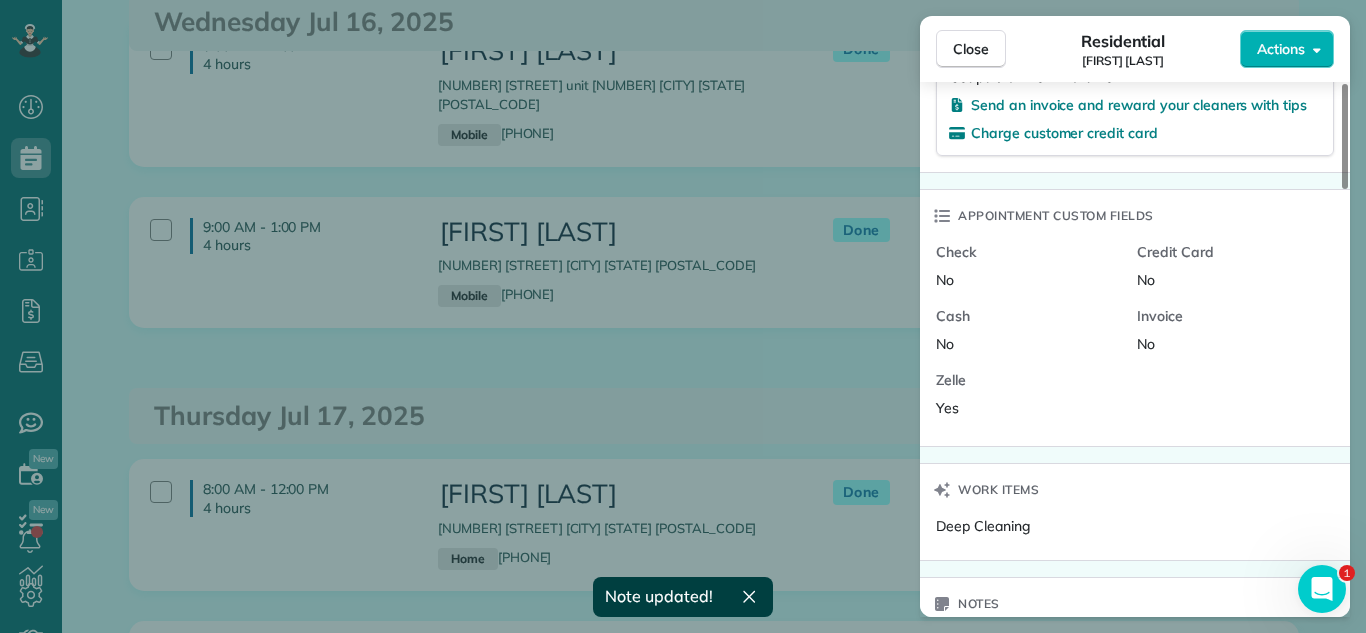 scroll, scrollTop: 924, scrollLeft: 0, axis: vertical 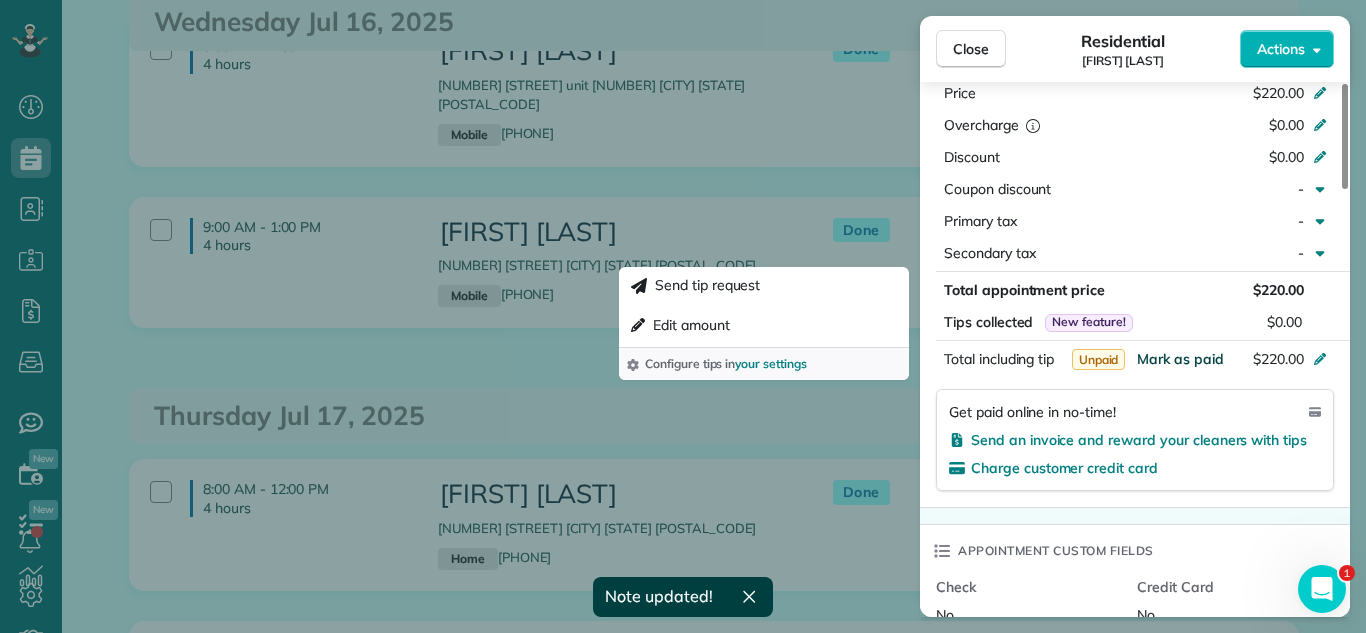 click on "Mark as paid" at bounding box center (1180, 359) 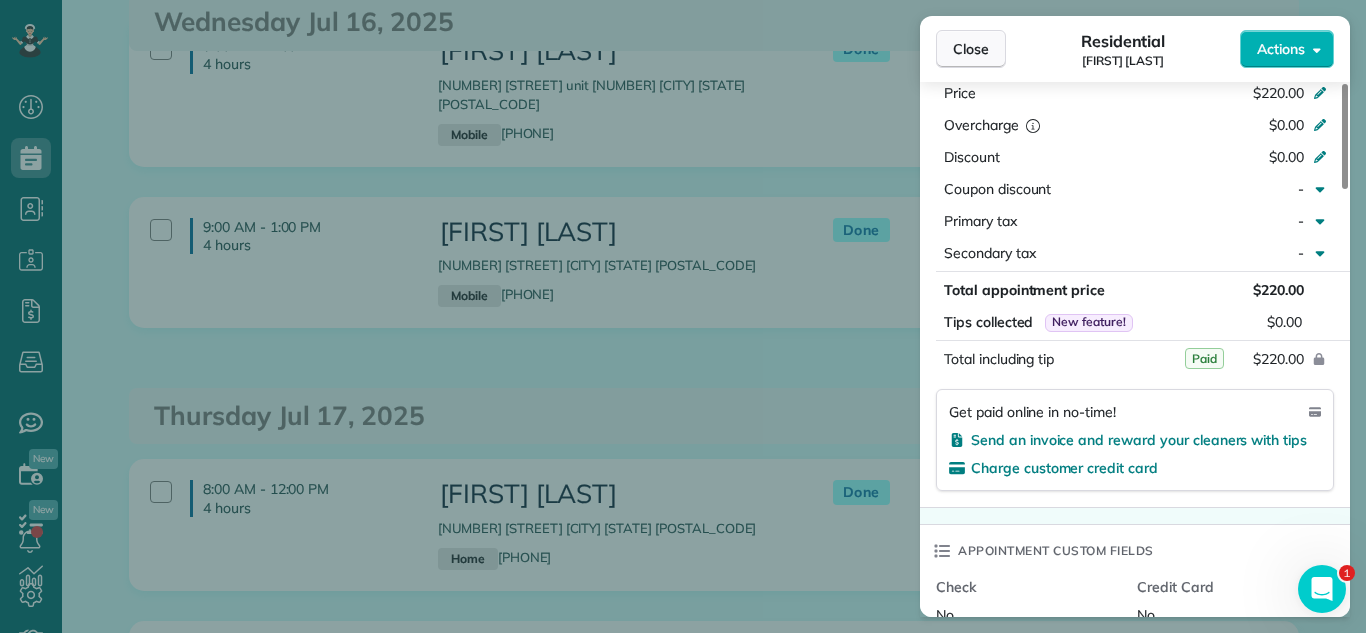 click on "Close" at bounding box center [971, 49] 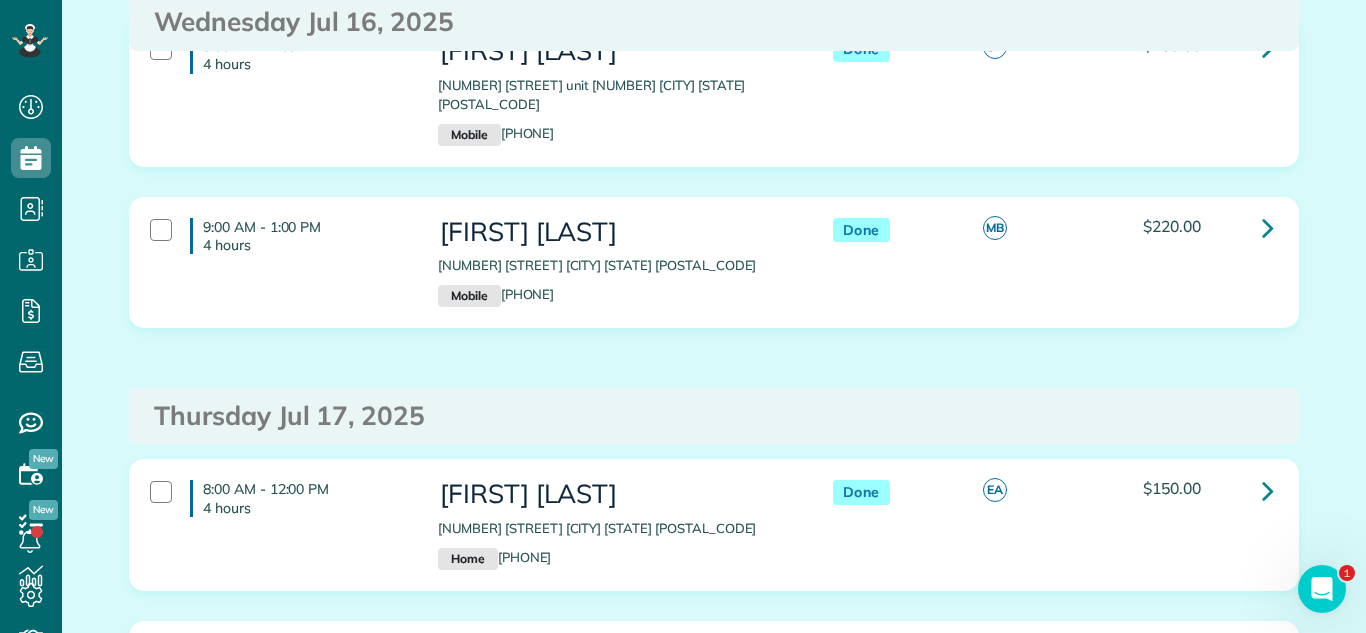 drag, startPoint x: 435, startPoint y: 245, endPoint x: 737, endPoint y: 245, distance: 302 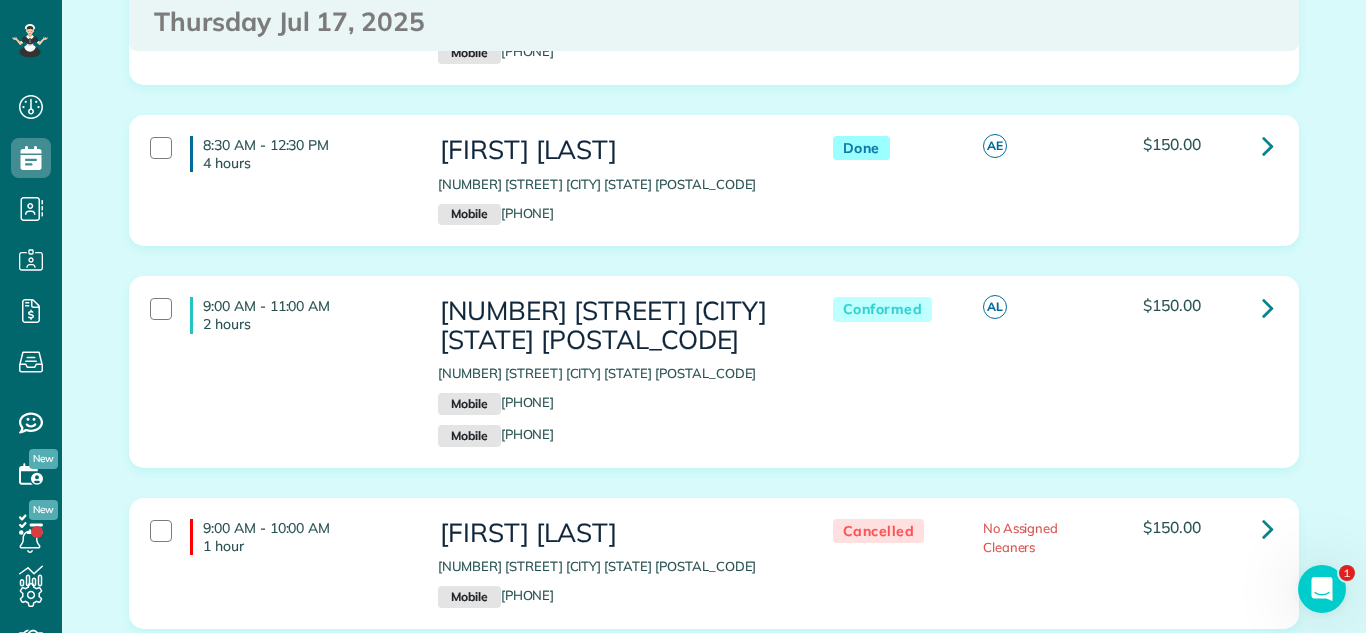 scroll, scrollTop: 1288, scrollLeft: 0, axis: vertical 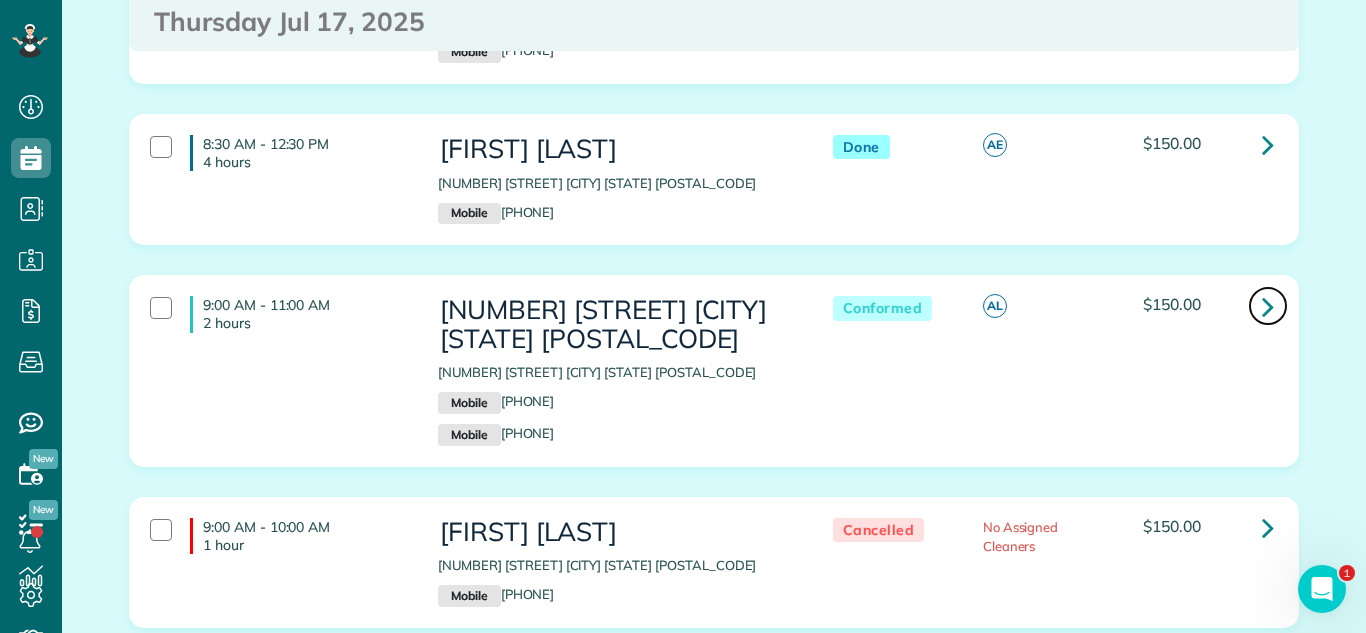 click at bounding box center [1268, 306] 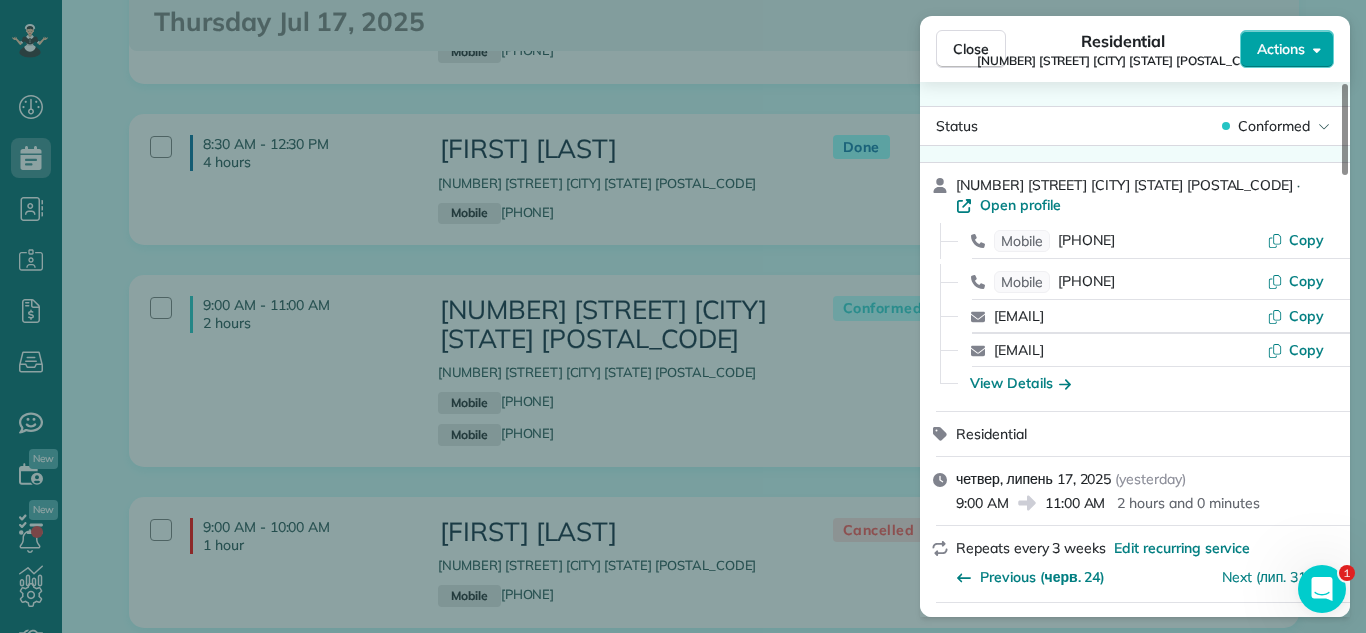 click on "Actions" at bounding box center [1281, 49] 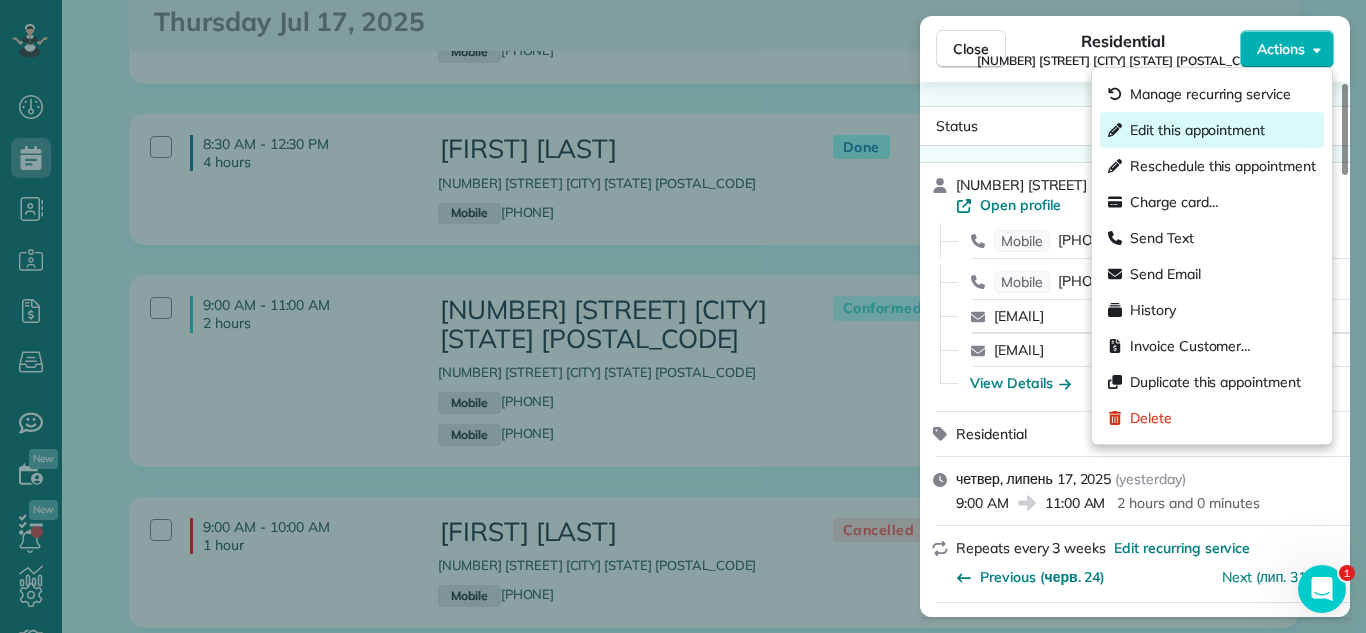 click on "Edit this appointment" at bounding box center [1197, 130] 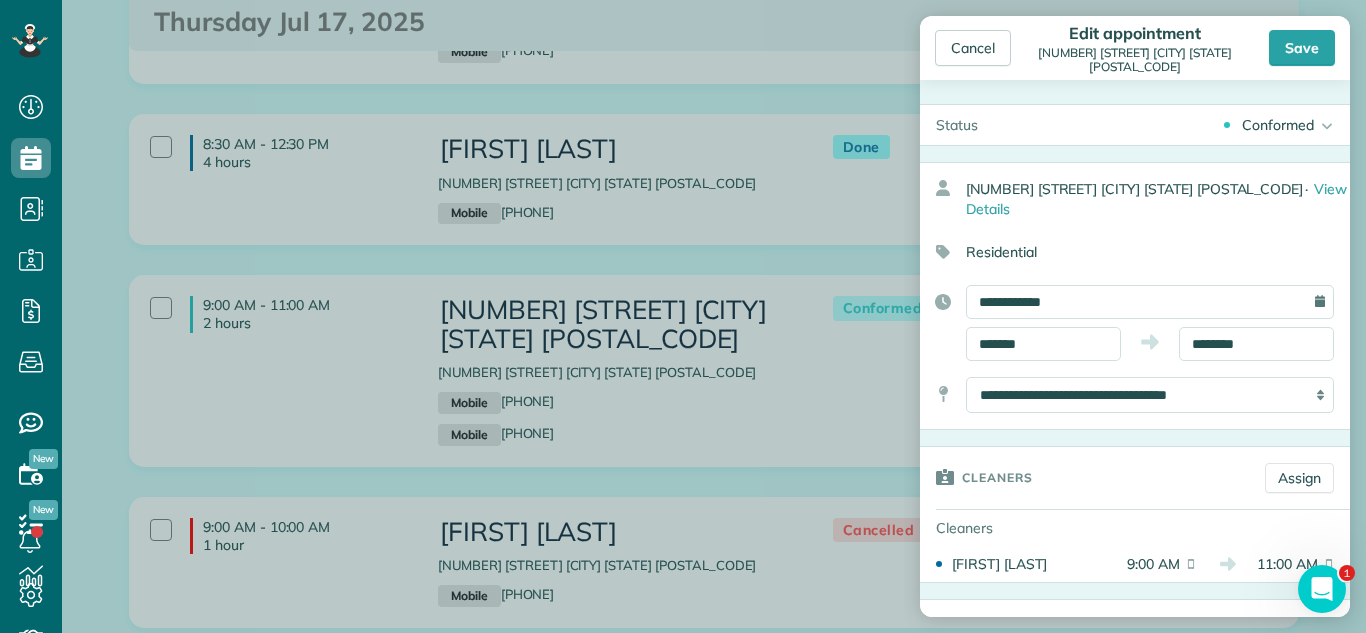 click on "Conformed" at bounding box center (1278, 125) 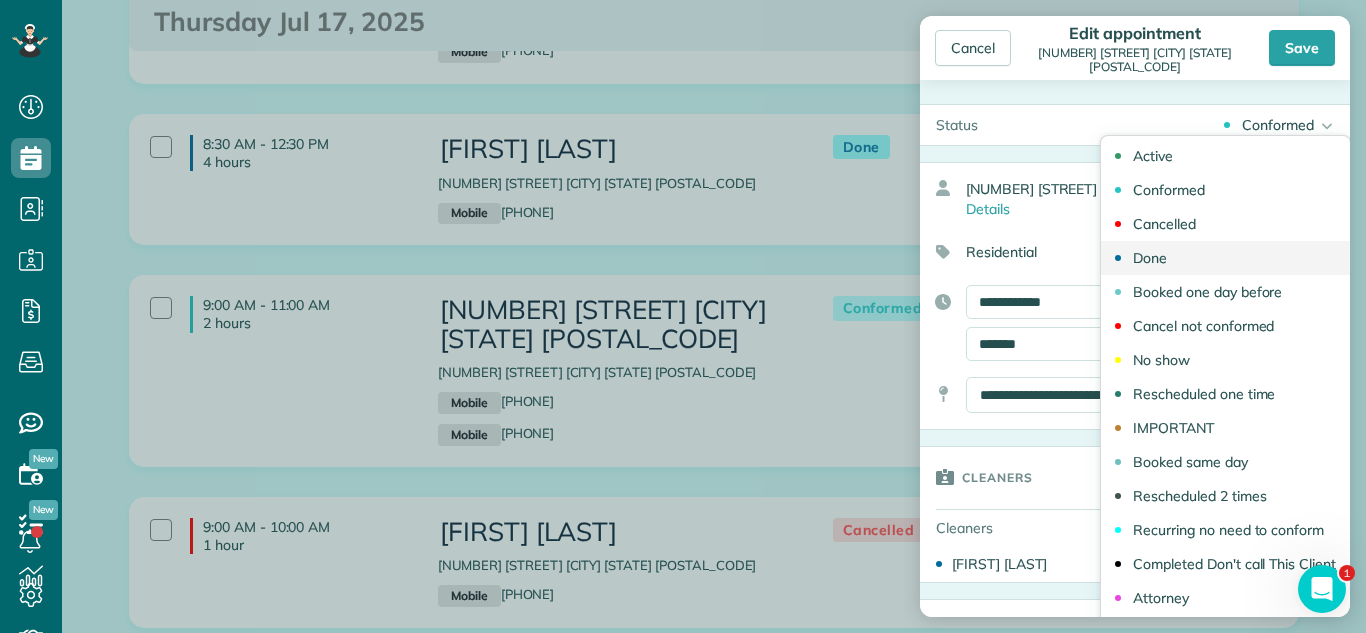 click on "Done" at bounding box center [1225, 258] 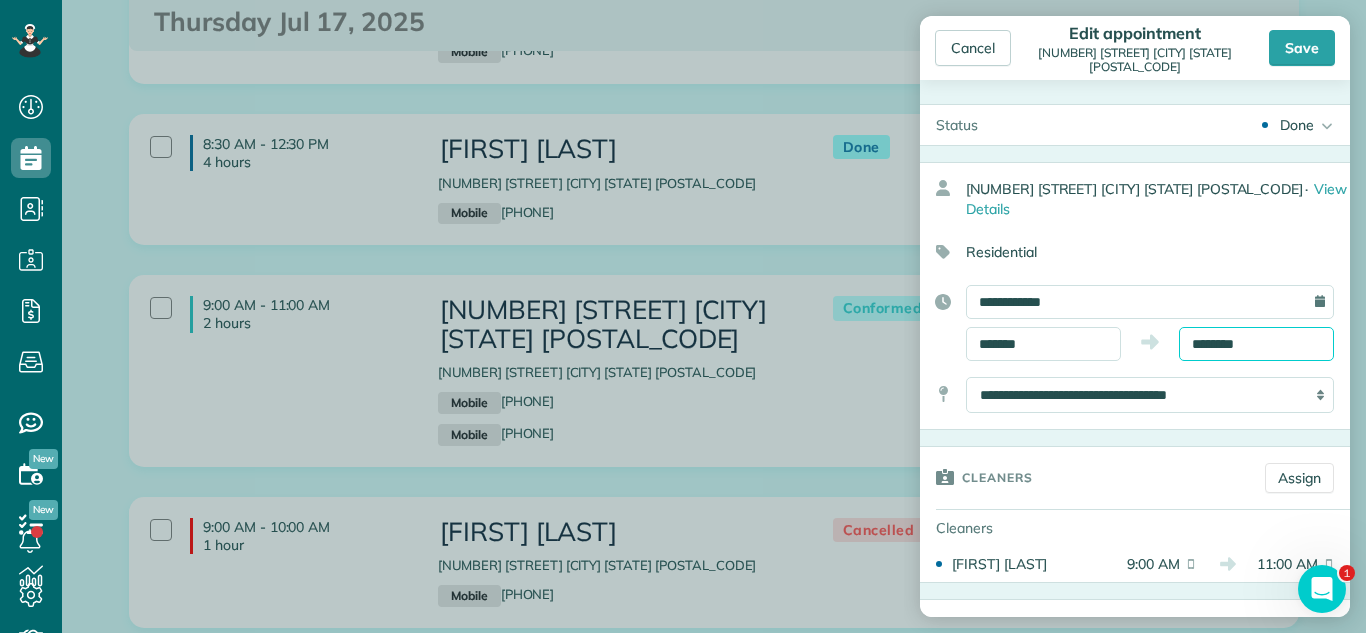 click on "********" at bounding box center (1256, 344) 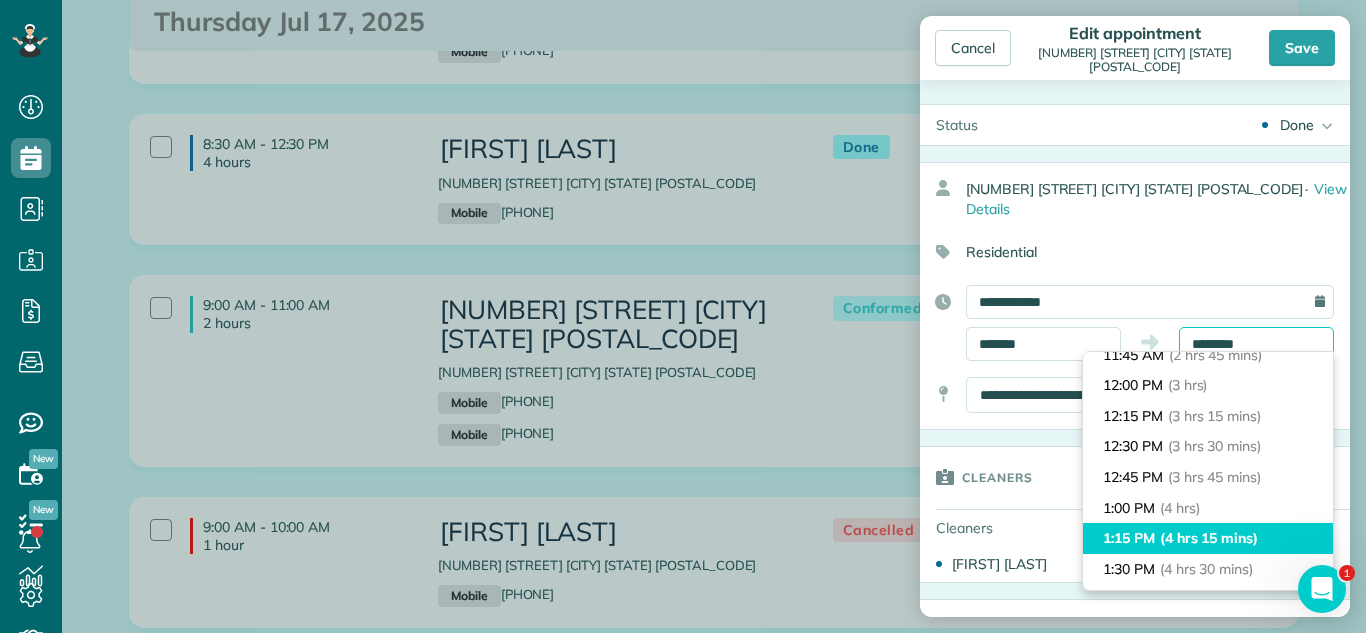 scroll, scrollTop: 362, scrollLeft: 0, axis: vertical 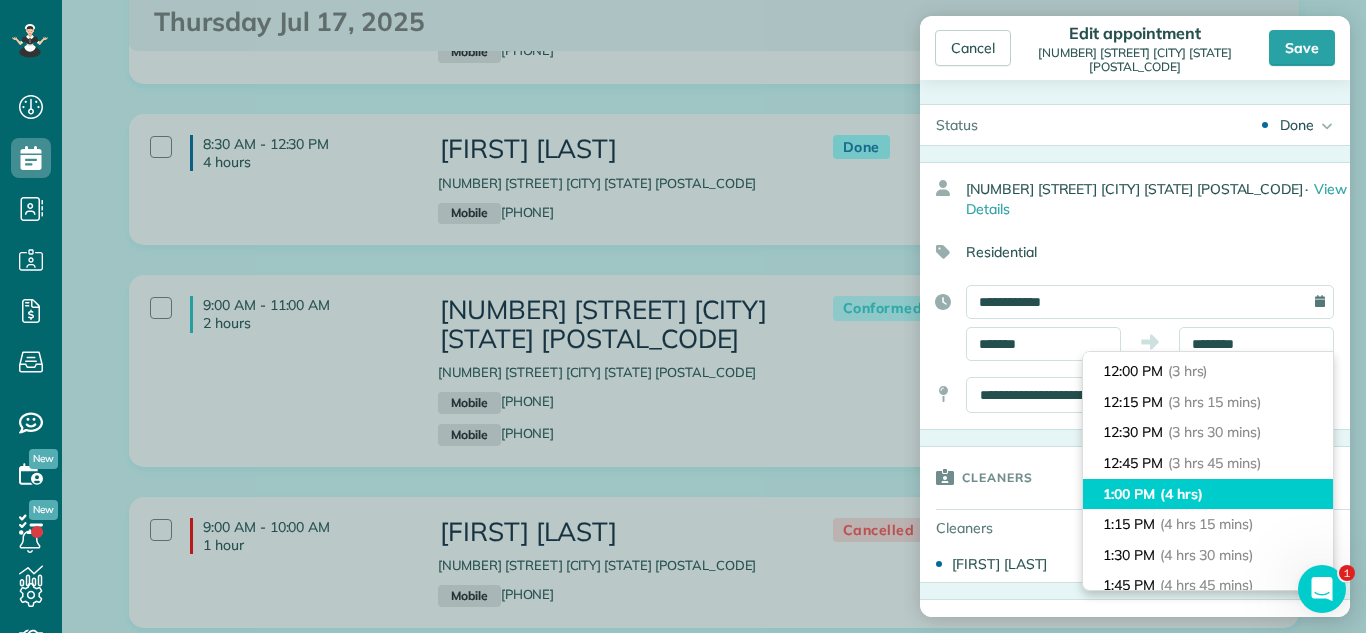 type on "*******" 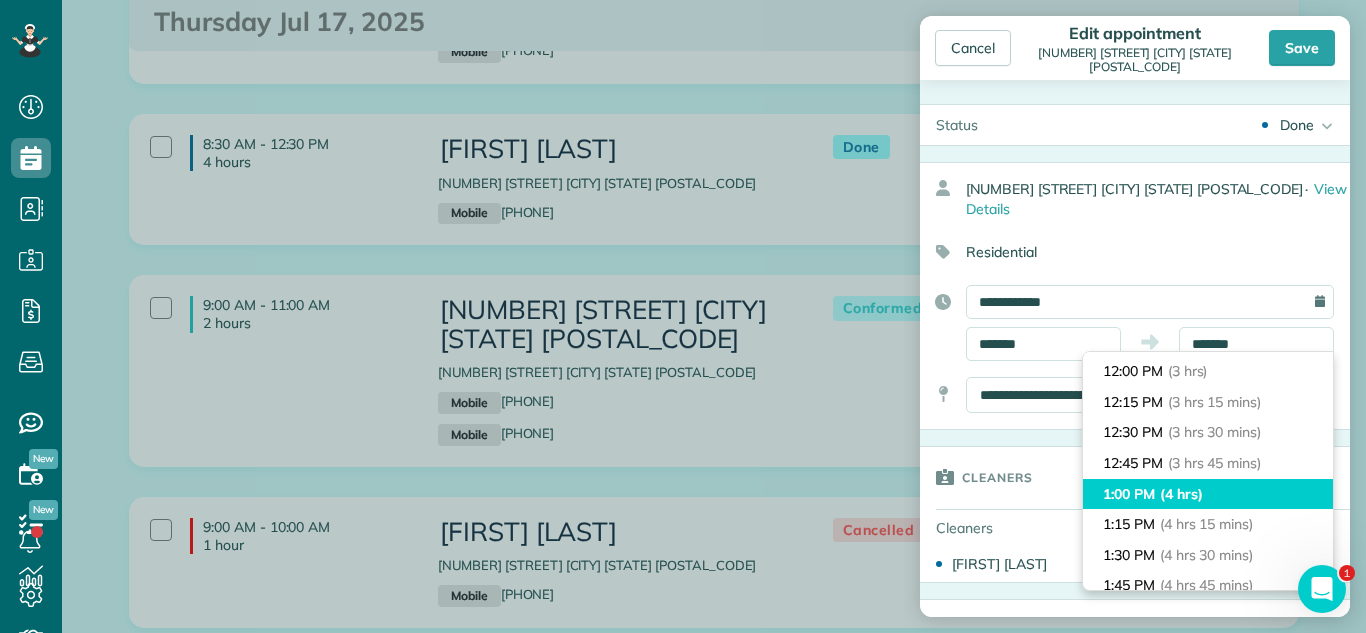 click on "1:00 PM  (4 hrs)" at bounding box center (1208, 494) 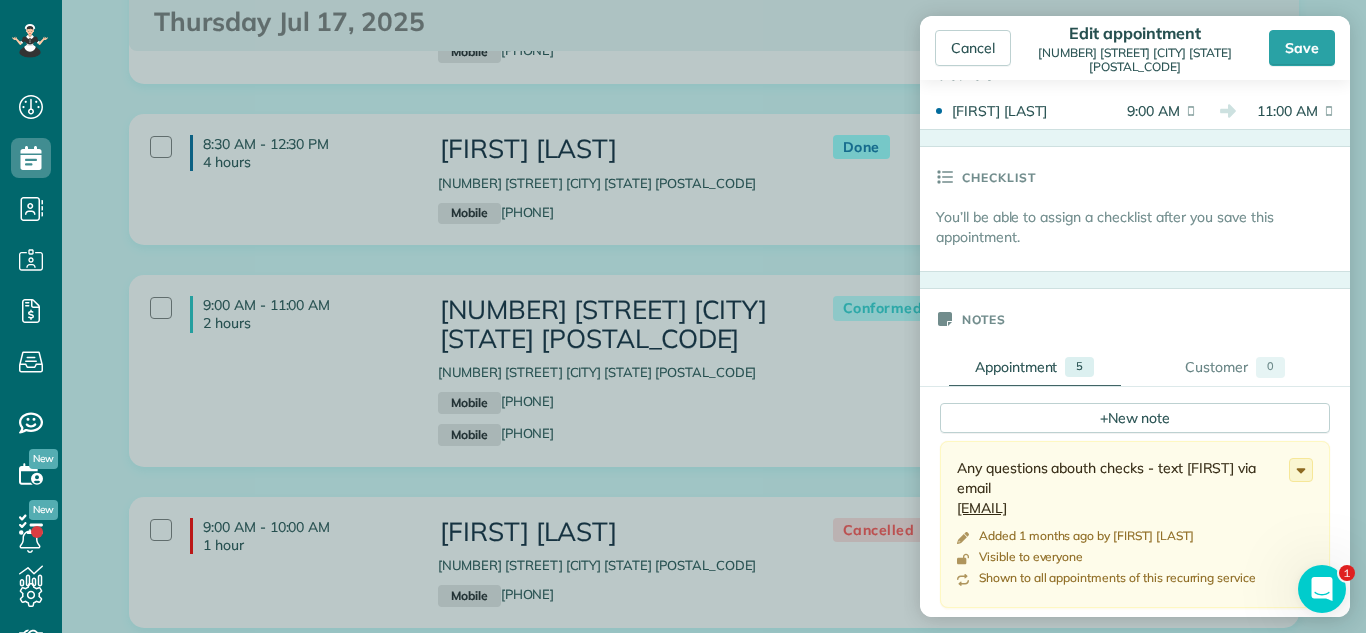 scroll, scrollTop: 456, scrollLeft: 0, axis: vertical 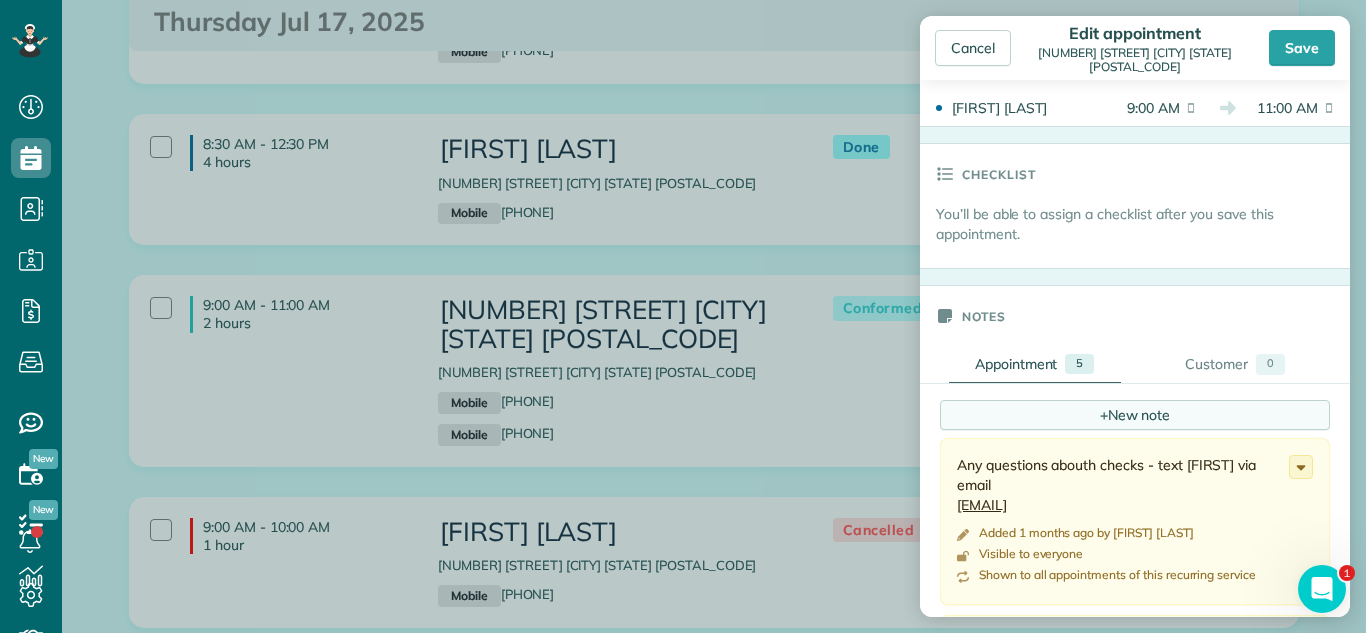 click on "+
New note" at bounding box center (1135, 415) 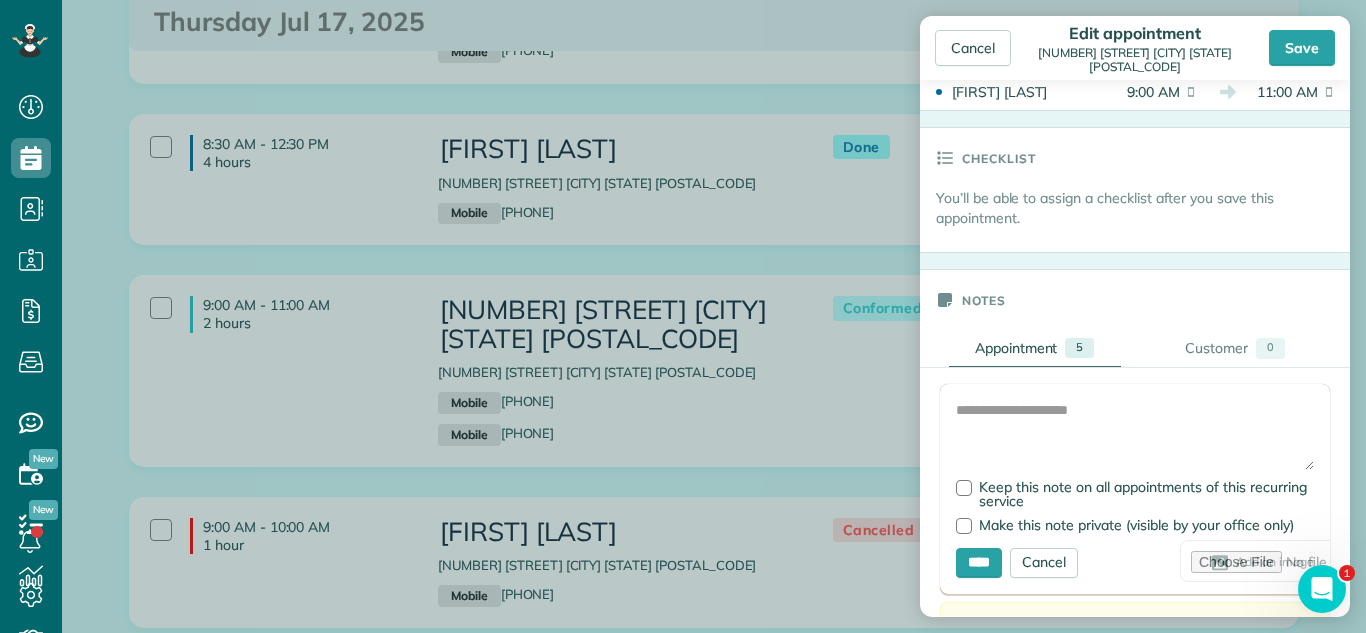scroll, scrollTop: 477, scrollLeft: 0, axis: vertical 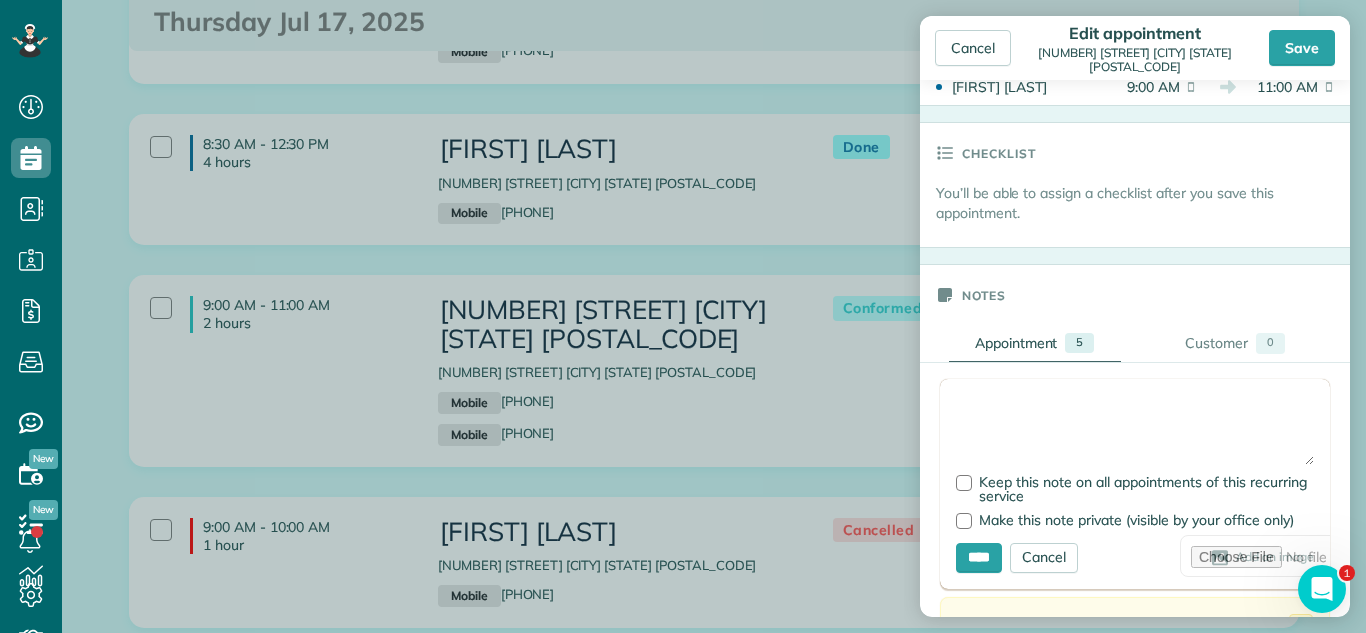 click at bounding box center (1135, 430) 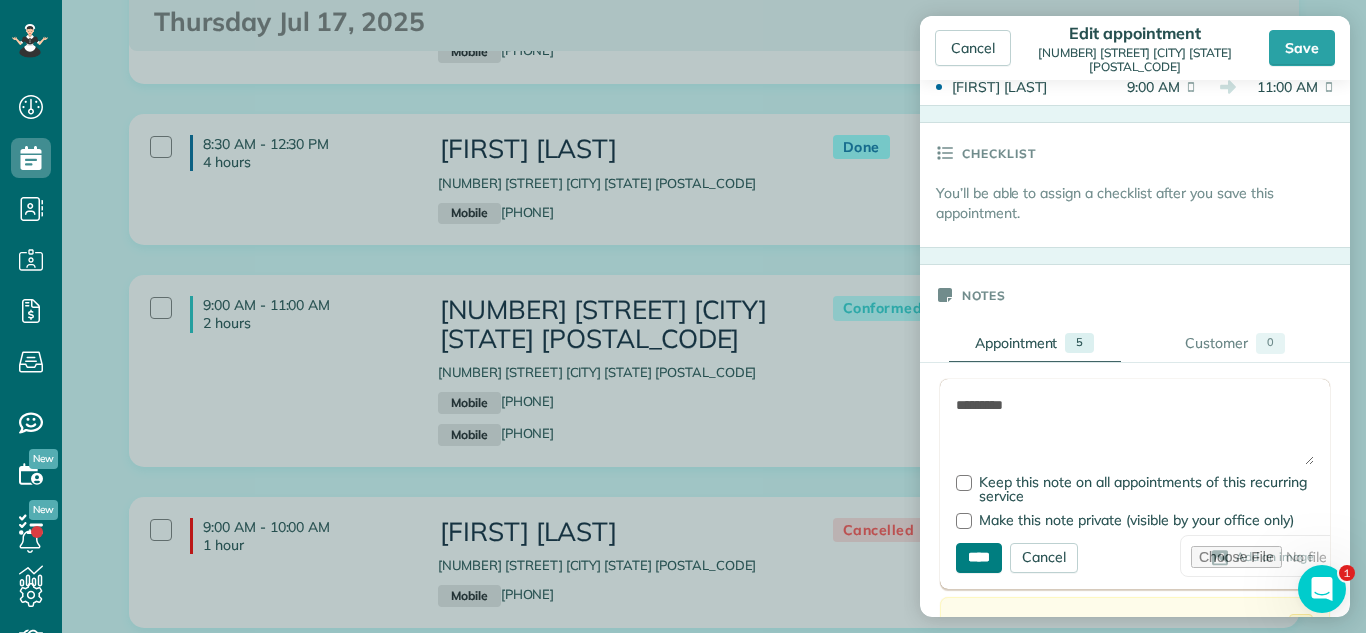 type on "*********" 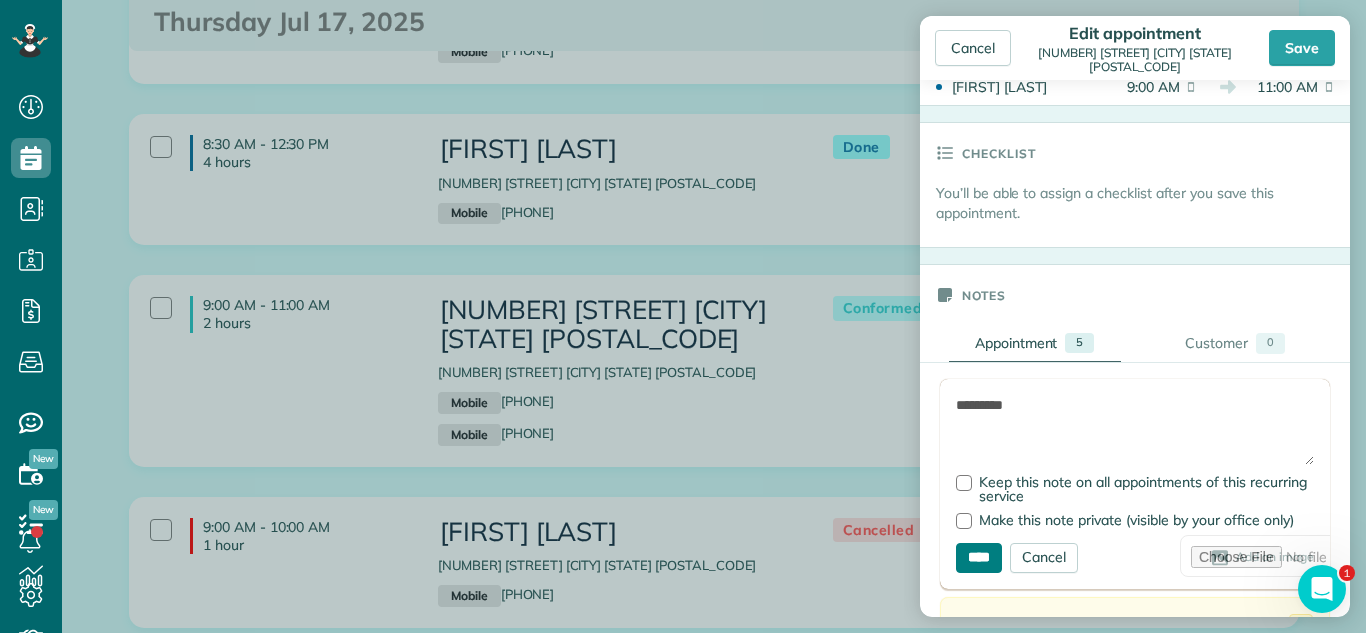 click on "****" at bounding box center (979, 558) 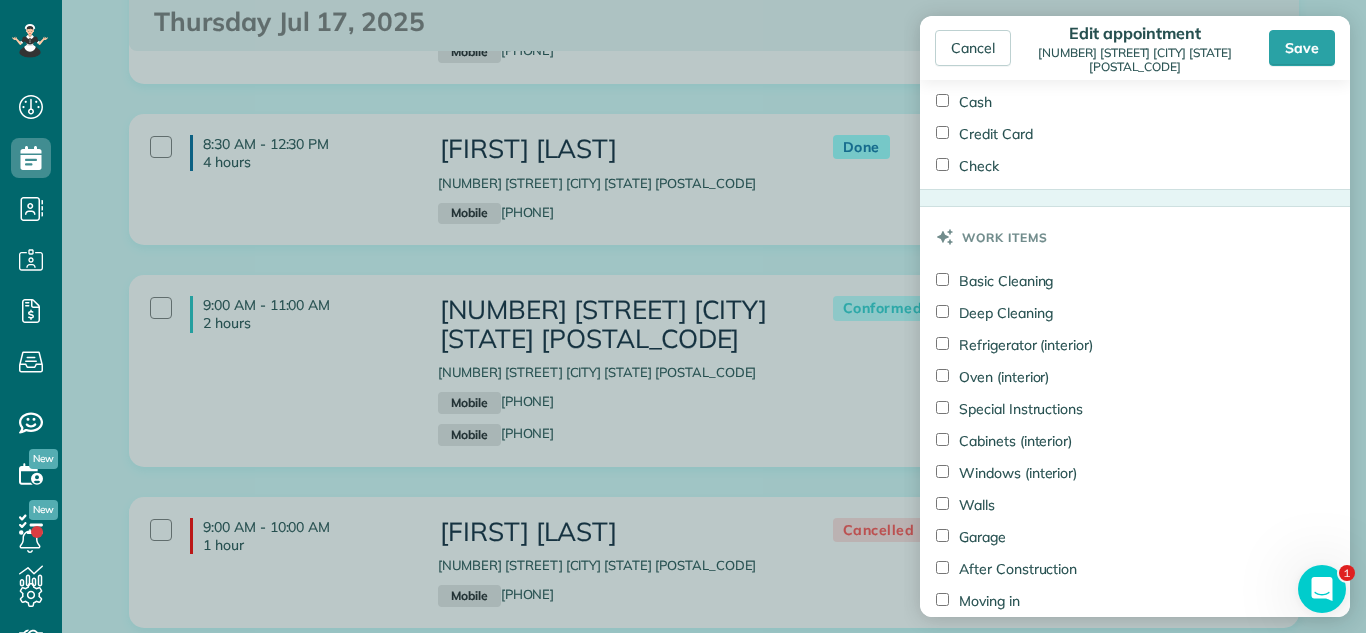 scroll, scrollTop: 1786, scrollLeft: 0, axis: vertical 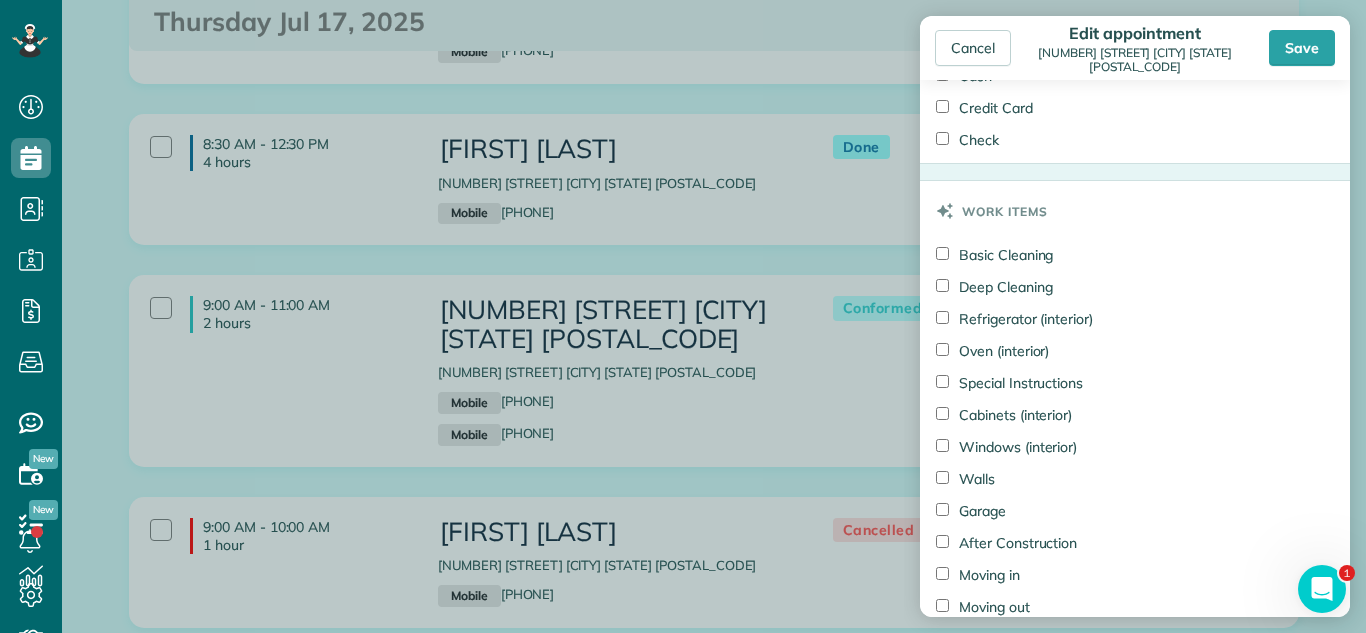 click on "Check" at bounding box center (967, 140) 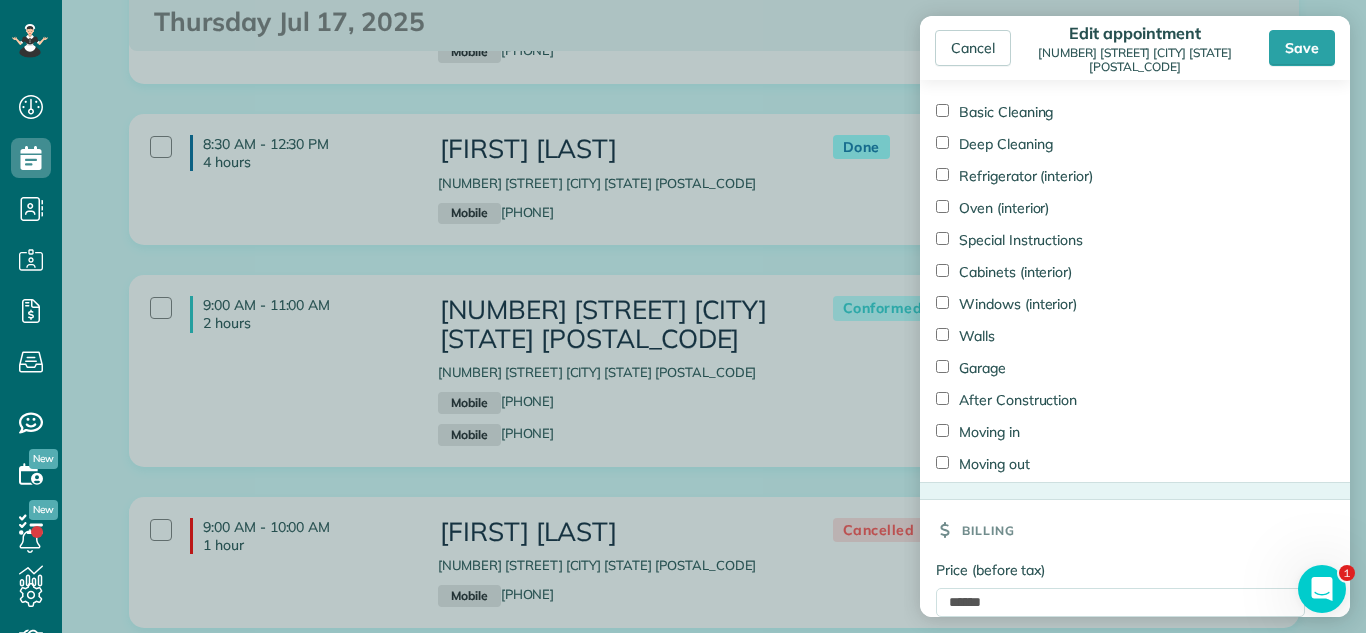 scroll, scrollTop: 1948, scrollLeft: 0, axis: vertical 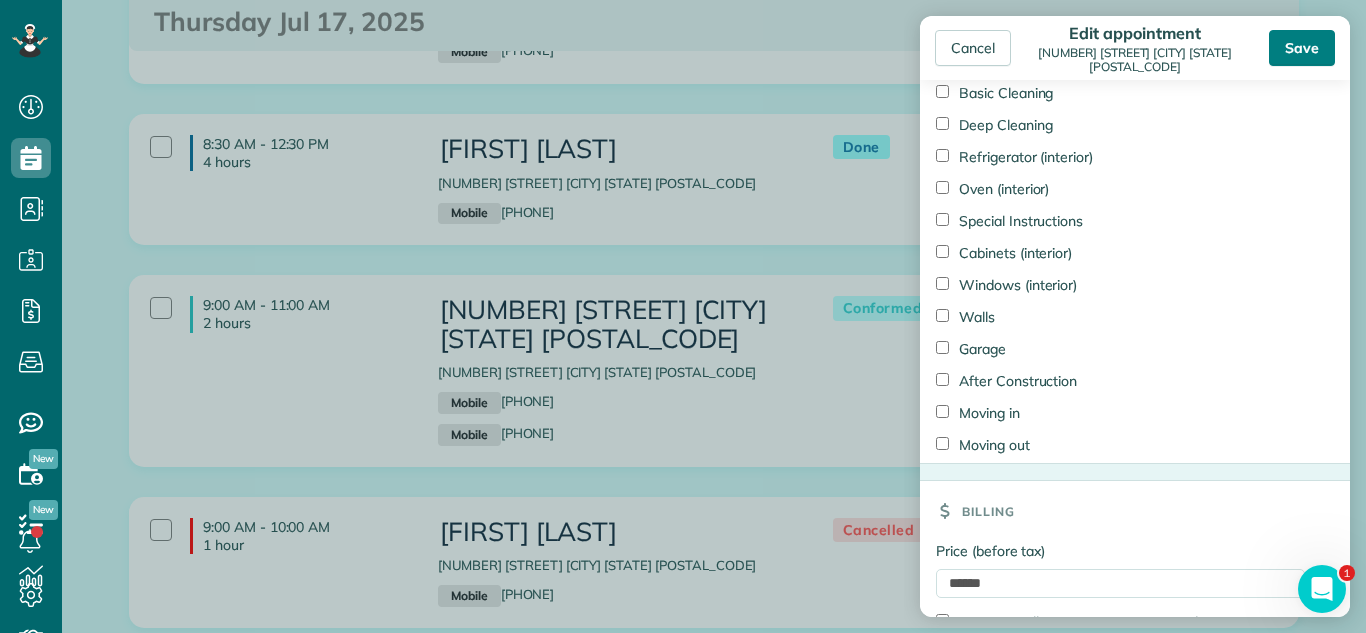 click on "Save" at bounding box center [1302, 48] 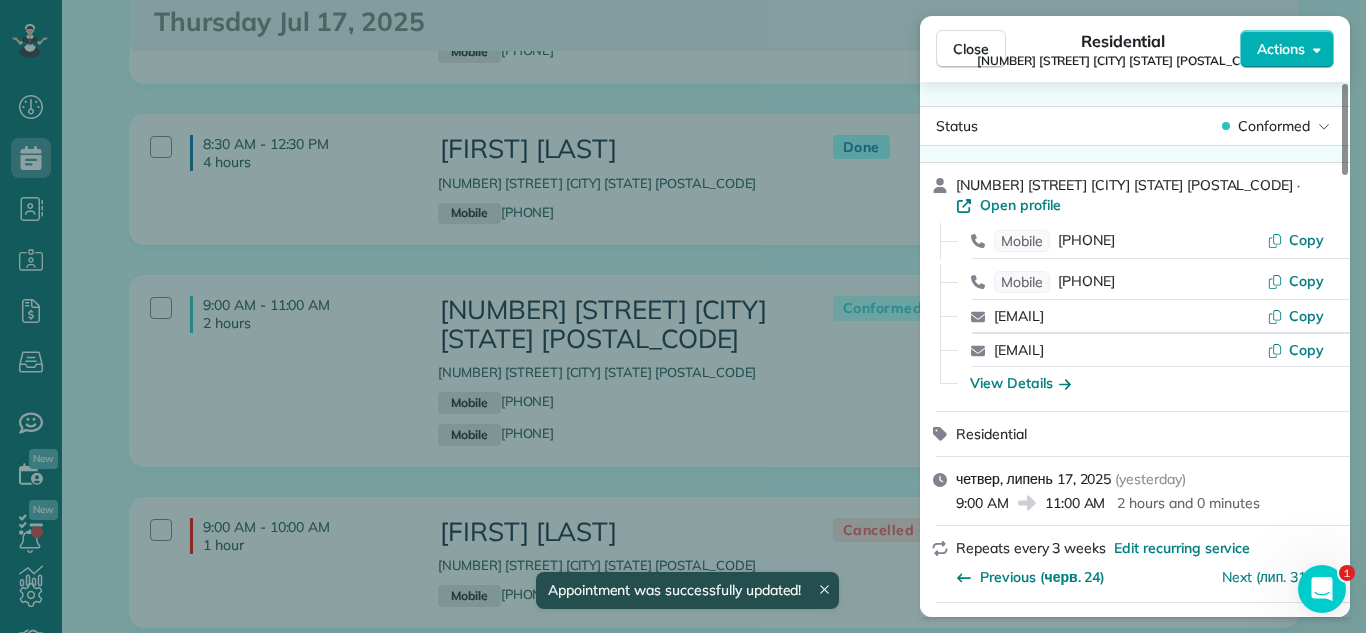 click on "Close Residential 2304 holiday Terrace building 4 CA Charise Bonner (Property Manager - Melanie Ellingham) Actions Status Conformed 2304 holiday Terrace building 4 CA Charise Bonner (Property Manager - Melanie Ellingham) · Open profile Mobile (708) 474-0500 Copy Mobile (708) 299-6406 Copy aliaextraroom@gmail.com Copy ryprop.mellingham@gmail.com Copy View Details Residential четвер, липень 17, 2025 ( yesterday ) 9:00 AM 11:00 AM 2 hours and 0 minutes Repeats every 3 weeks Edit recurring service Previous (черв. 24) Next (лип. 31) 2304 Holiday Terrace Lansing IL 60438 Service was not rated yet Setup ratings Cleaners Time in and out Assign Invite Cleaners Angelica   Lopez 9:00 AM 11:00 AM Checklist Try Now Keep this appointment up to your standards. Stay on top of every detail, keep your cleaners organised, and your client happy. Assign a checklist Watch a 5 min demo Billing Billing actions Price $150.00 Overcharge $0.00 Discount $0.00 Coupon discount - Primary tax - Secondary tax - $150.00 No" at bounding box center (683, 316) 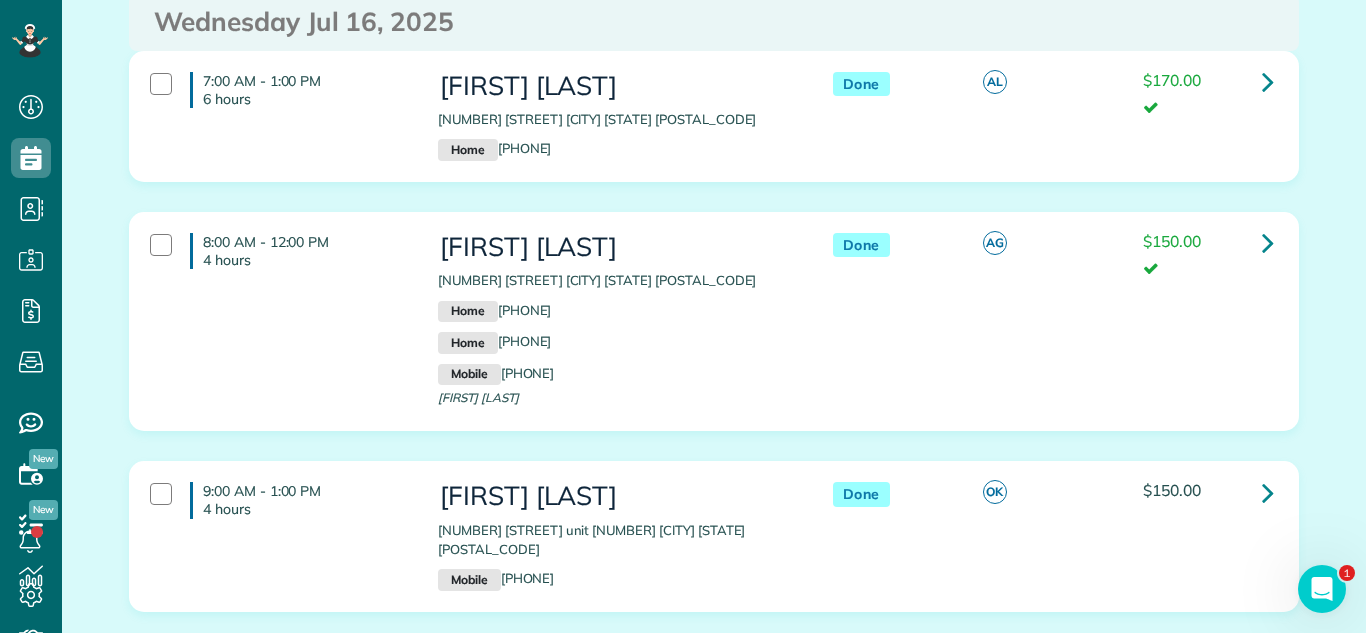 scroll, scrollTop: 0, scrollLeft: 0, axis: both 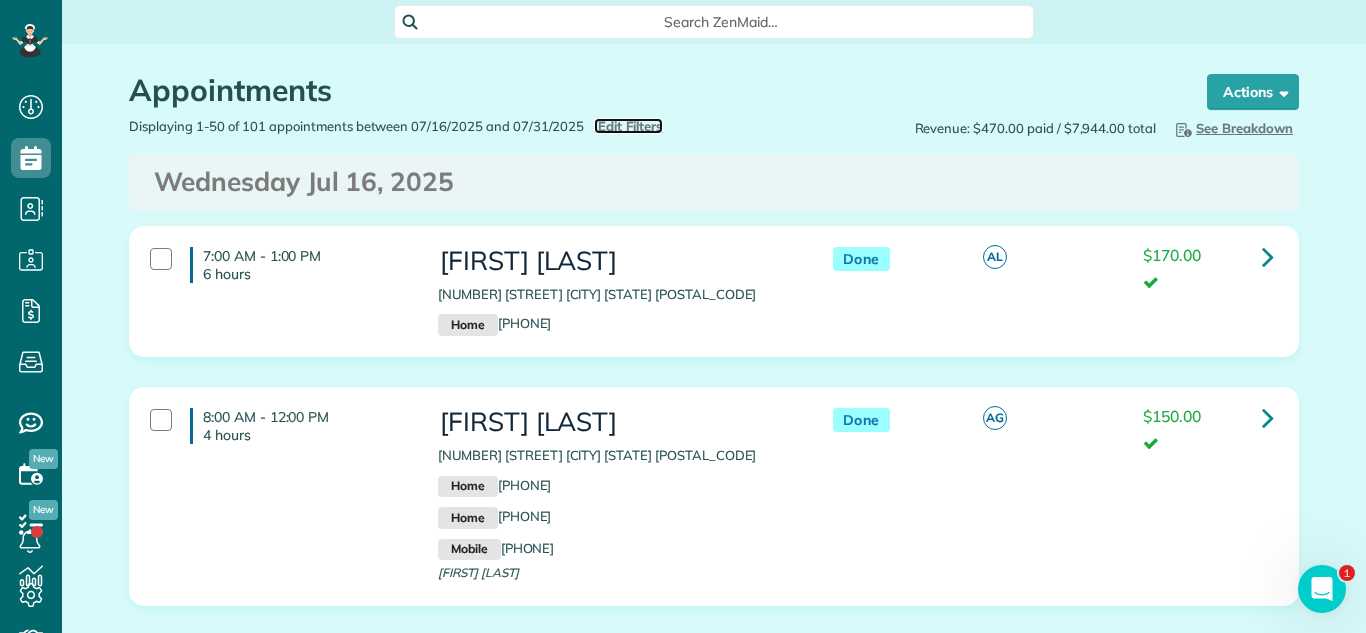 click on "Edit Filters" at bounding box center [630, 126] 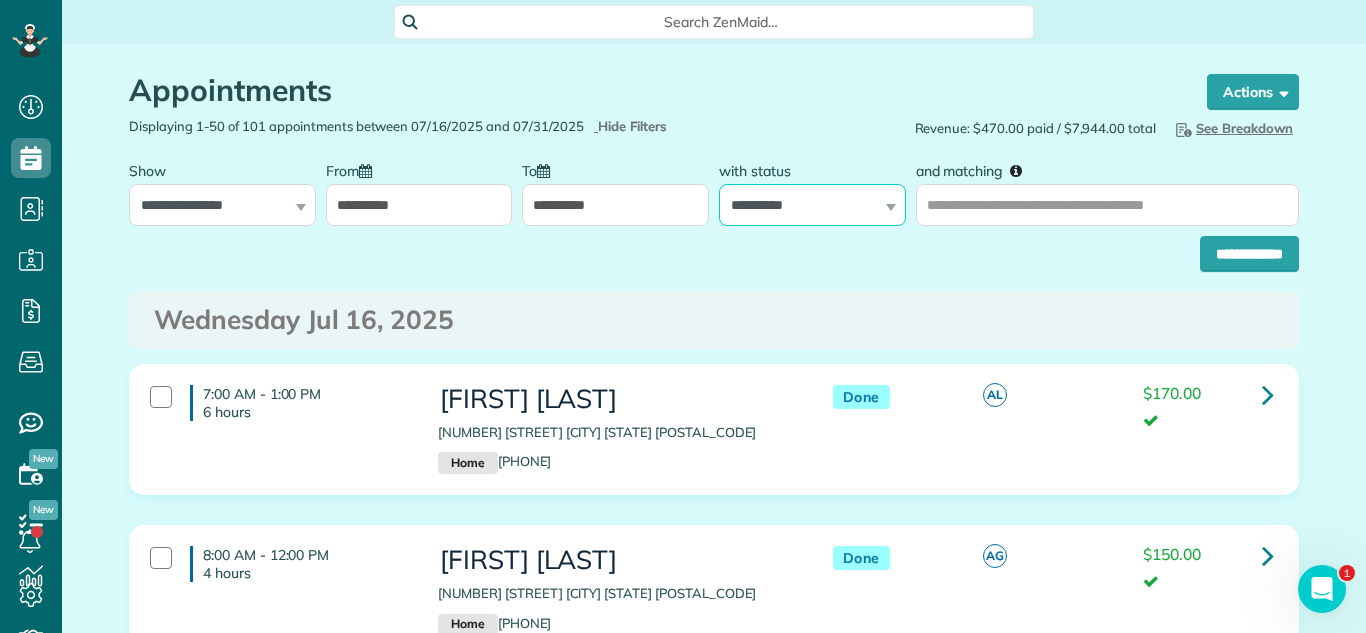 click on "**********" at bounding box center (812, 205) 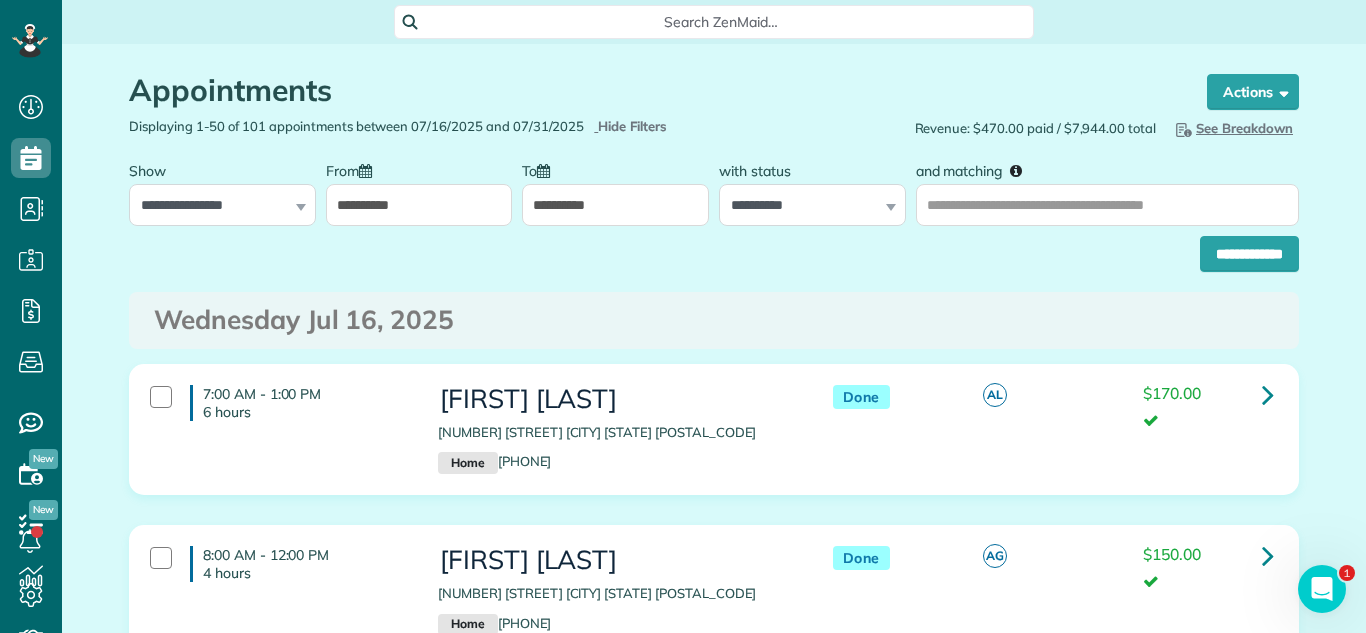 click on "**********" at bounding box center (419, 205) 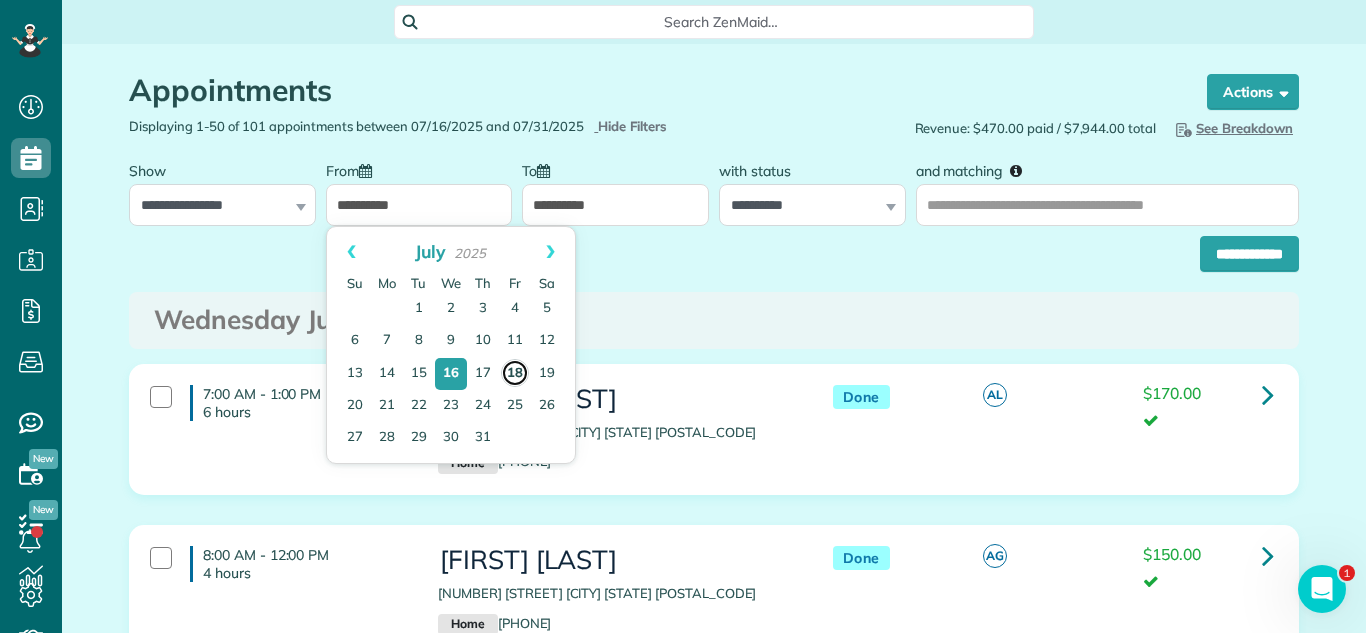 click on "18" at bounding box center [515, 373] 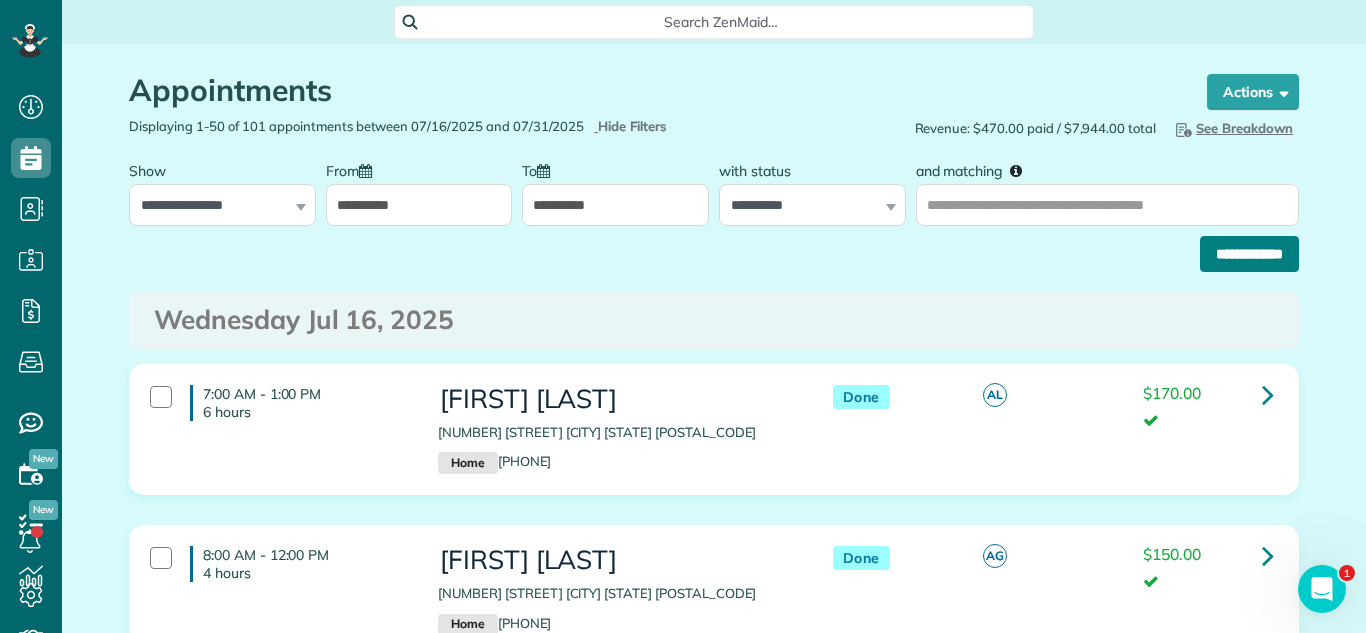 drag, startPoint x: 1254, startPoint y: 266, endPoint x: 1116, endPoint y: 620, distance: 379.94736 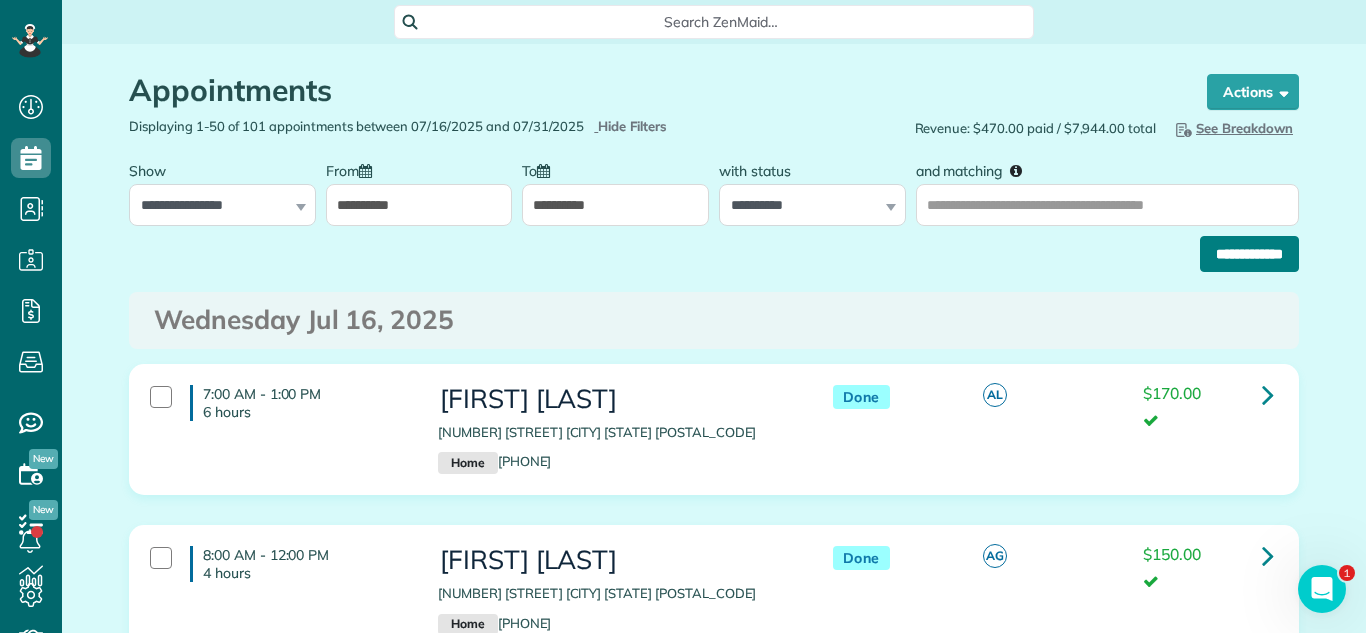 click on "**********" at bounding box center [1249, 254] 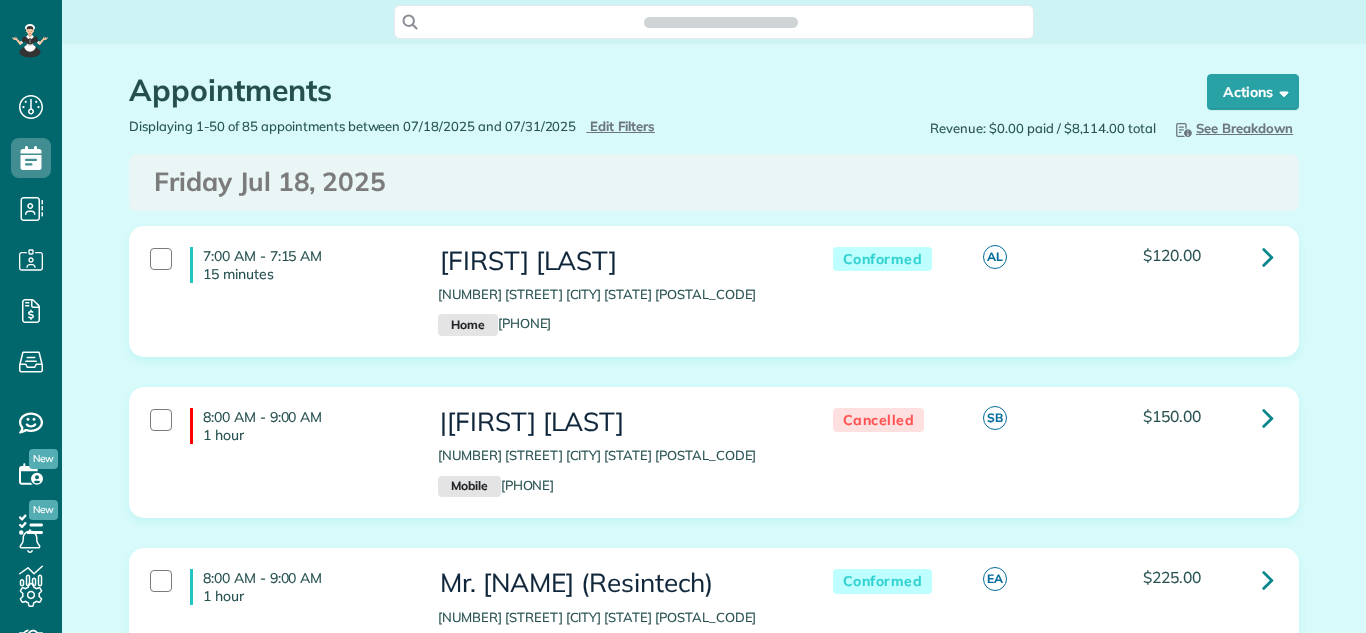 scroll, scrollTop: 0, scrollLeft: 0, axis: both 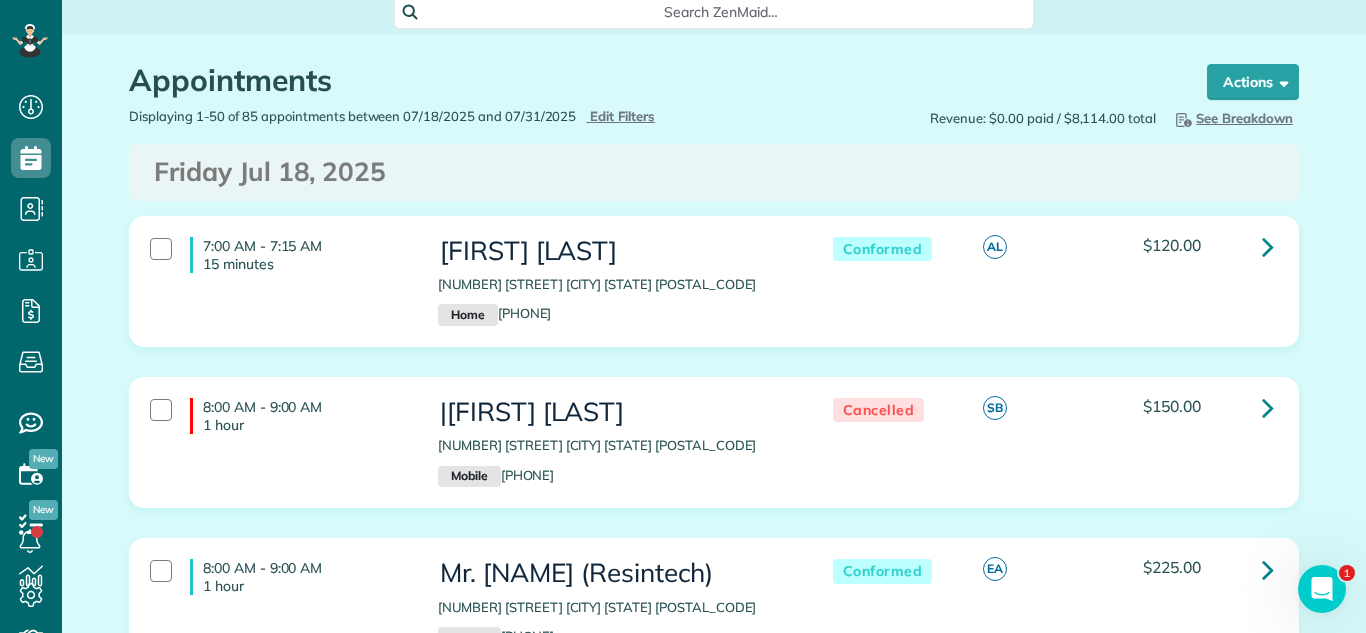 click on "[TIME] - [TIME]
[DURATION]
[FIRST] [LAST]
[NUMBER] [STREET] [CITY] [STATE] [POSTAL_CODE]
Home
[PHONE]
Conformed
AL
$120.00" at bounding box center [714, 296] 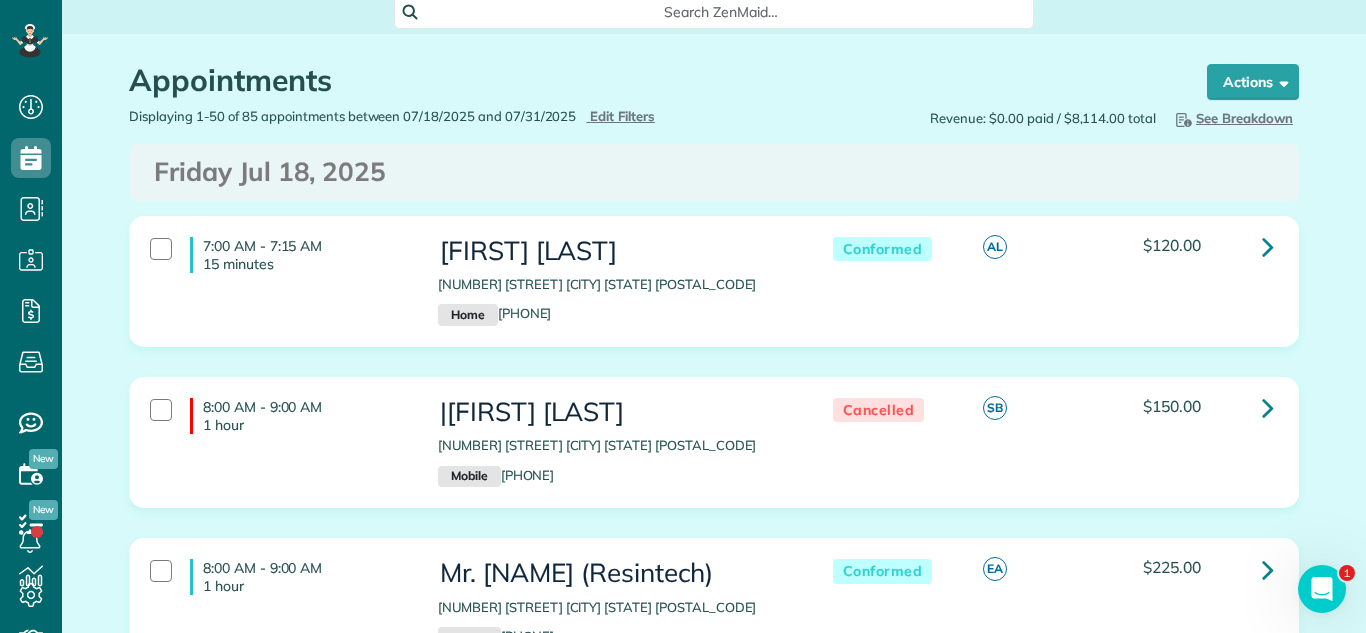 click on "[TIME] - [TIME]
[DURATION]
Mr. [NAME] (Resintech)
[NUMBER] [STREET] [CITY] [STATE] [POSTAL_CODE]
Mobile
[PHONE]
this number to confirm
Mobile
[PHONE]
Mobile
[PHONE]
Conformed
EA" at bounding box center (711, 647) 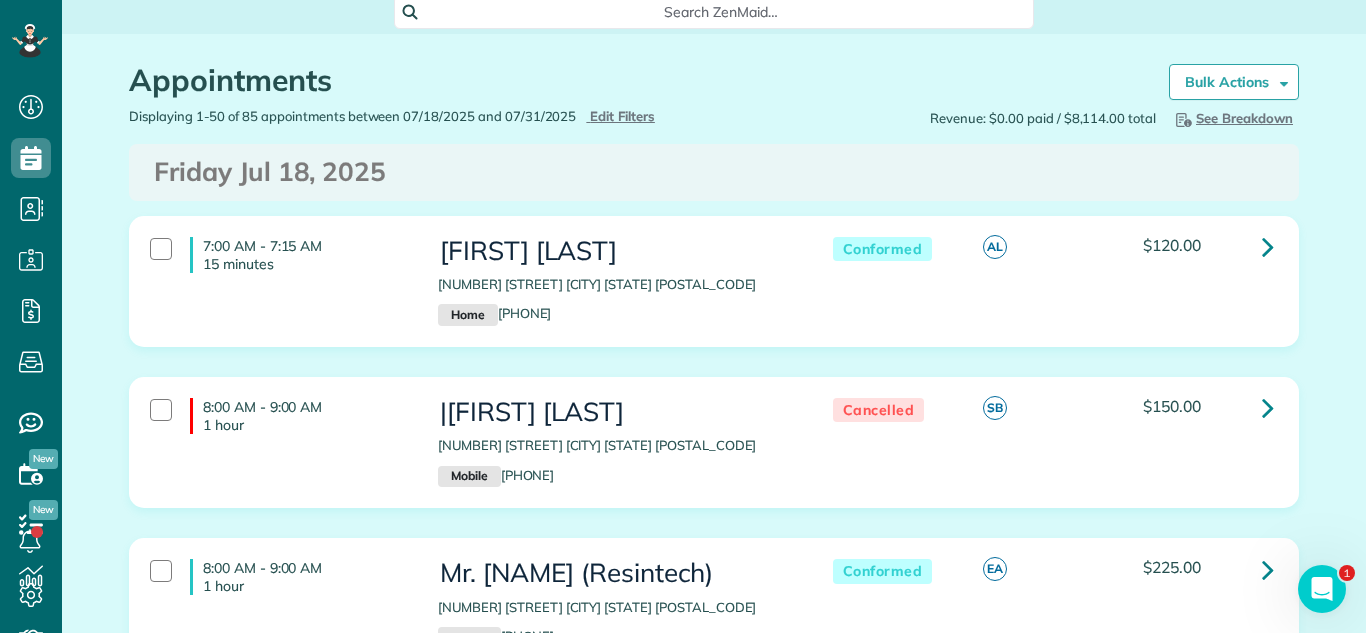 click on "Friday Jul 18, 2025" at bounding box center (714, 172) 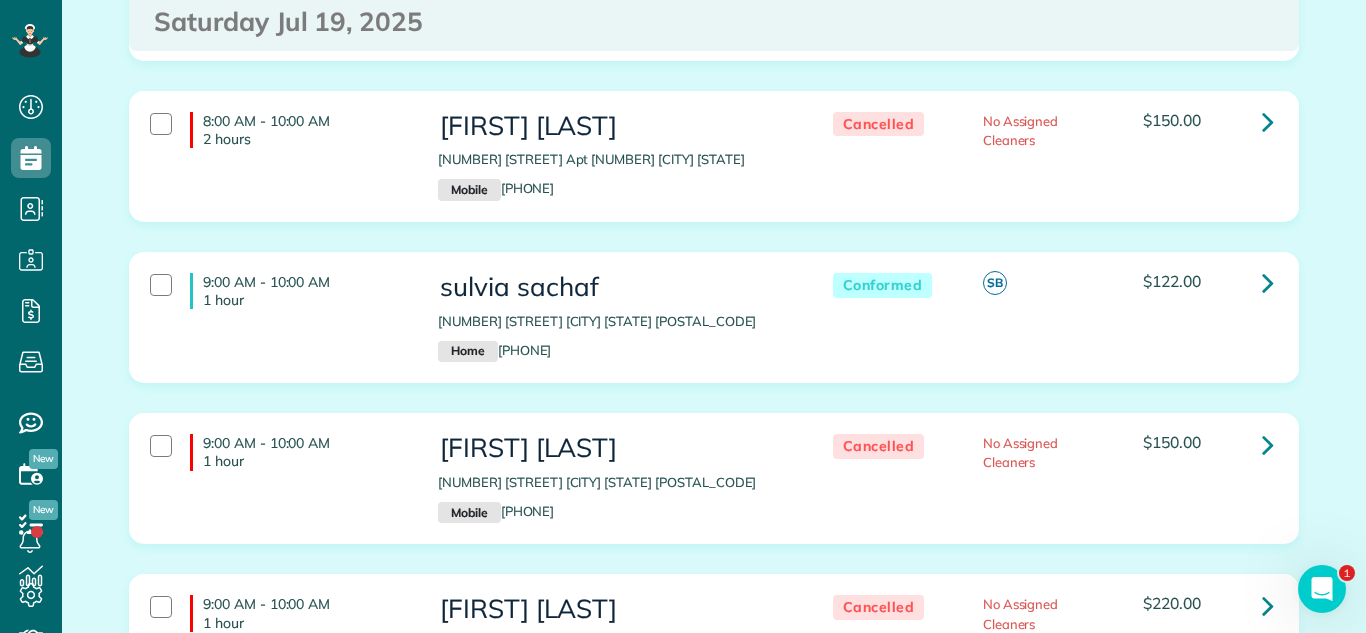 scroll, scrollTop: 2144, scrollLeft: 0, axis: vertical 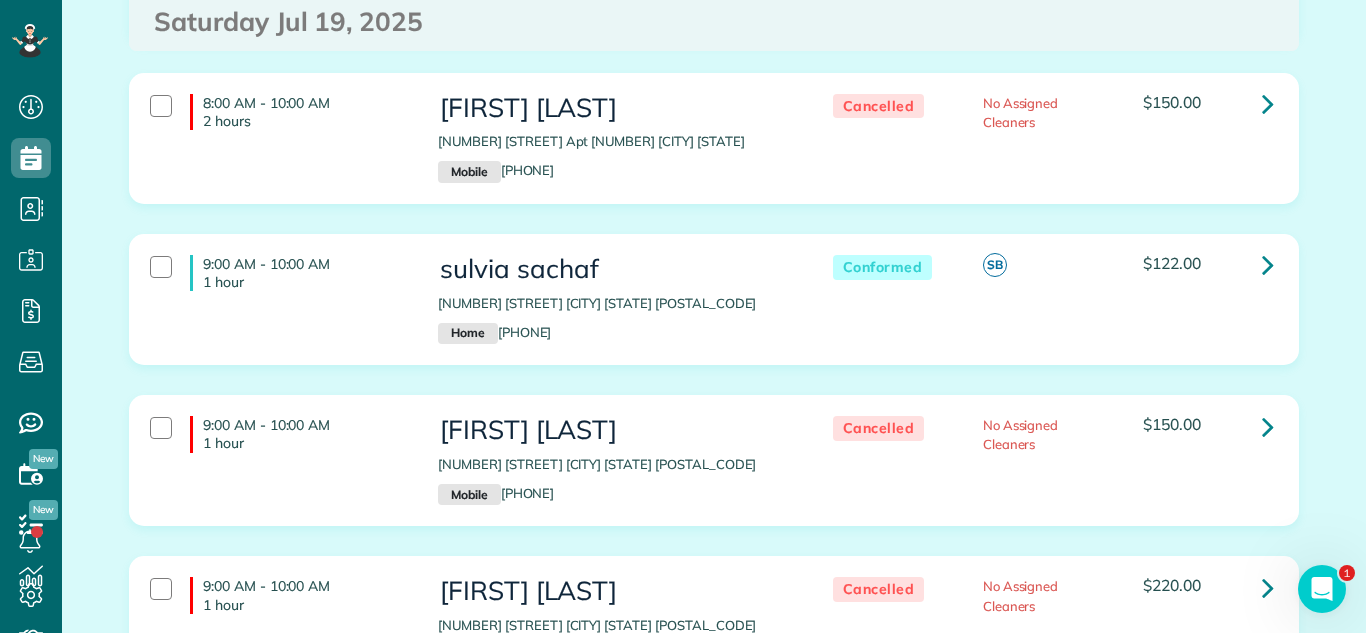 click on "[TIME] - [TIME]
[DURATION]
[FIRST] [LAST]
[NUMBER] [STREET] [CITY] [STATE] [POSTAL_CODE]
Home
[PHONE]
Conformed
SB
$122.00" at bounding box center [714, 314] 